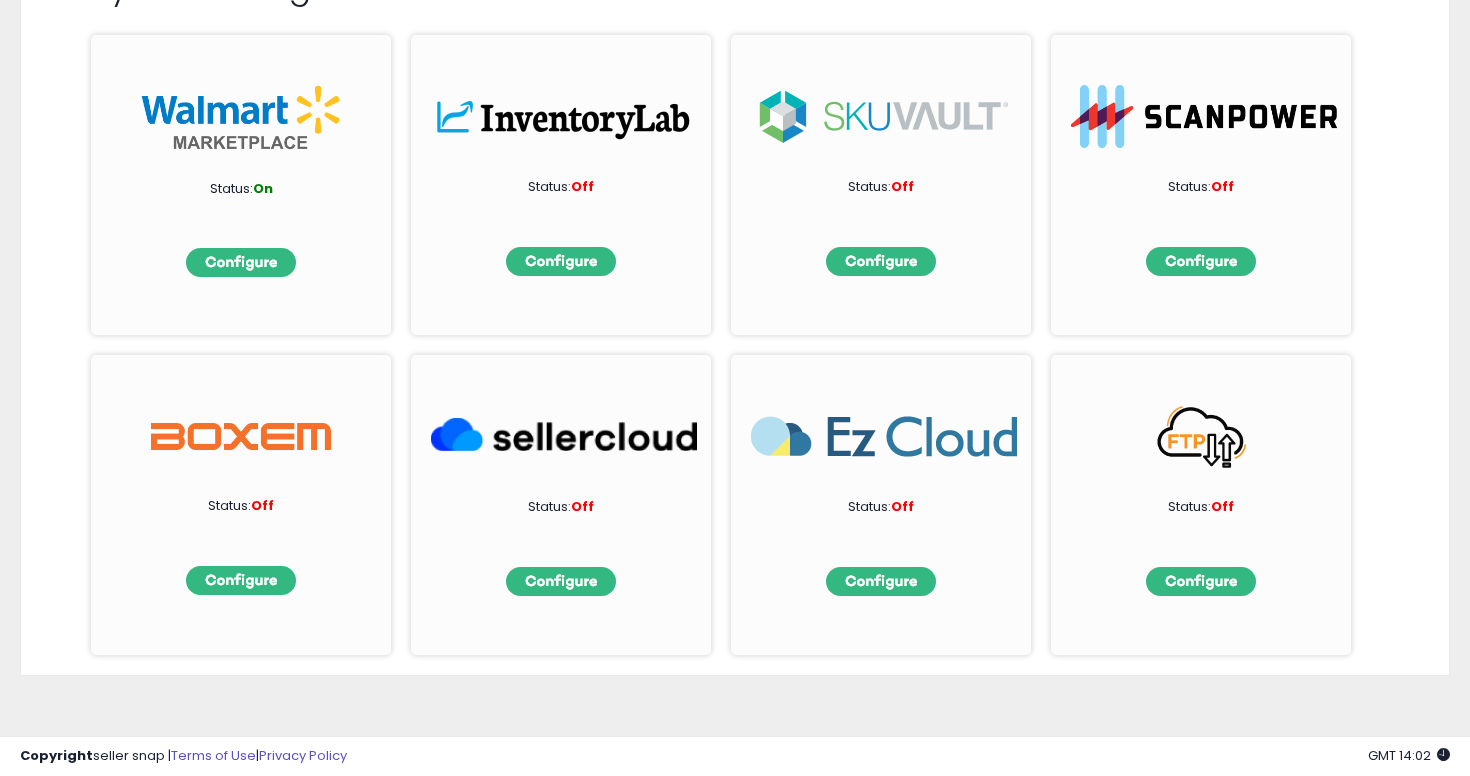 scroll, scrollTop: 0, scrollLeft: 0, axis: both 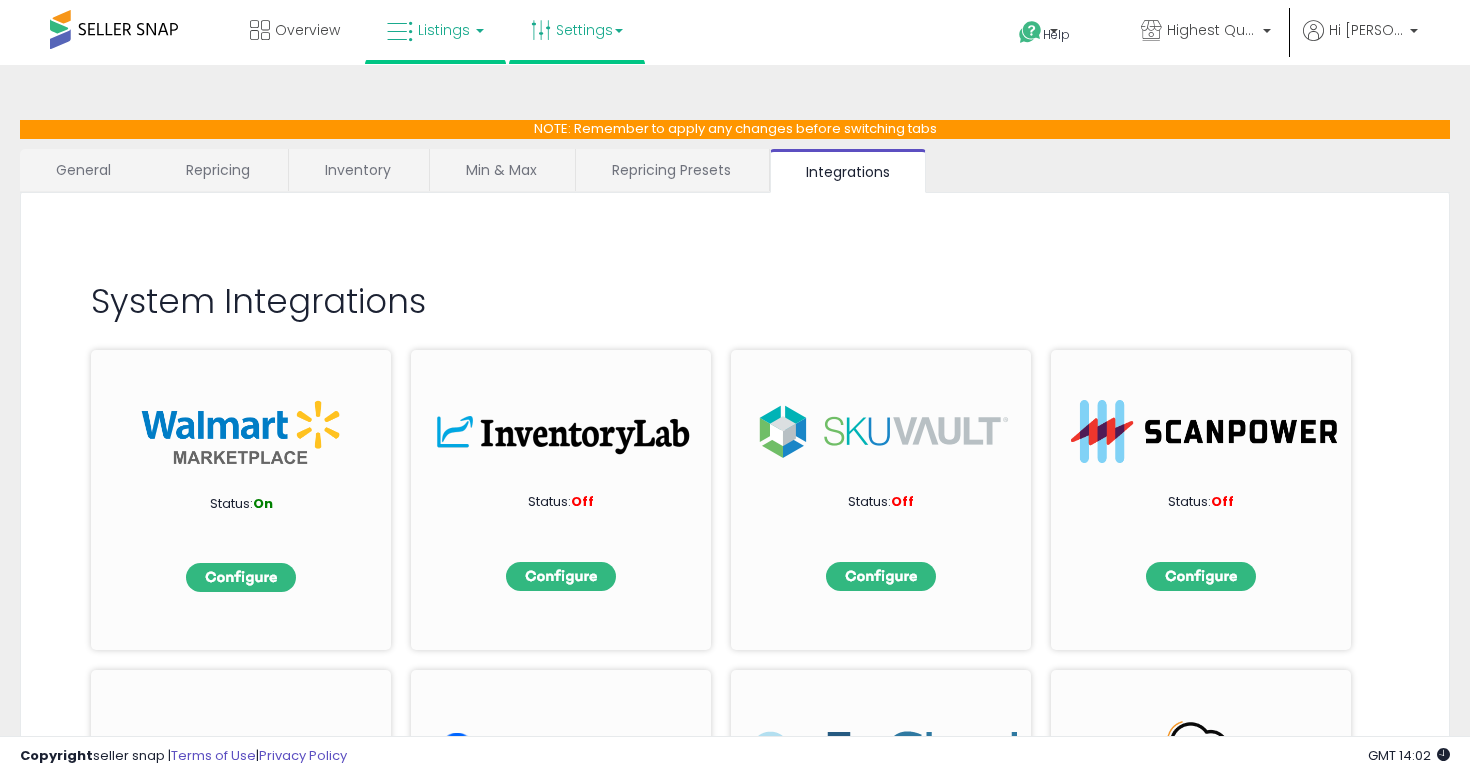 click at bounding box center (400, 32) 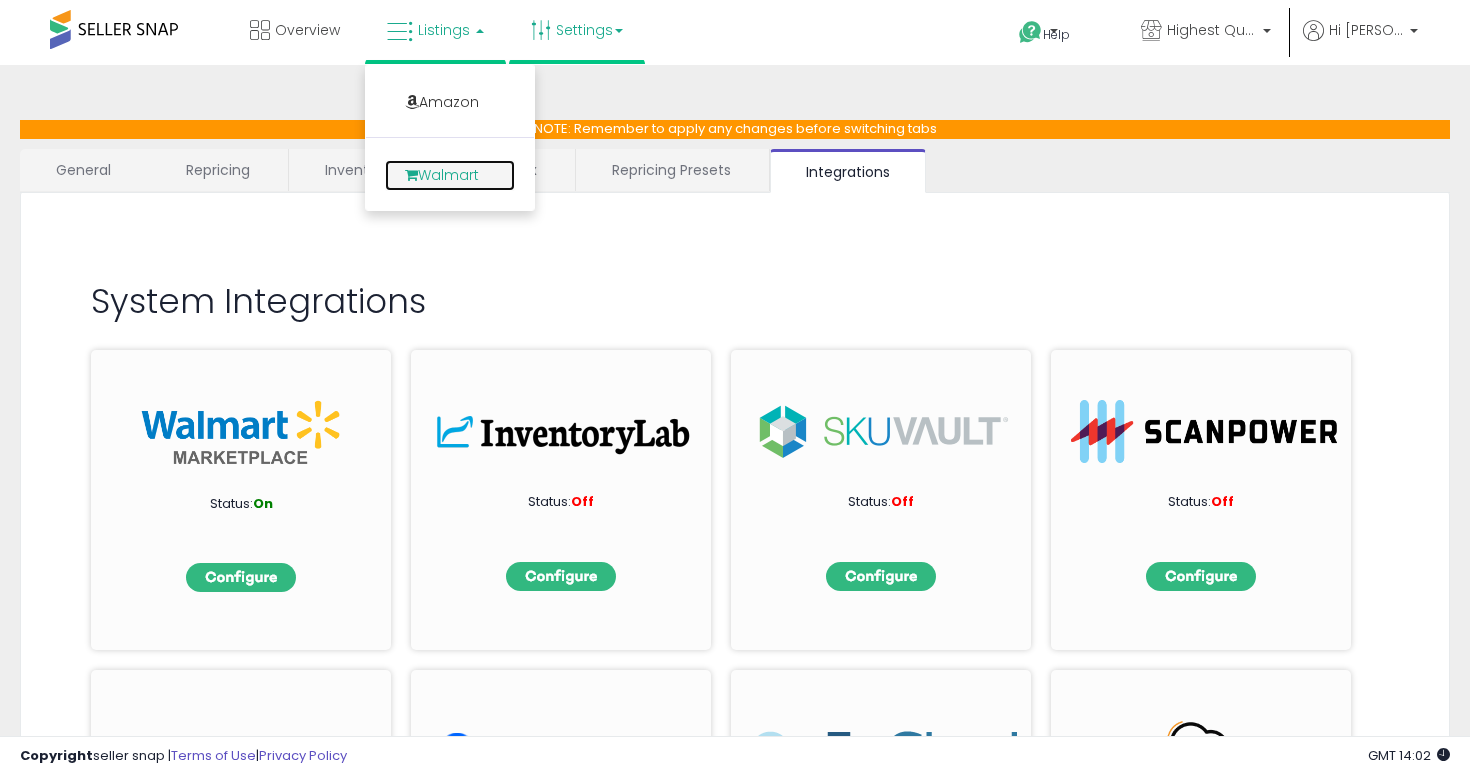 click on "Walmart" at bounding box center [450, 175] 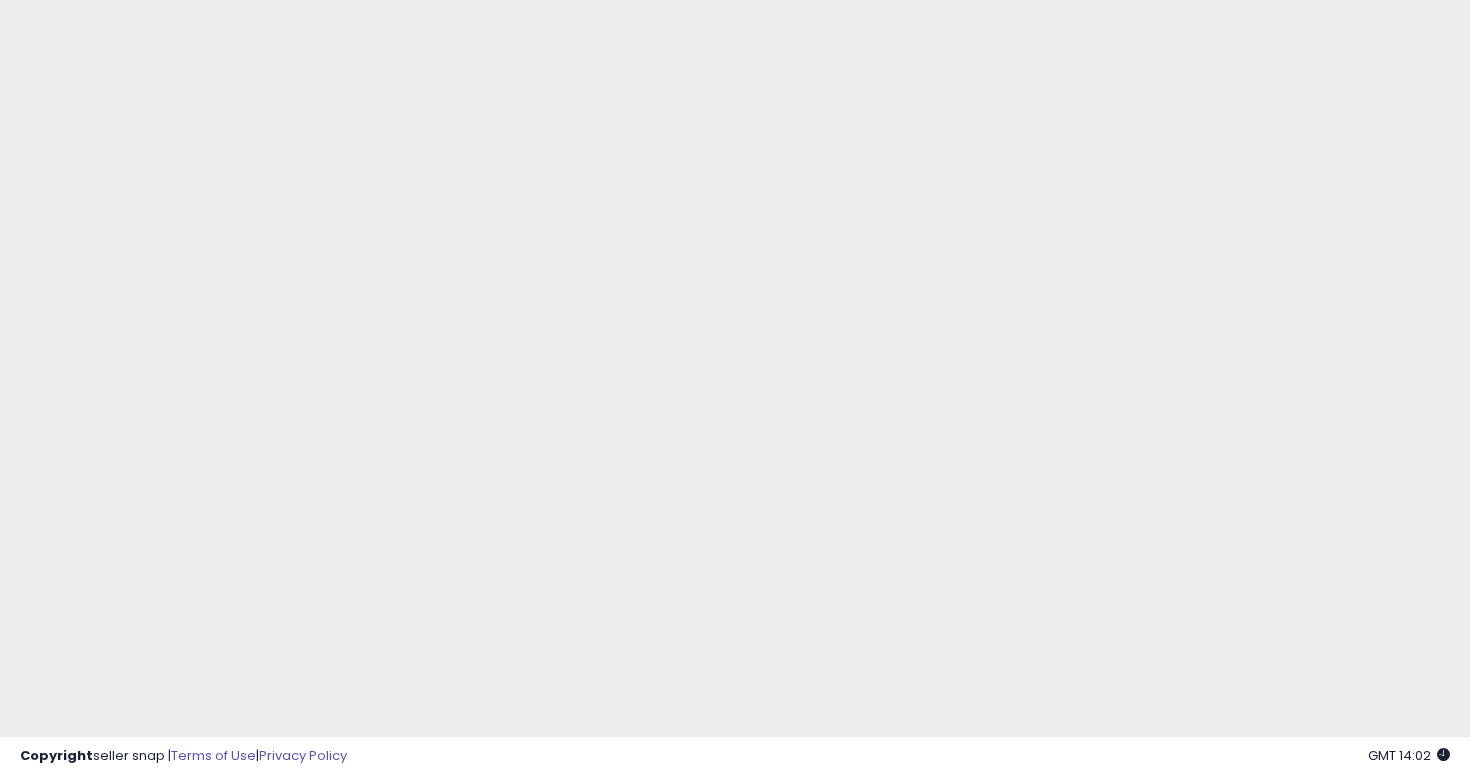 scroll, scrollTop: 0, scrollLeft: 0, axis: both 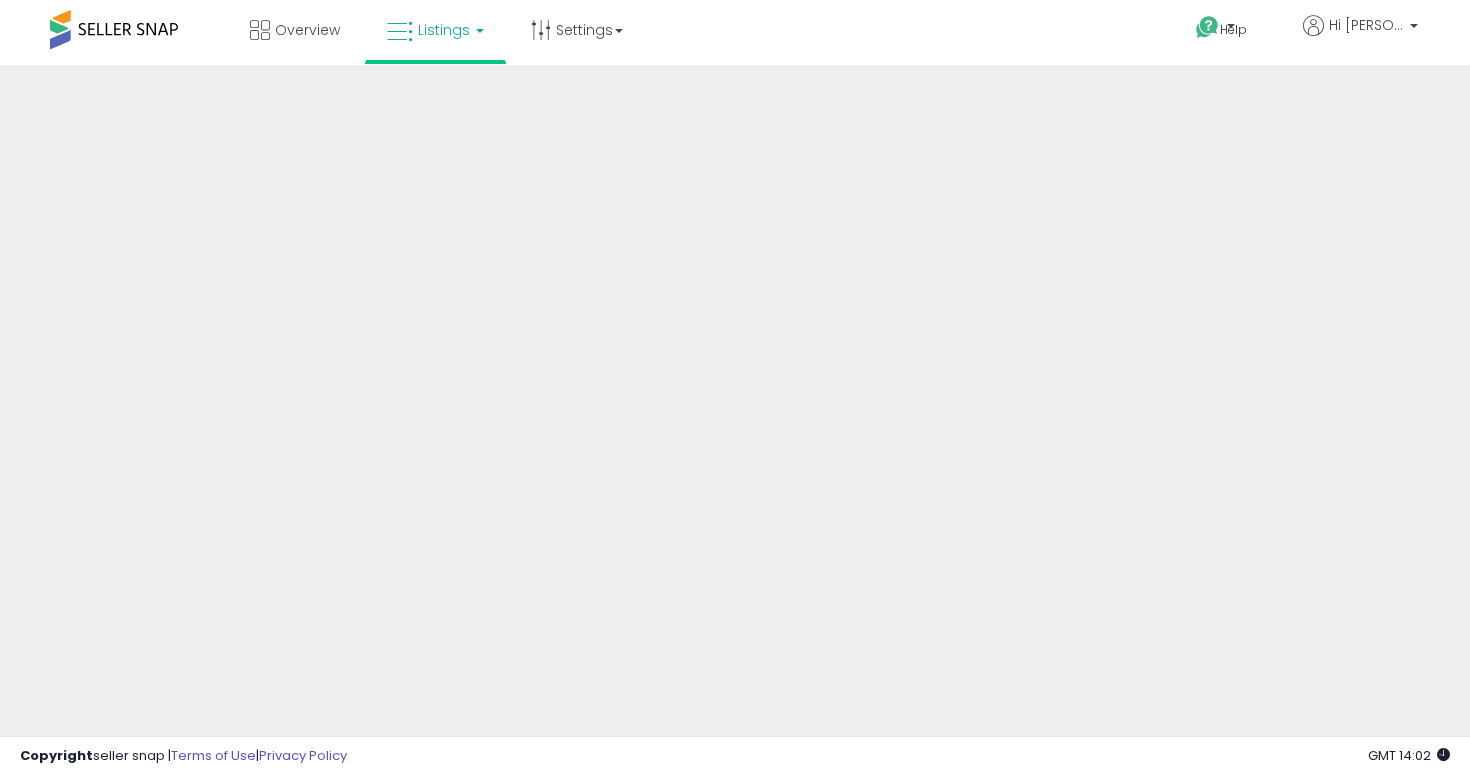 click on "Listings" at bounding box center [444, 30] 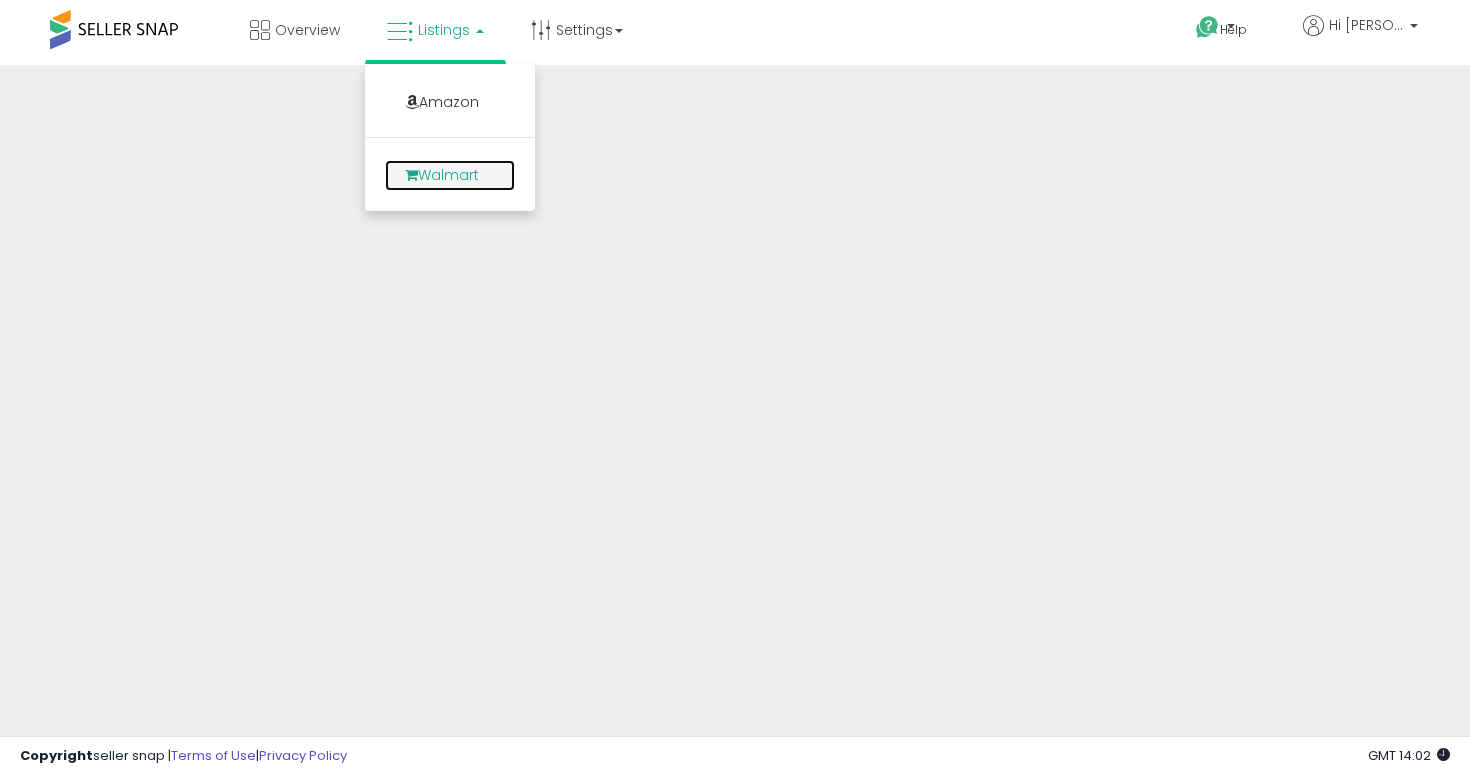 click on "Walmart" at bounding box center (450, 175) 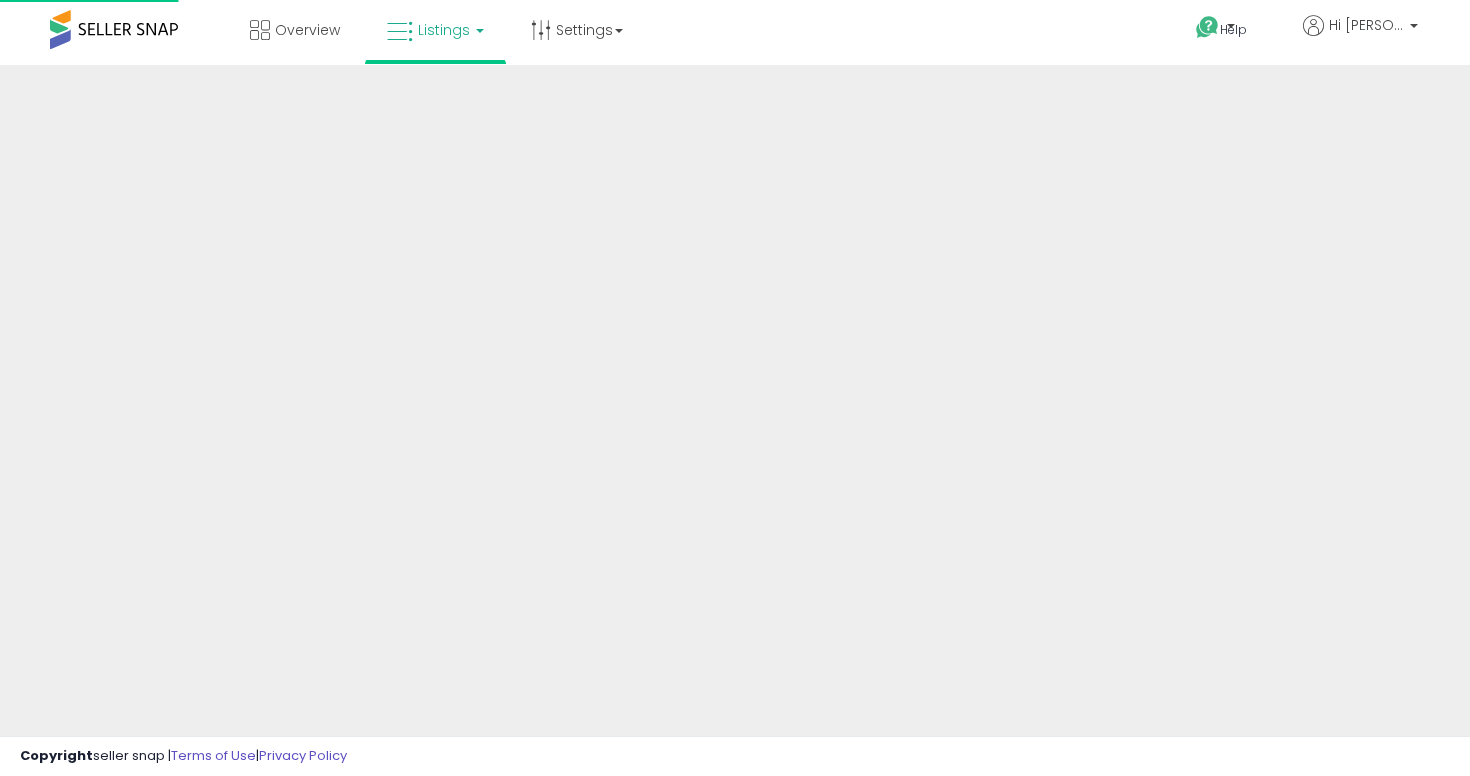 scroll, scrollTop: 0, scrollLeft: 0, axis: both 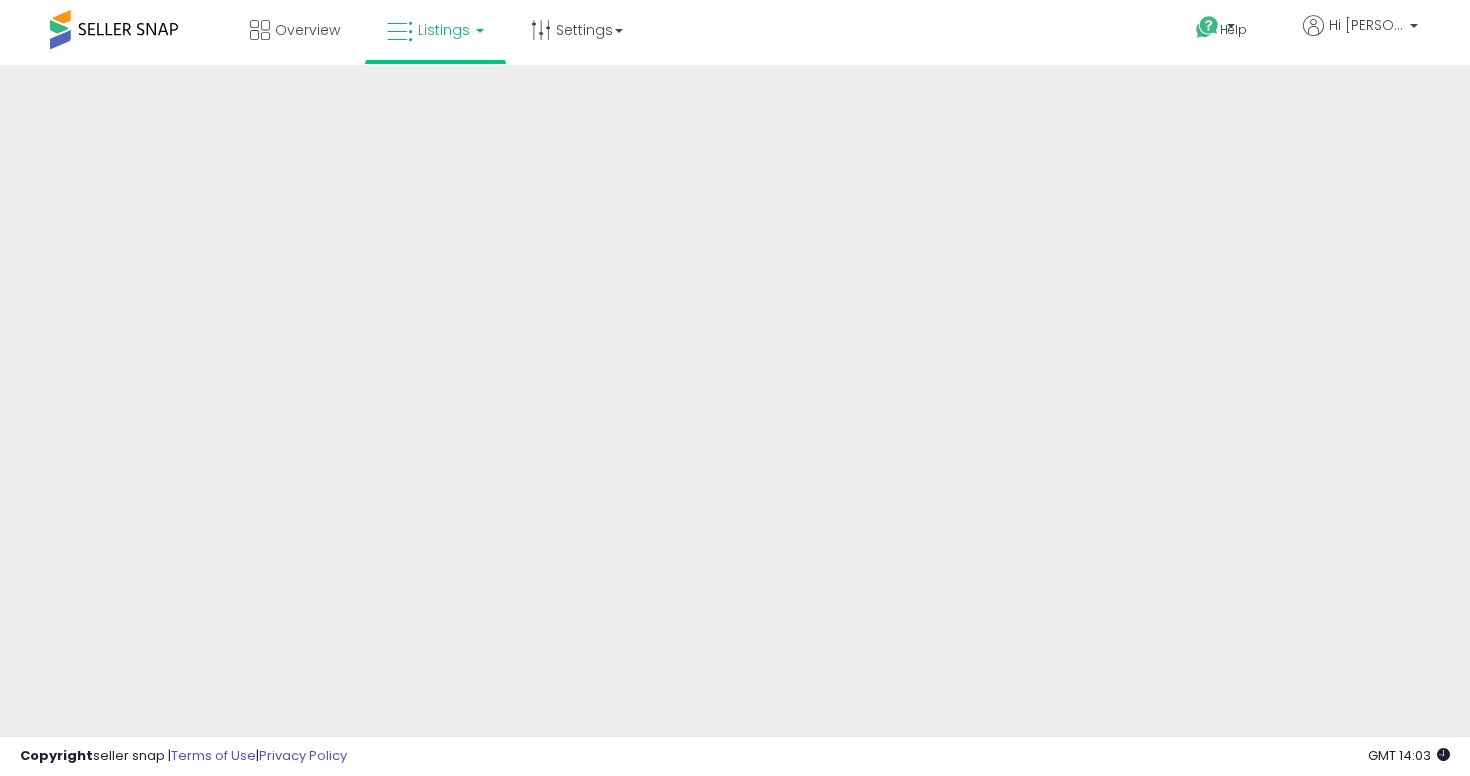 click on "Listings" at bounding box center (435, 30) 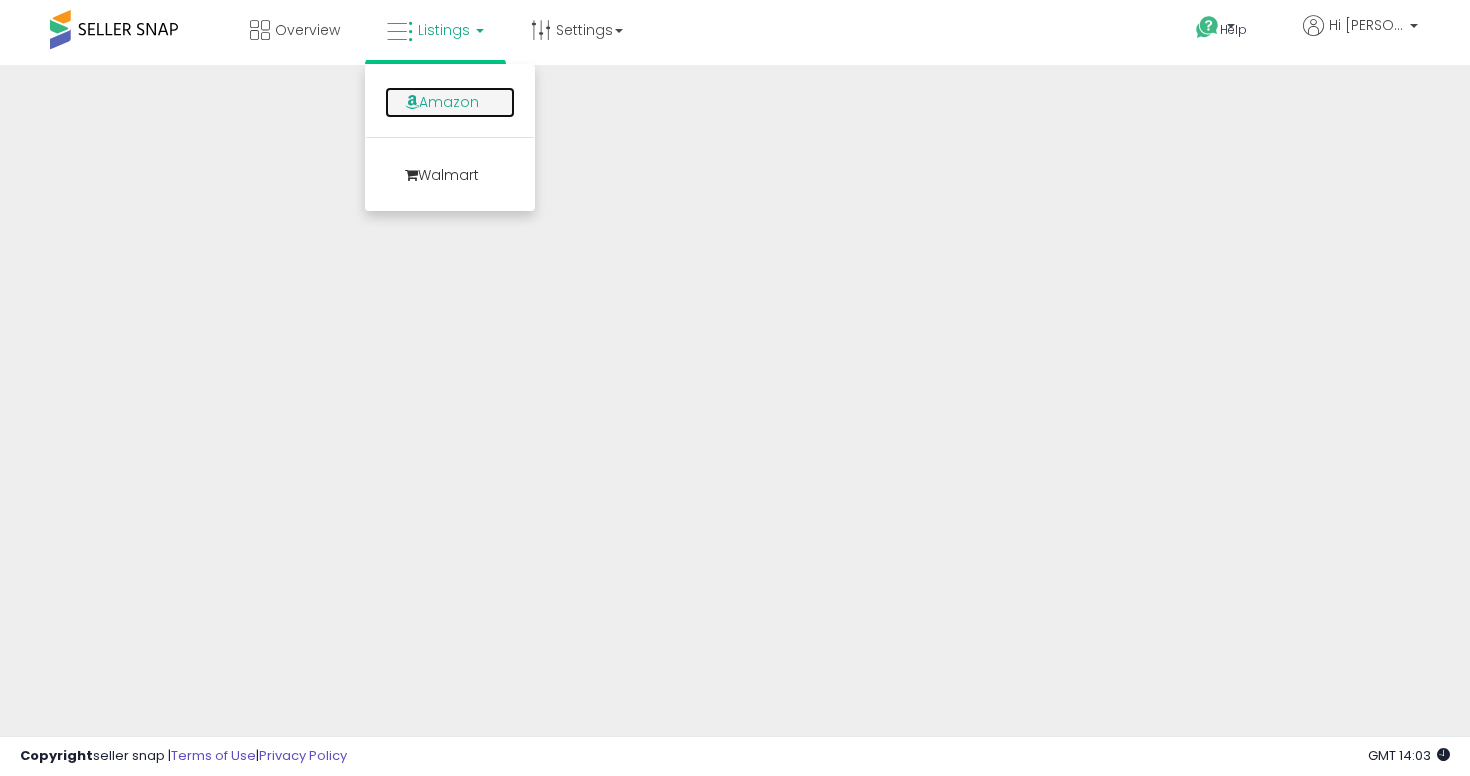 click on "Amazon" at bounding box center [450, 102] 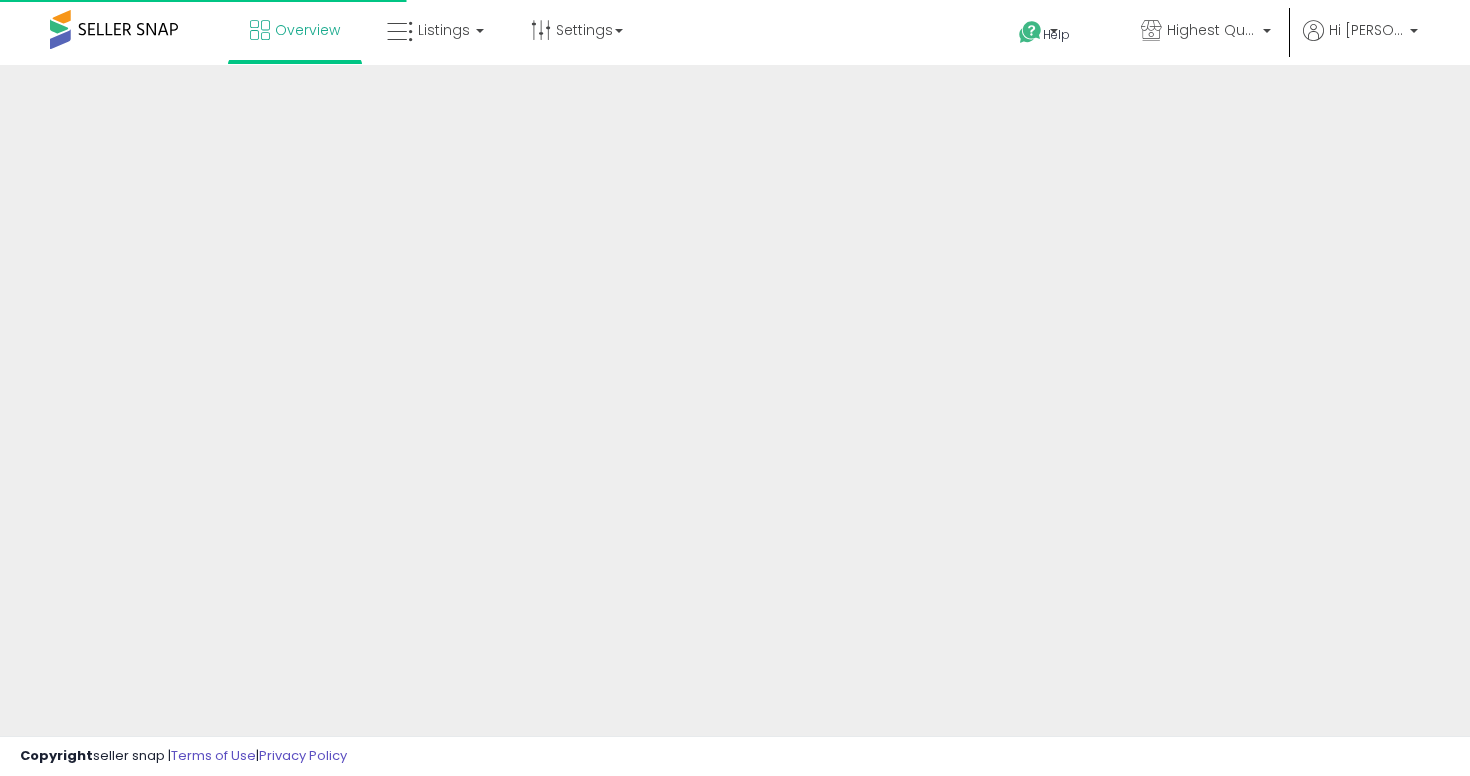 scroll, scrollTop: 0, scrollLeft: 0, axis: both 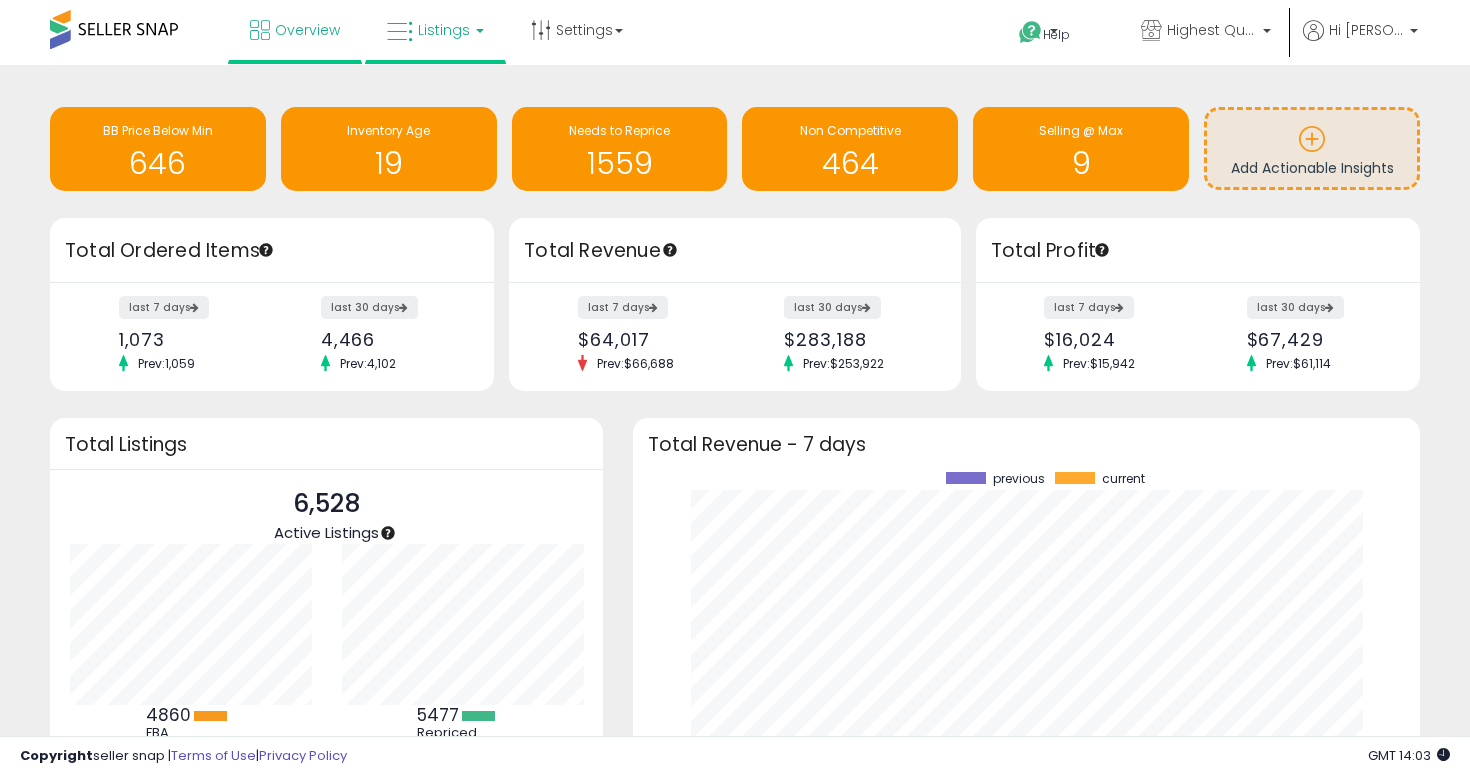 click on "Listings" at bounding box center (444, 30) 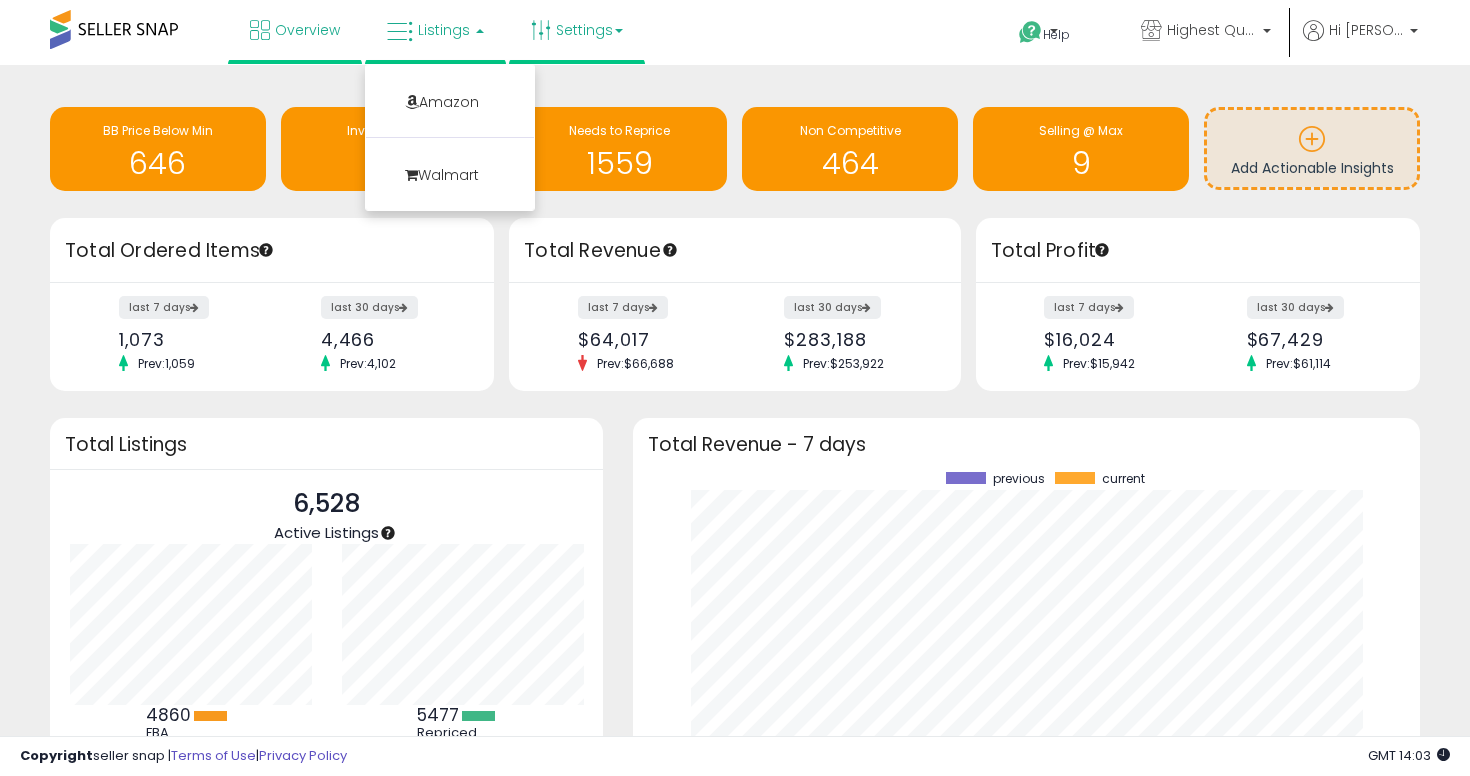 click on "Settings" at bounding box center [577, 30] 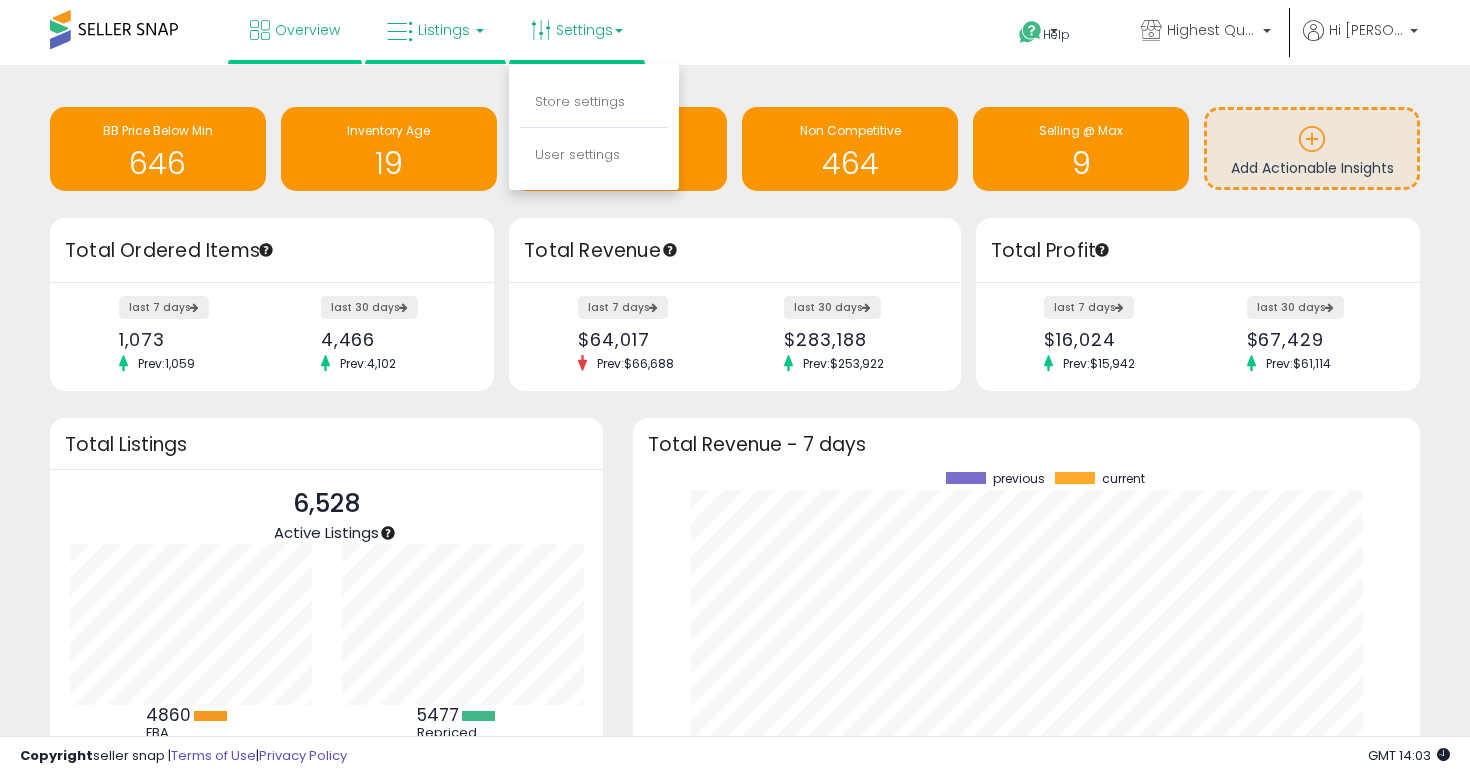 click on "Listings" at bounding box center (435, 30) 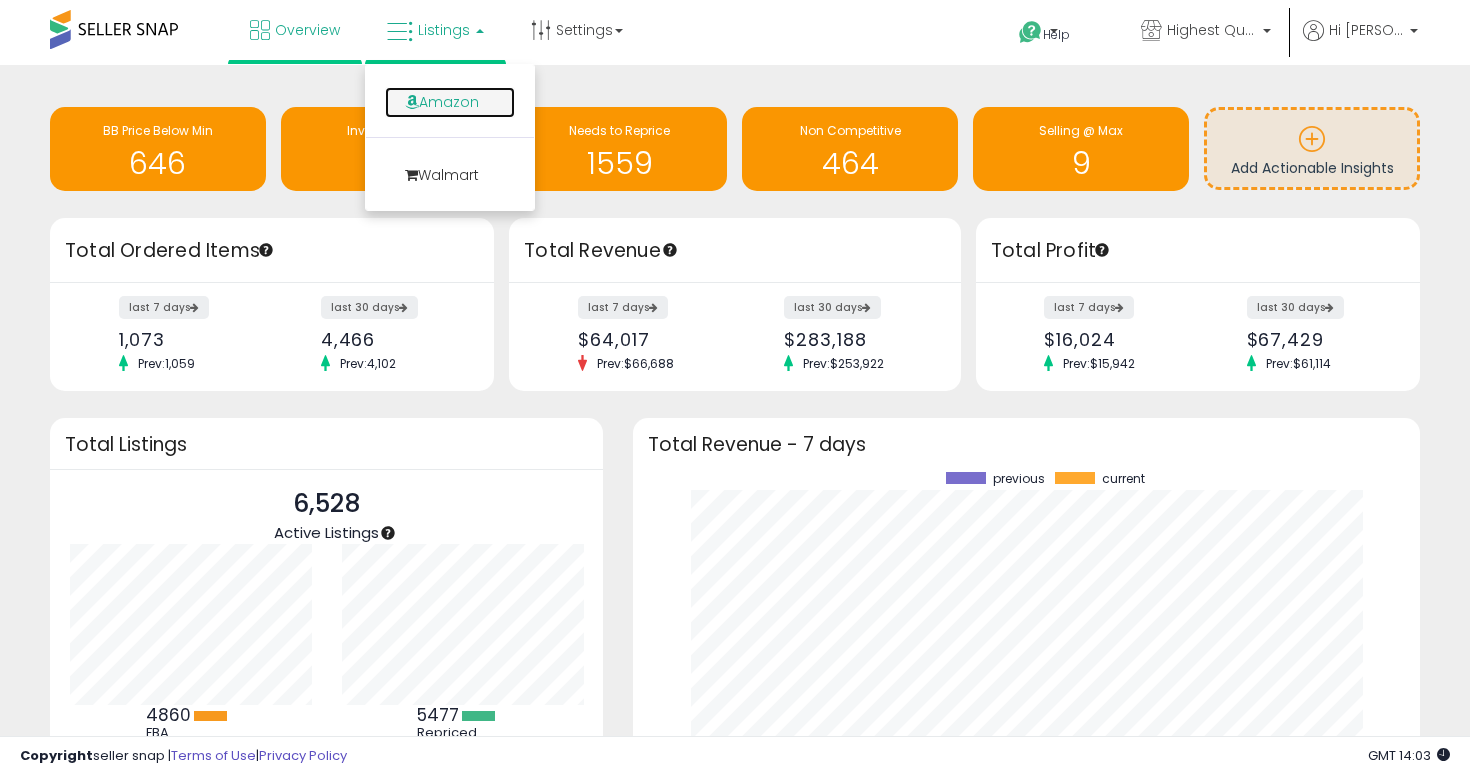 click on "Amazon" at bounding box center [450, 102] 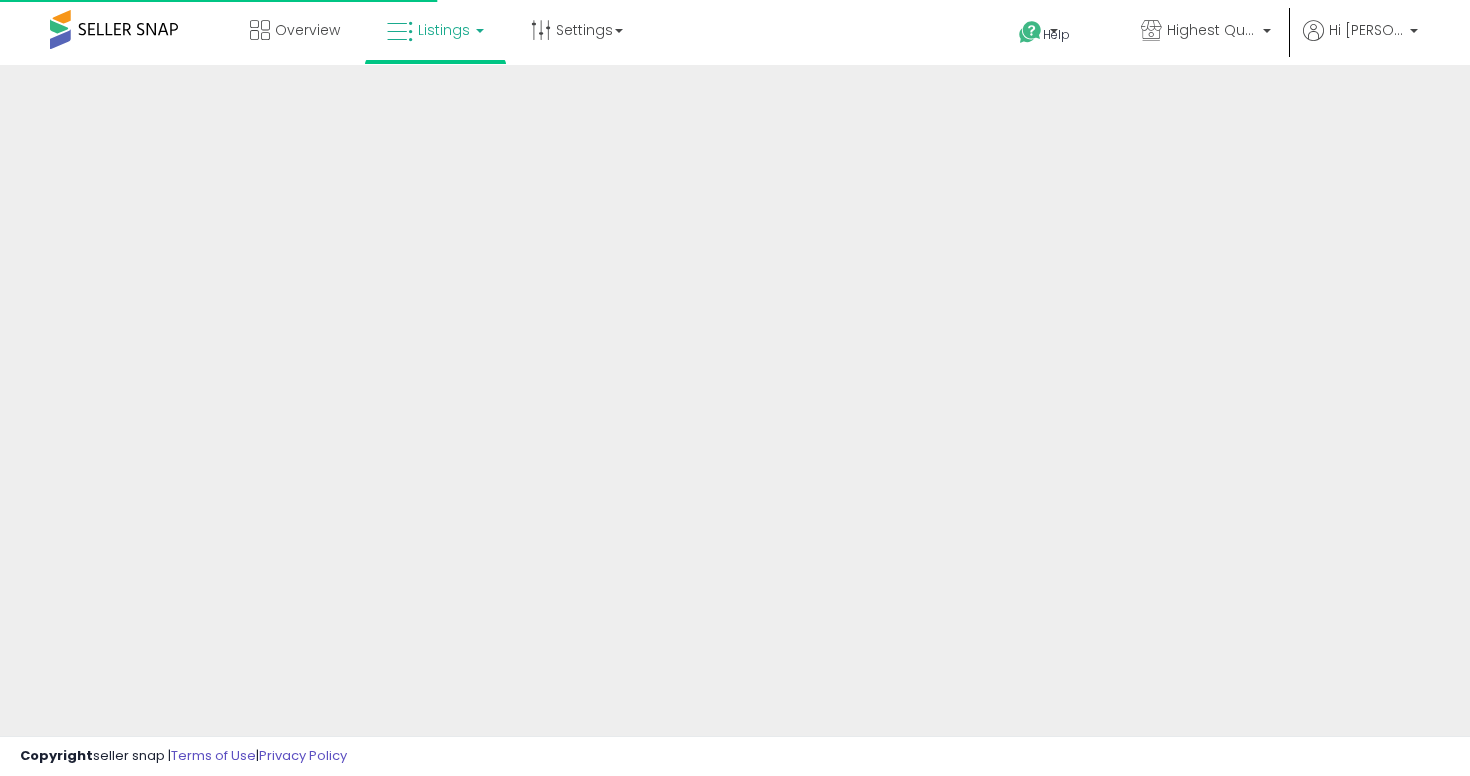 scroll, scrollTop: 0, scrollLeft: 0, axis: both 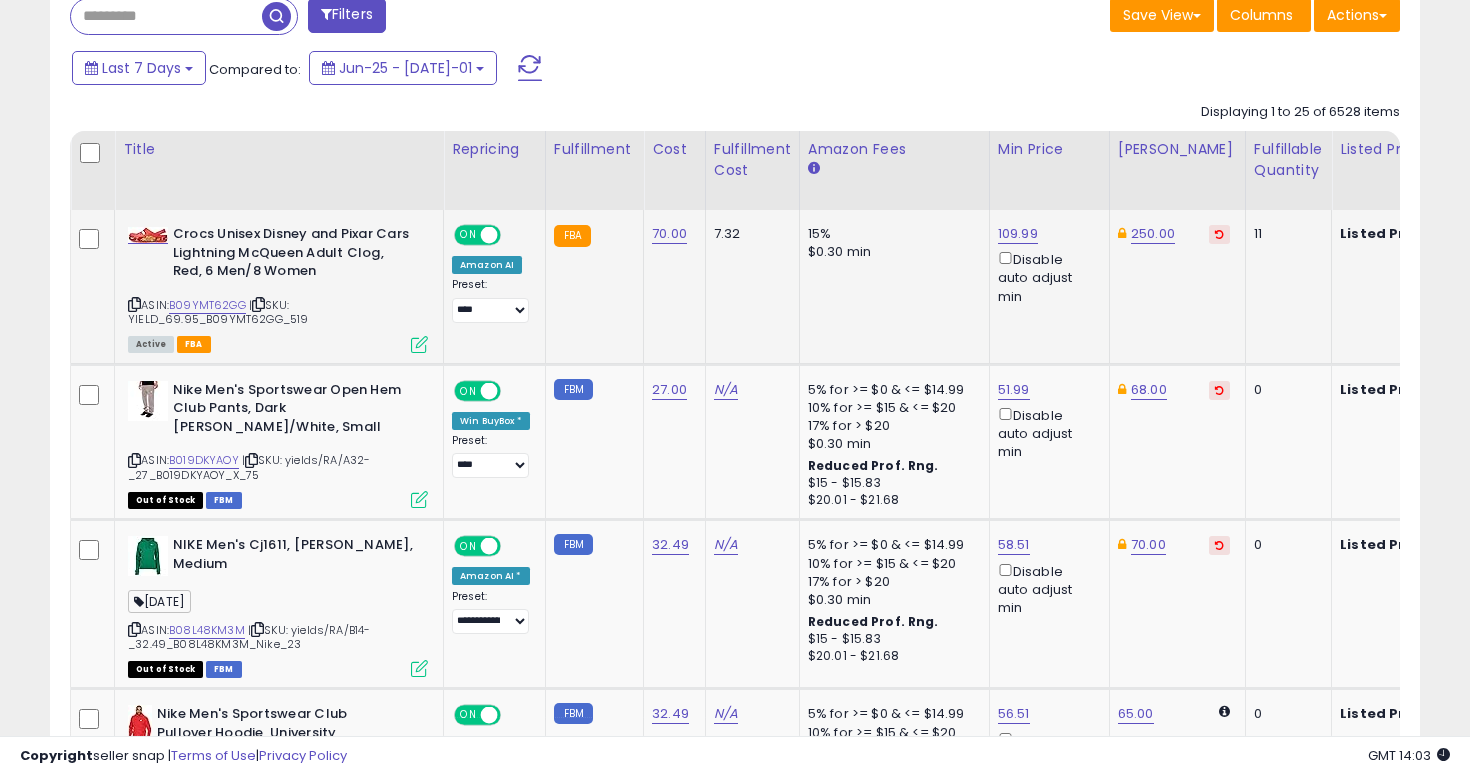 click at bounding box center [134, 304] 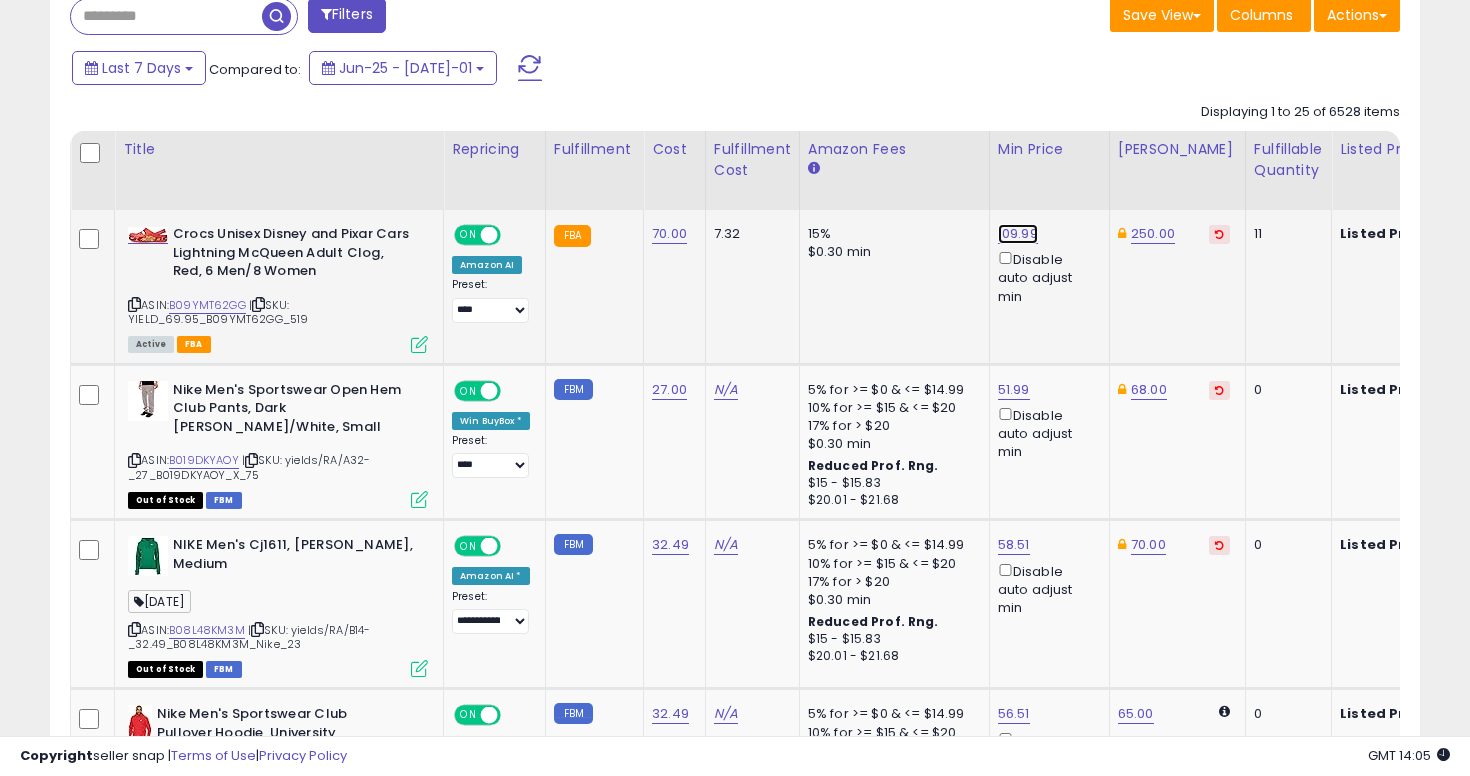 click on "109.99" at bounding box center (1018, 234) 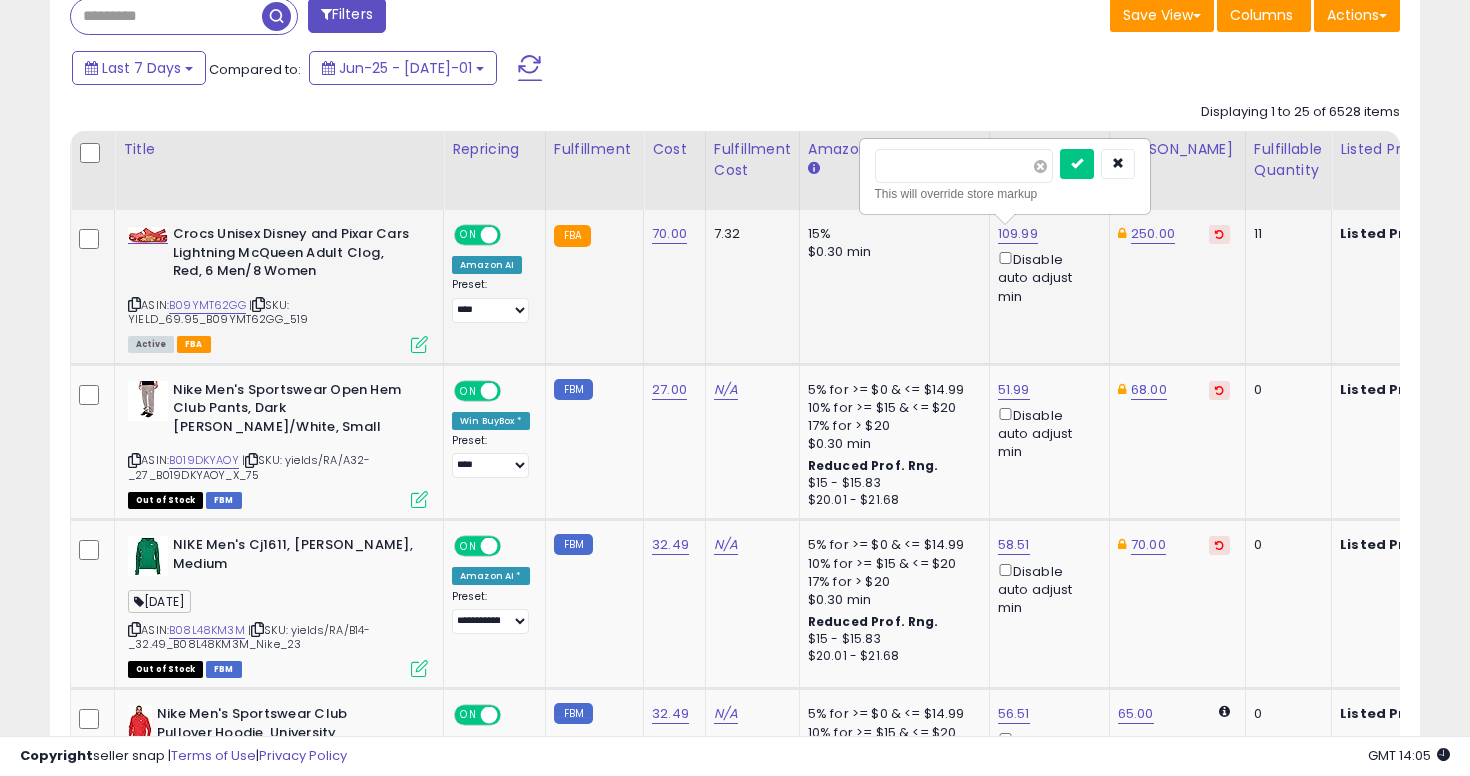 click at bounding box center (1040, 166) 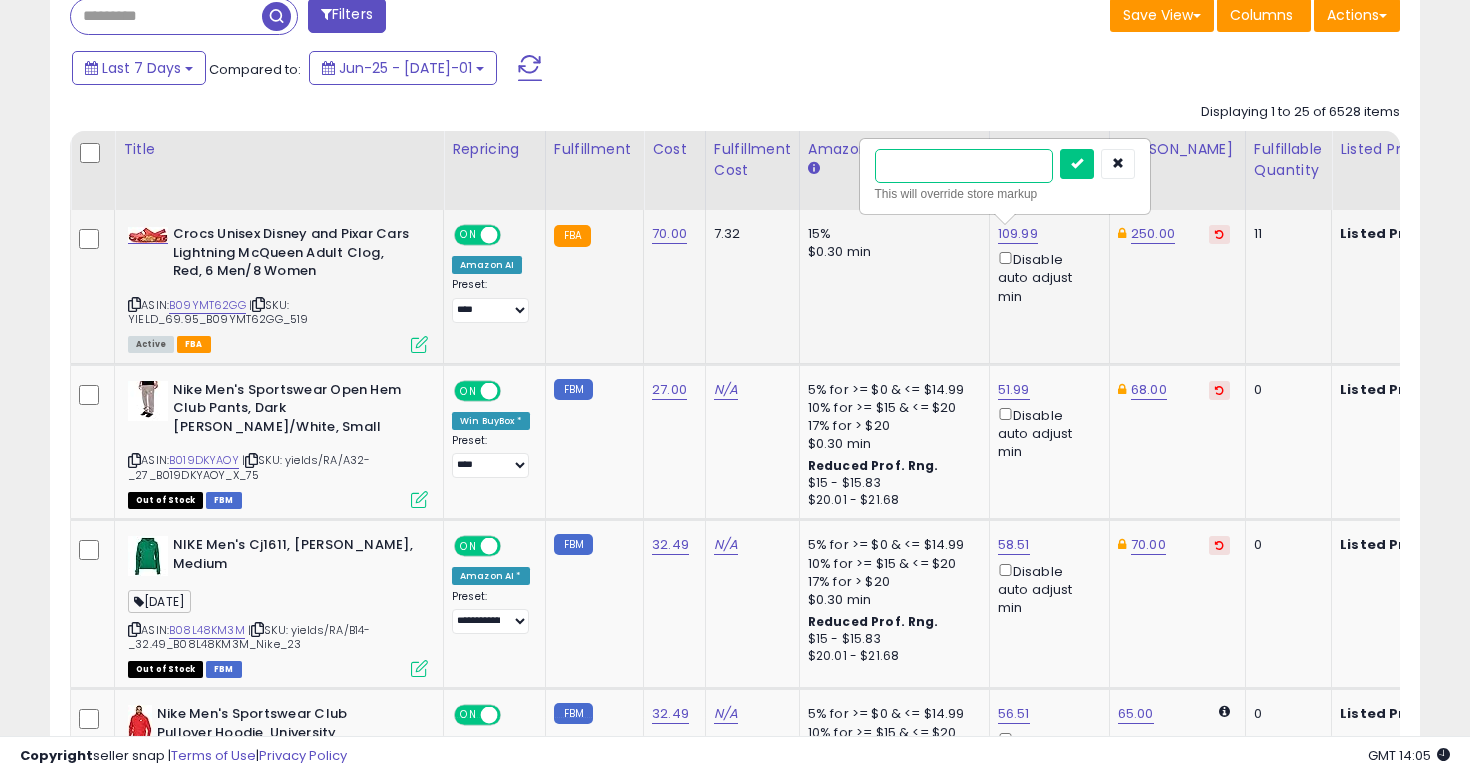 paste on "*****" 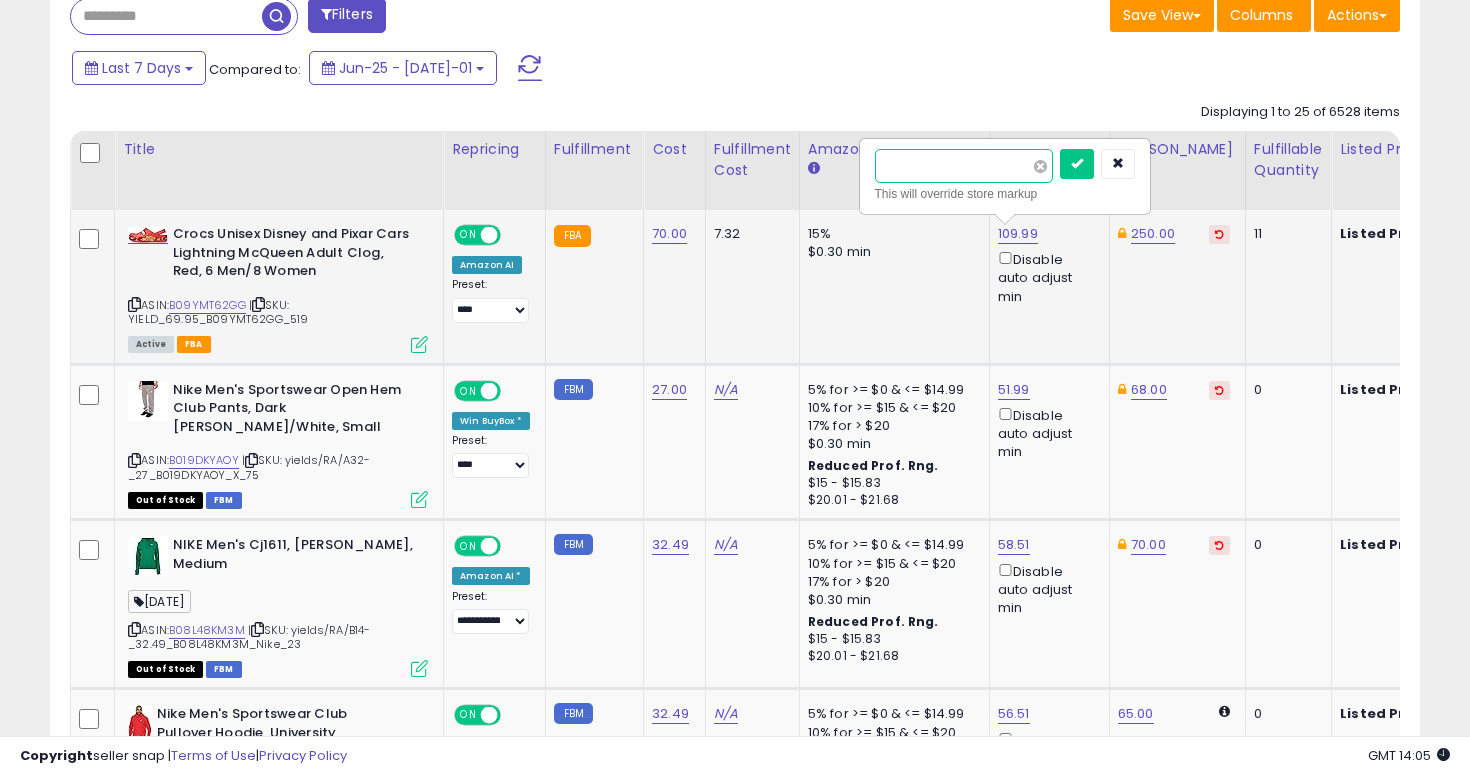 click at bounding box center [1077, 164] 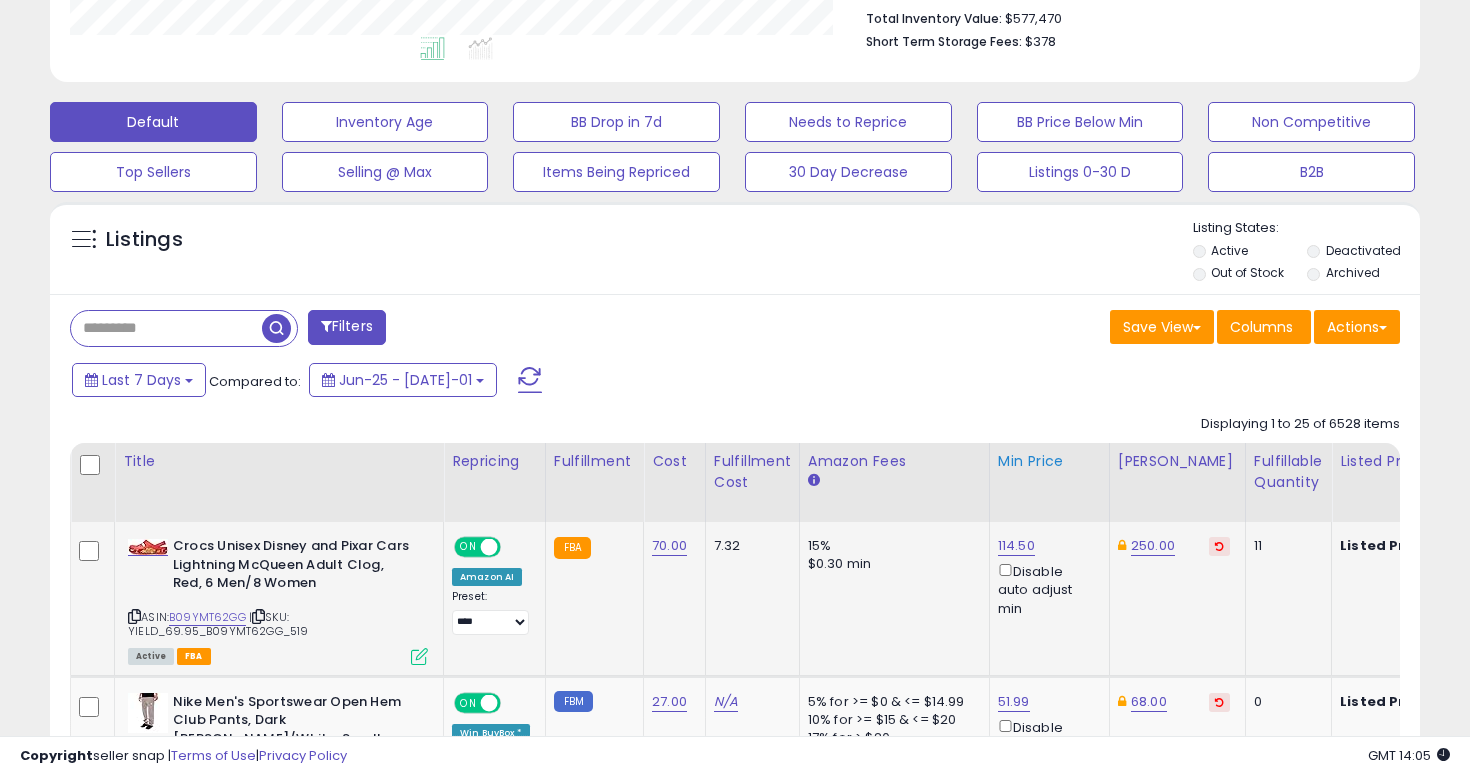 scroll, scrollTop: 529, scrollLeft: 0, axis: vertical 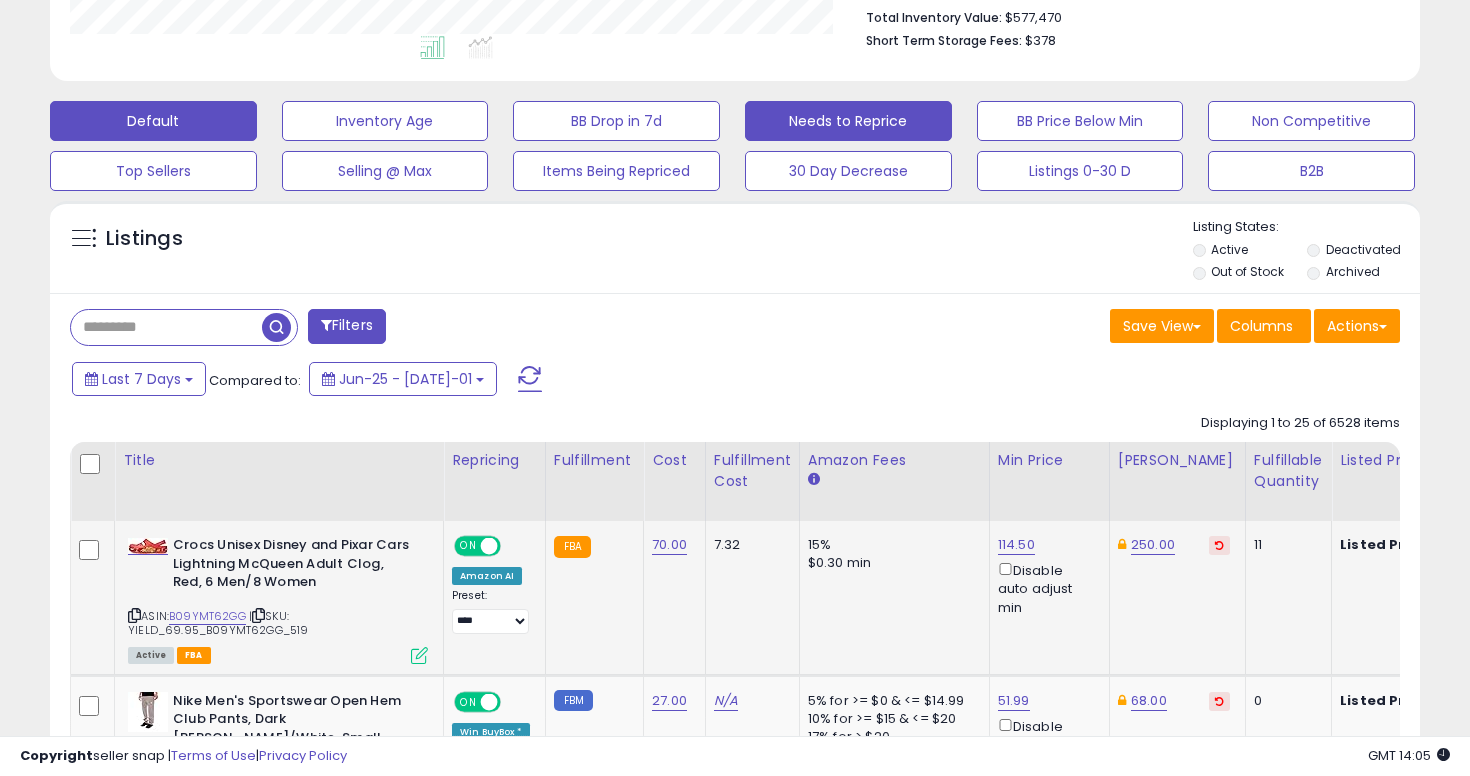 click on "Needs to Reprice" at bounding box center (385, 121) 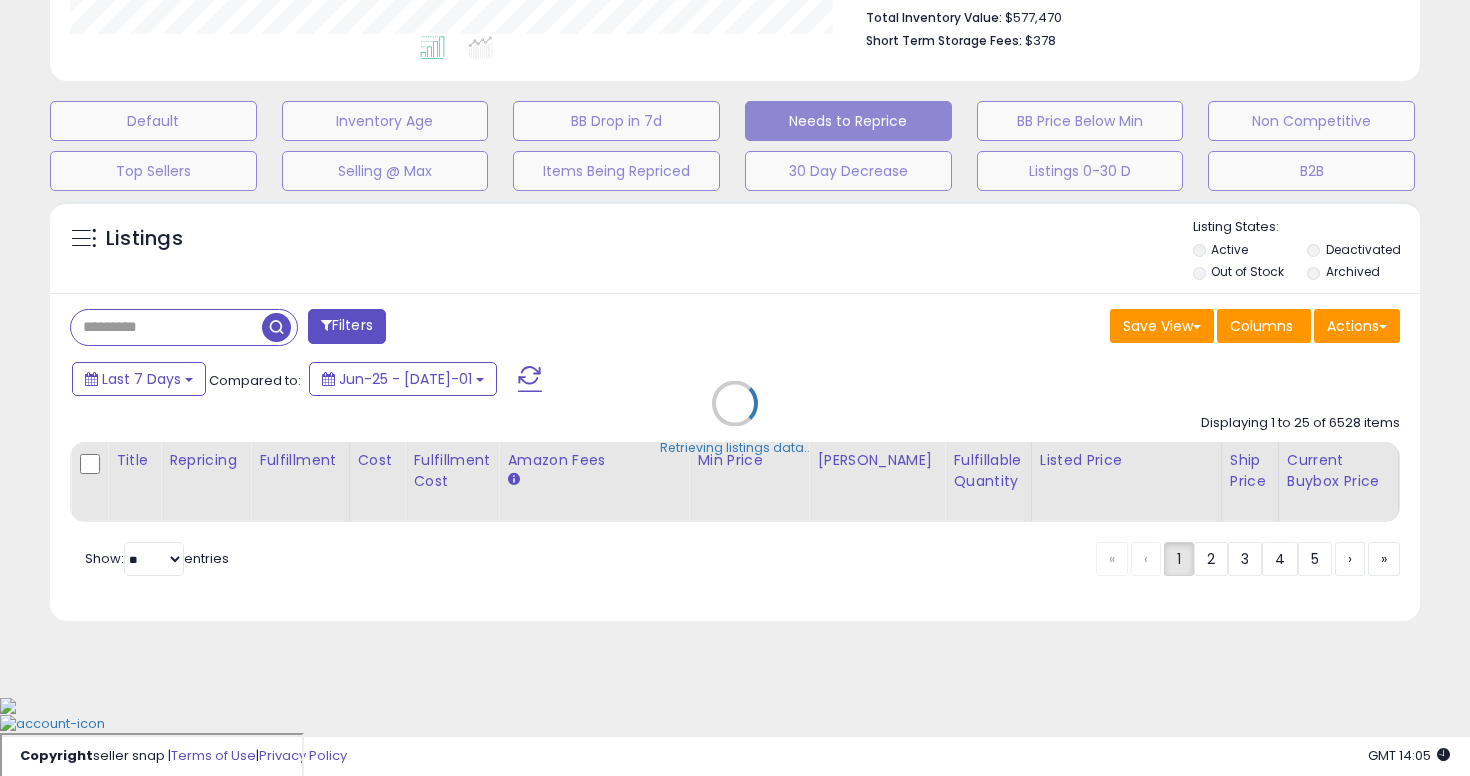 scroll, scrollTop: 449, scrollLeft: 0, axis: vertical 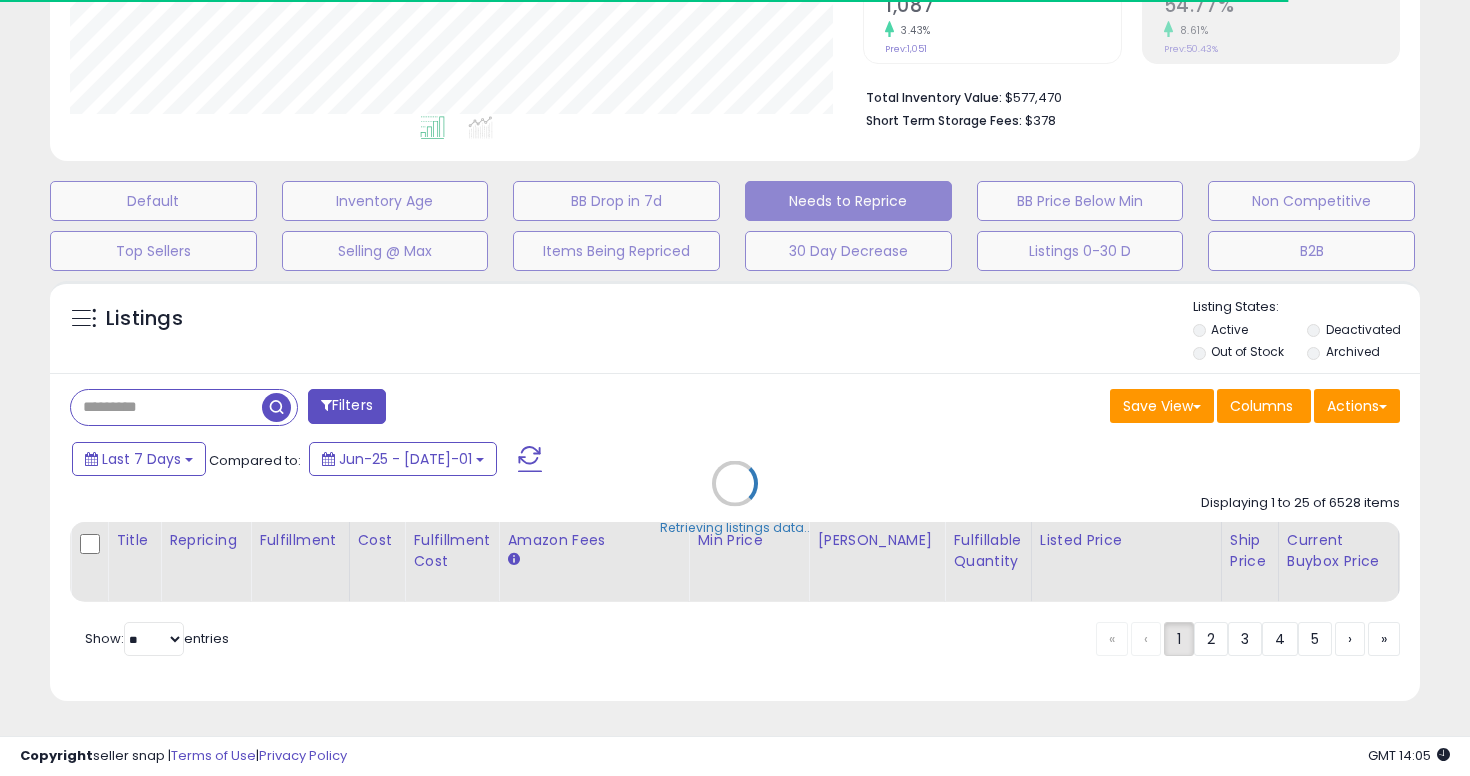 select on "**" 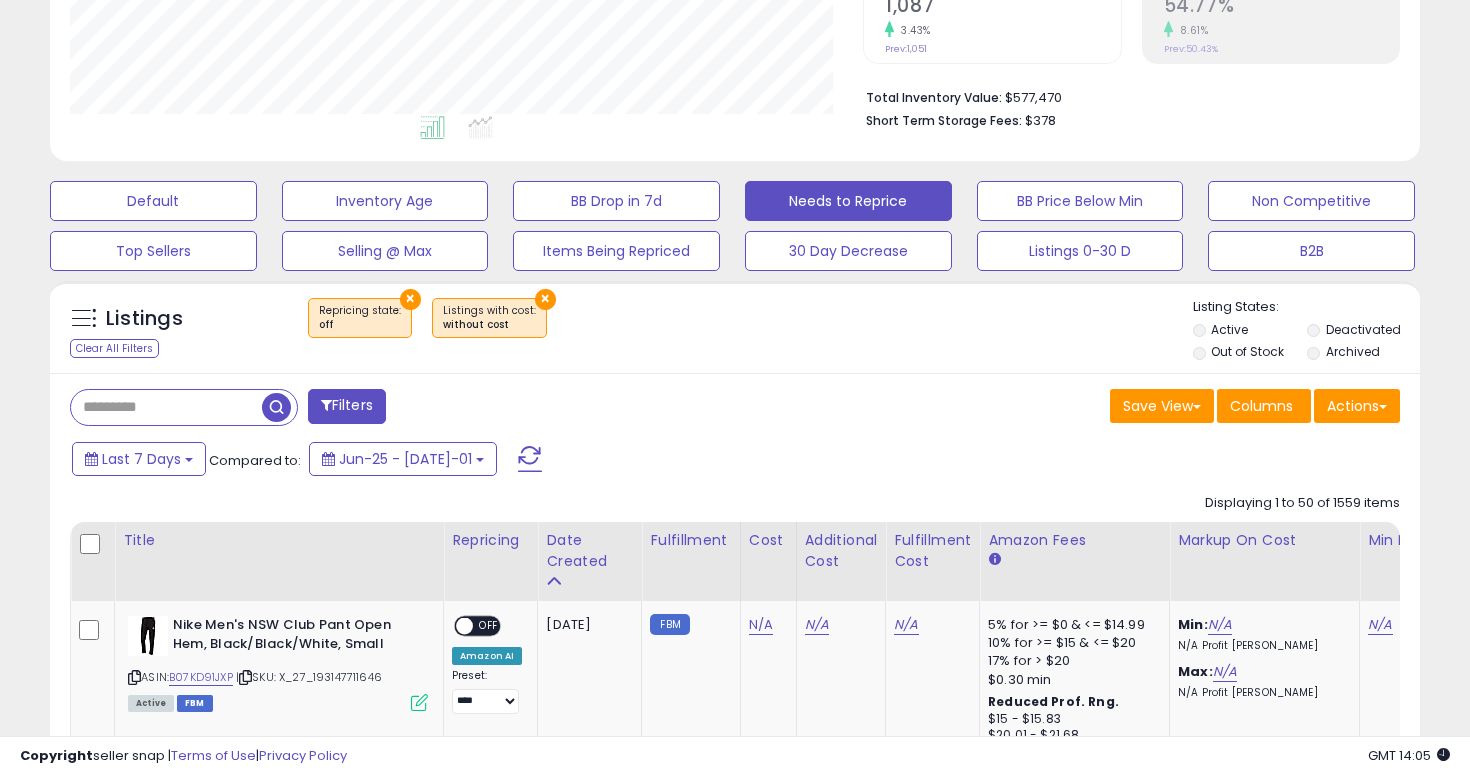 scroll, scrollTop: 529, scrollLeft: 0, axis: vertical 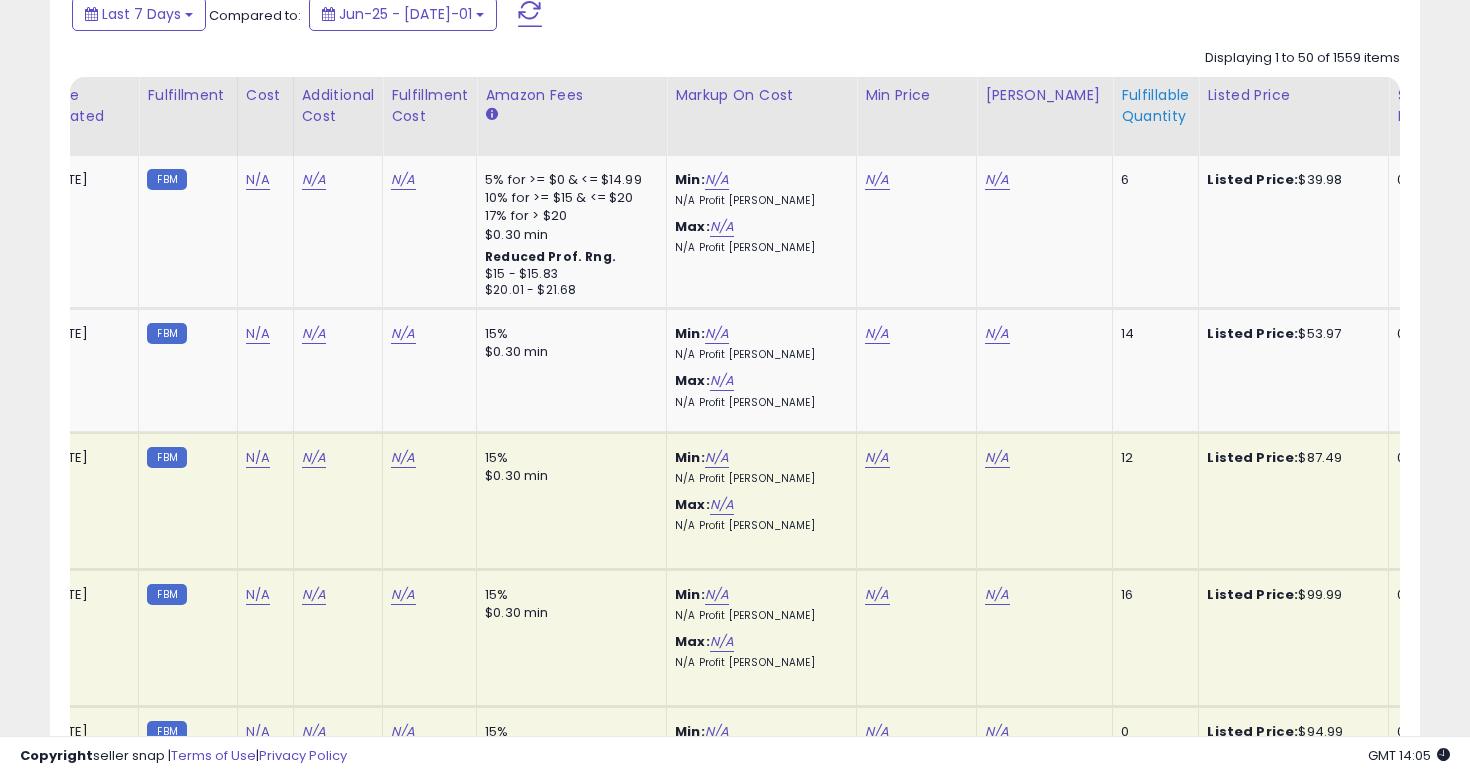 click on "Fulfillable Quantity" at bounding box center (1155, 106) 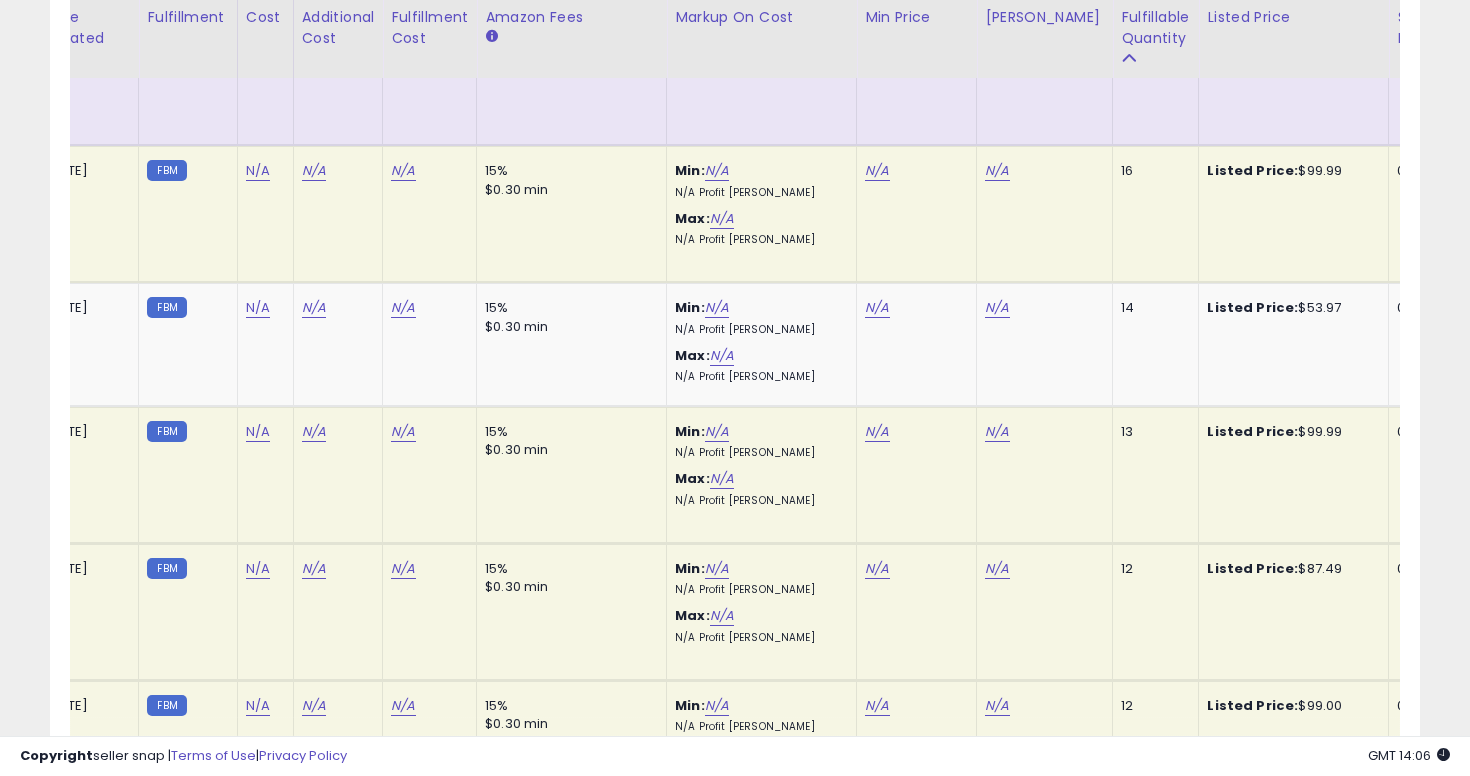 scroll, scrollTop: 1385, scrollLeft: 0, axis: vertical 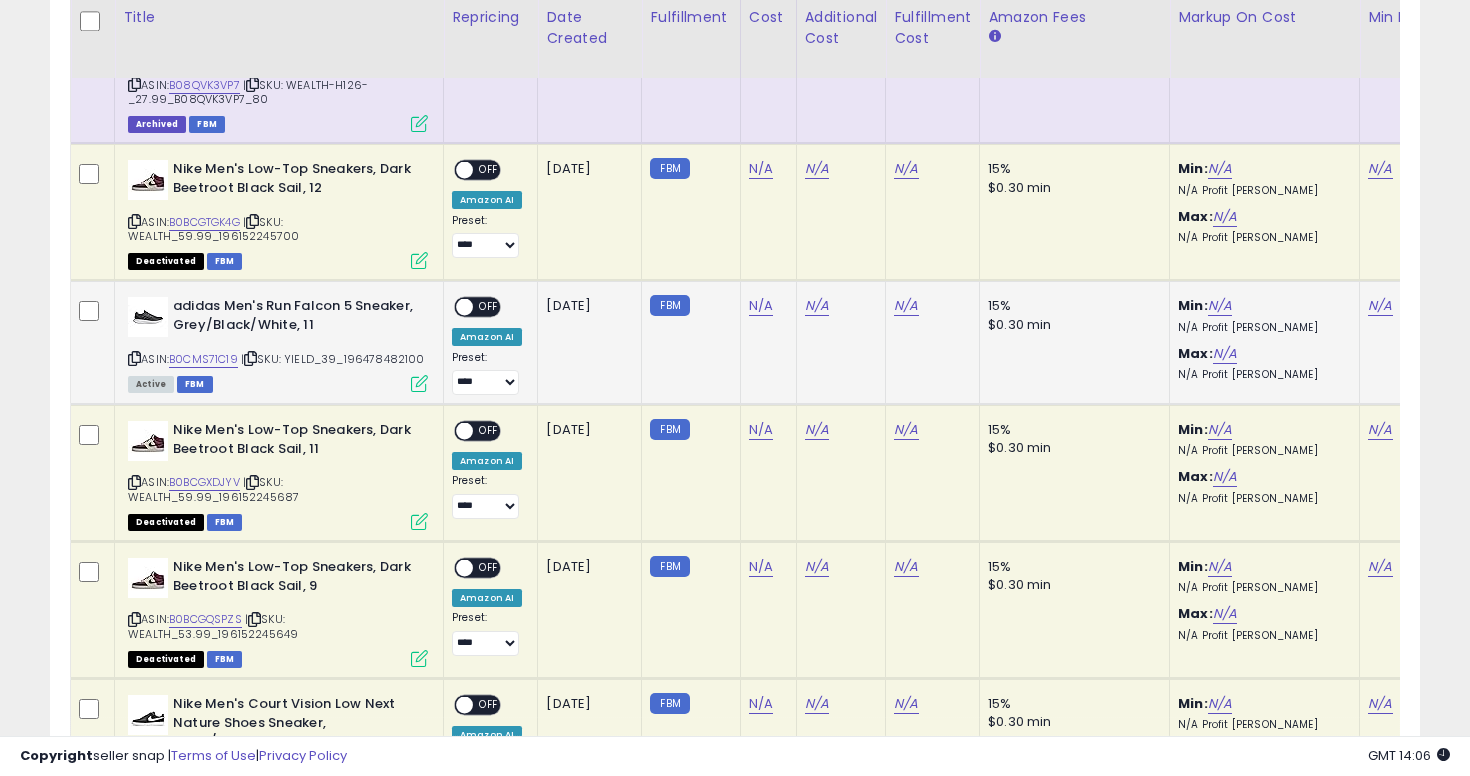click at bounding box center [134, 358] 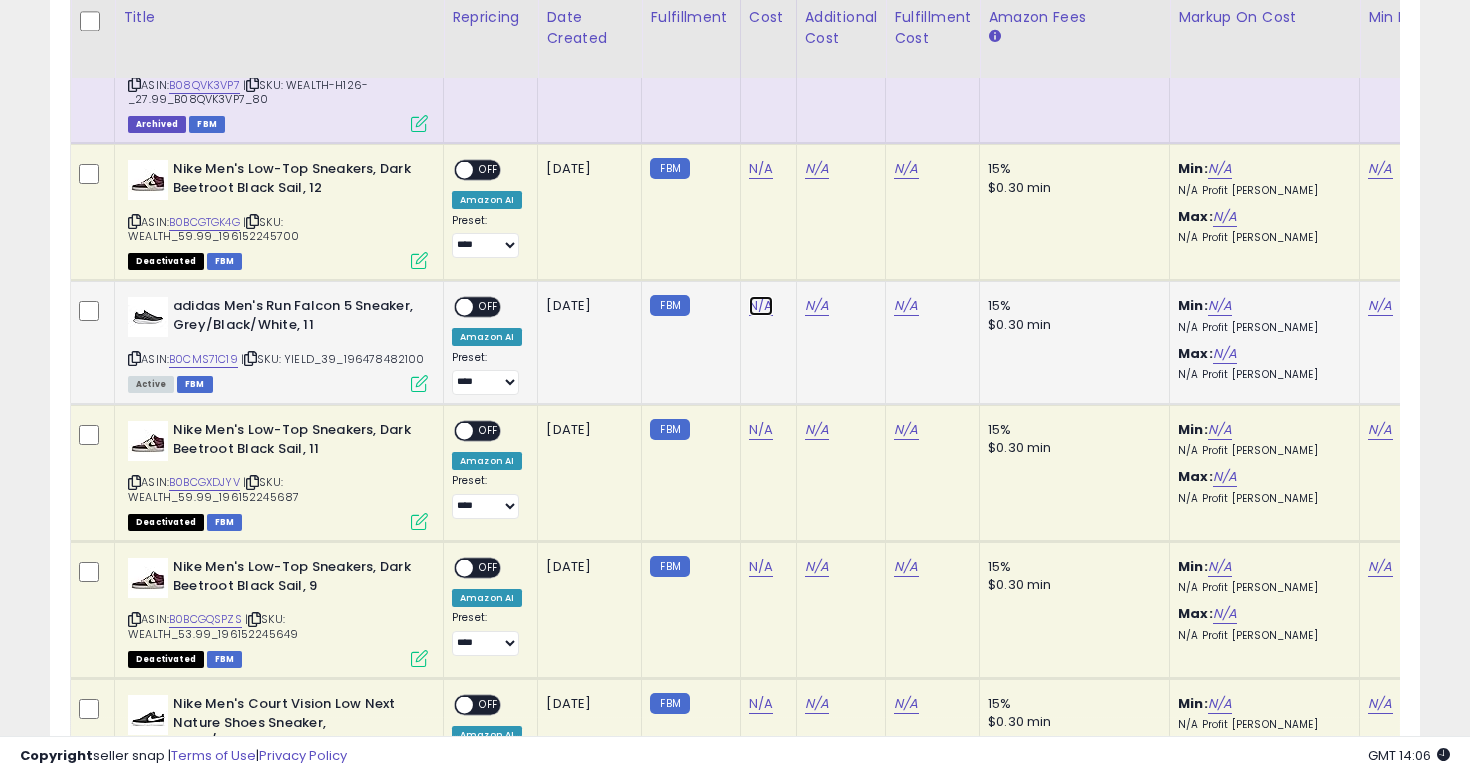 click on "N/A" at bounding box center [761, -311] 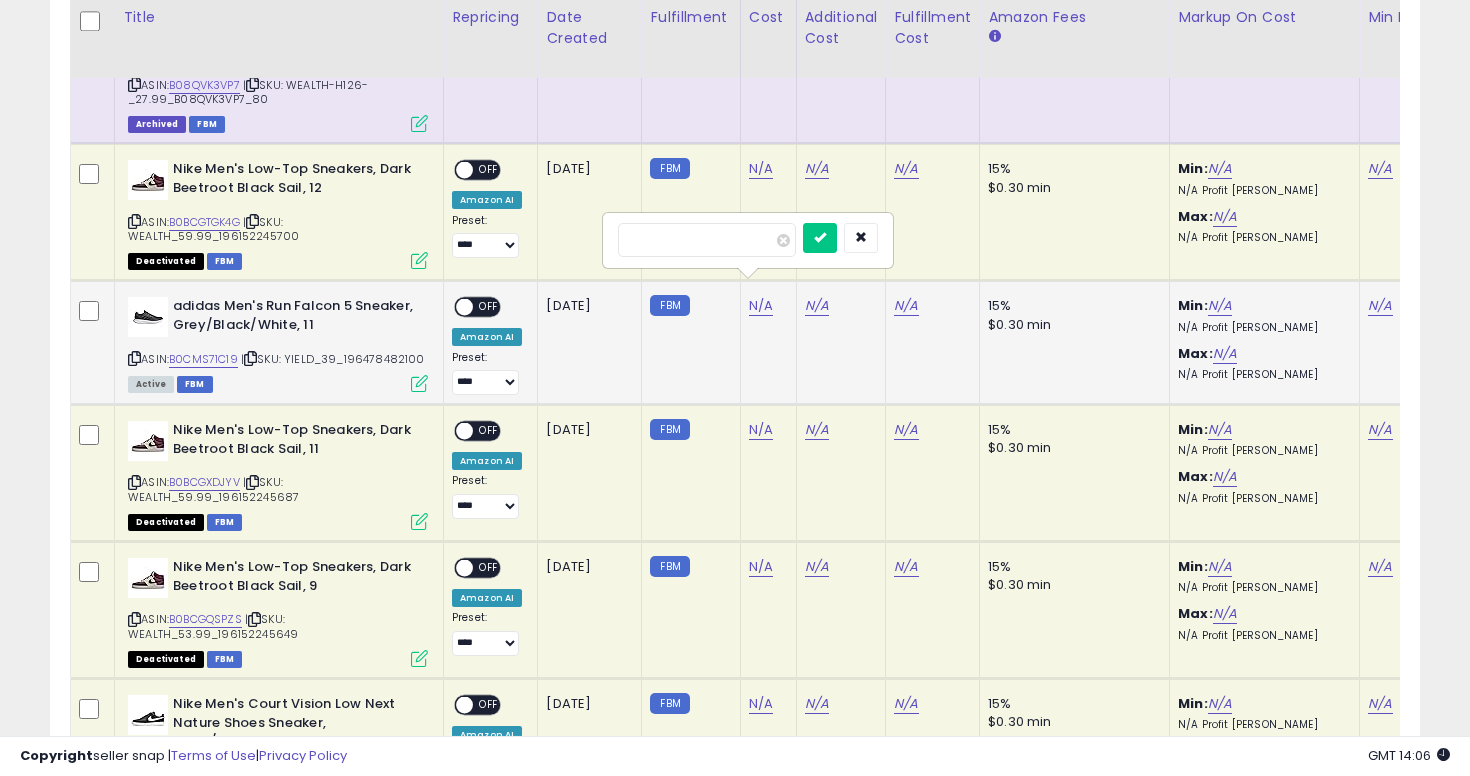 type on "**" 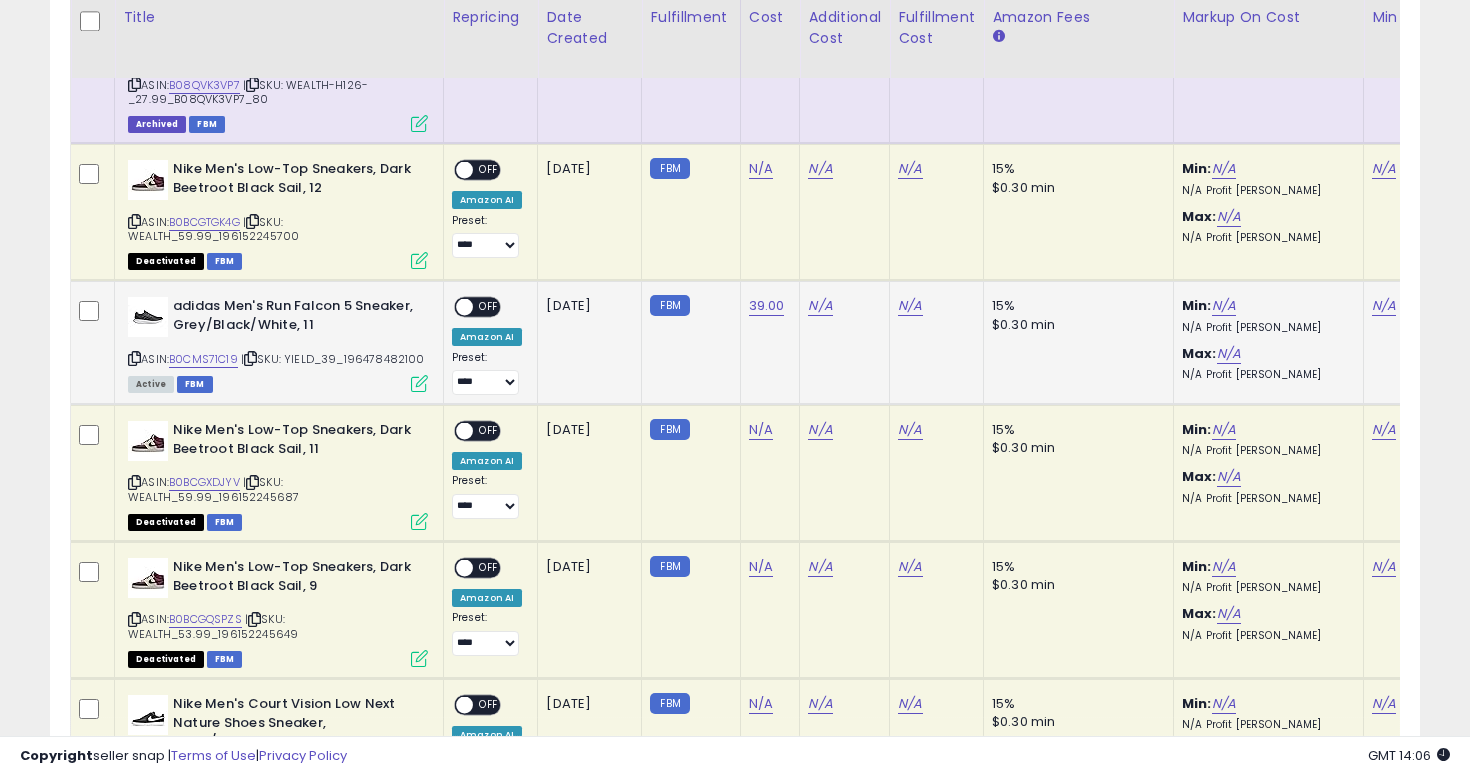 scroll, scrollTop: 0, scrollLeft: 121, axis: horizontal 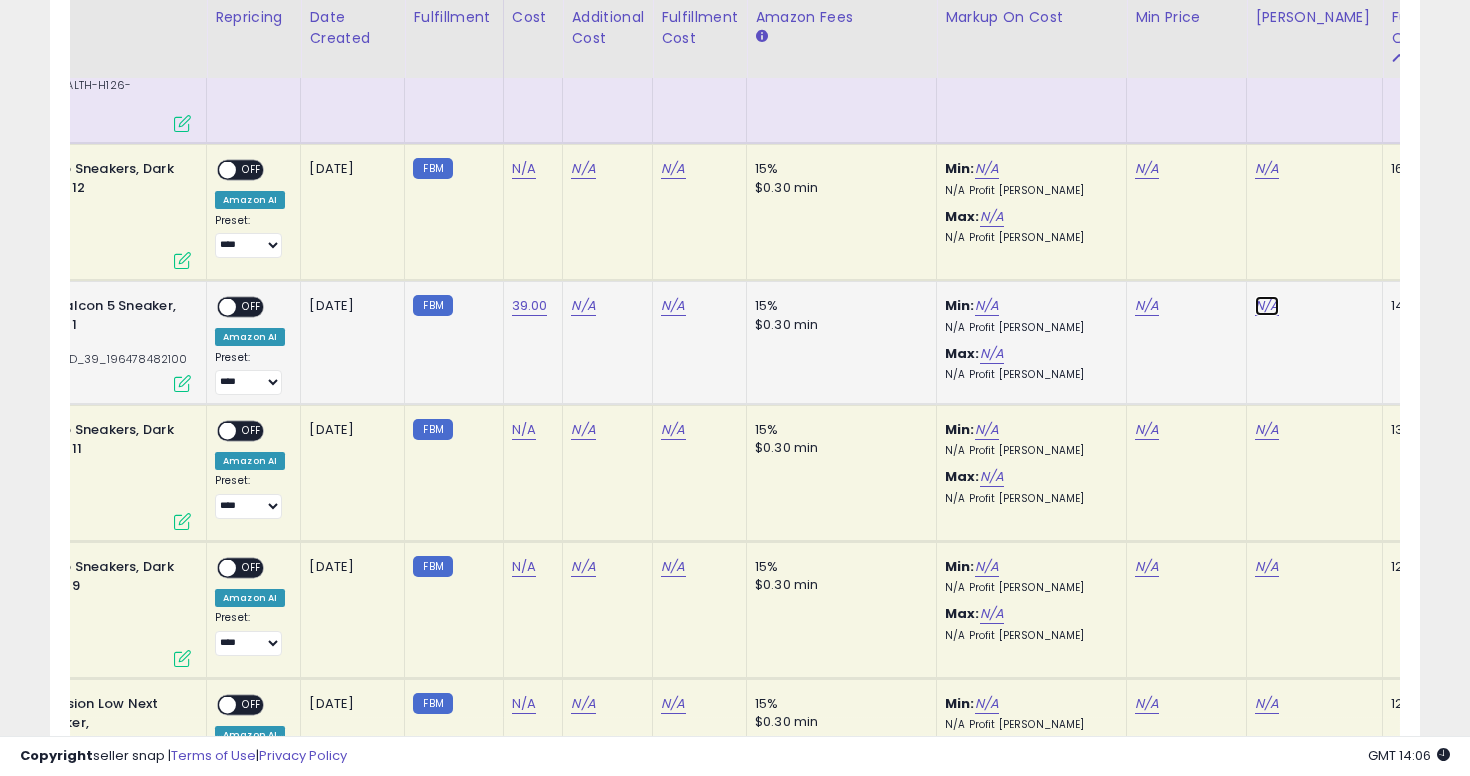 click on "N/A" at bounding box center [1267, -311] 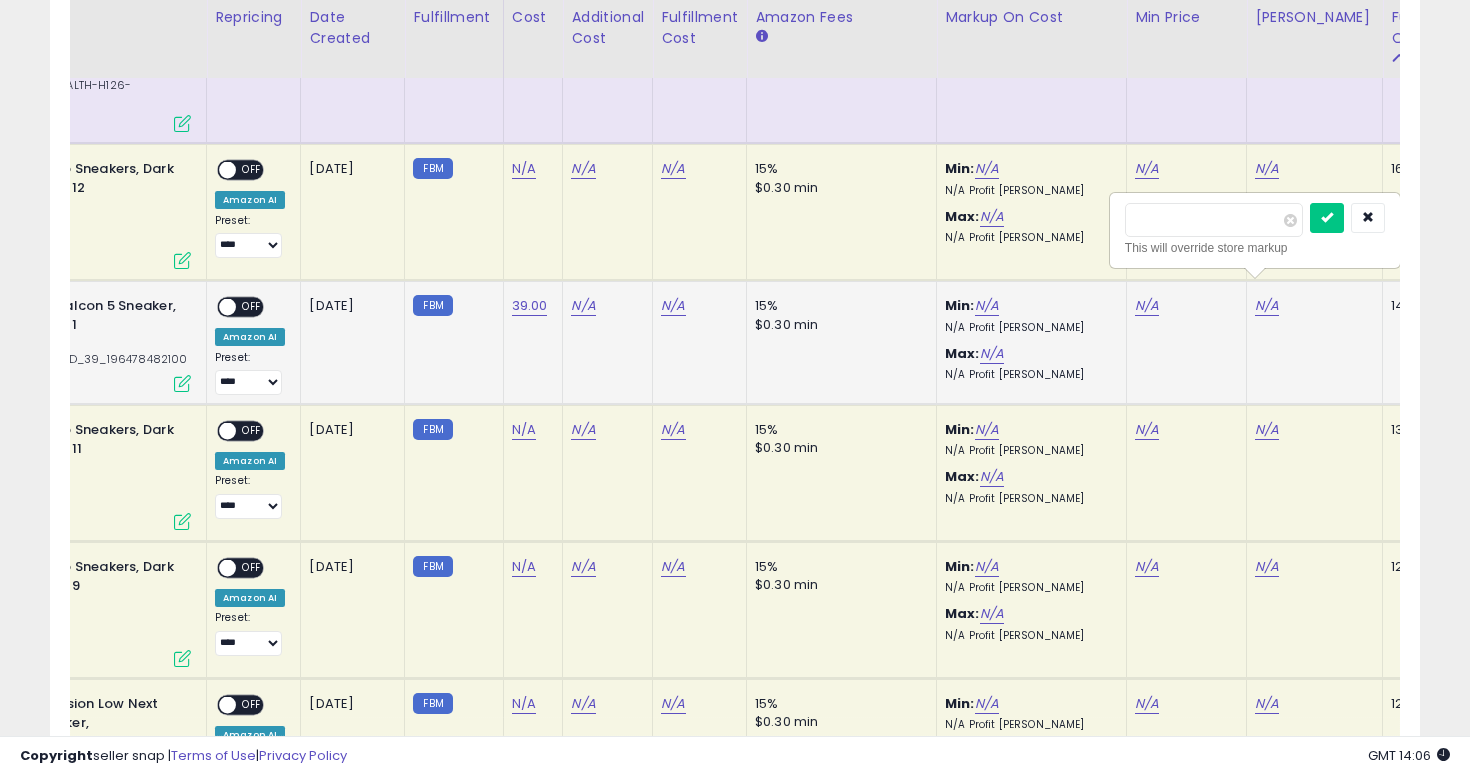 scroll, scrollTop: 0, scrollLeft: 281, axis: horizontal 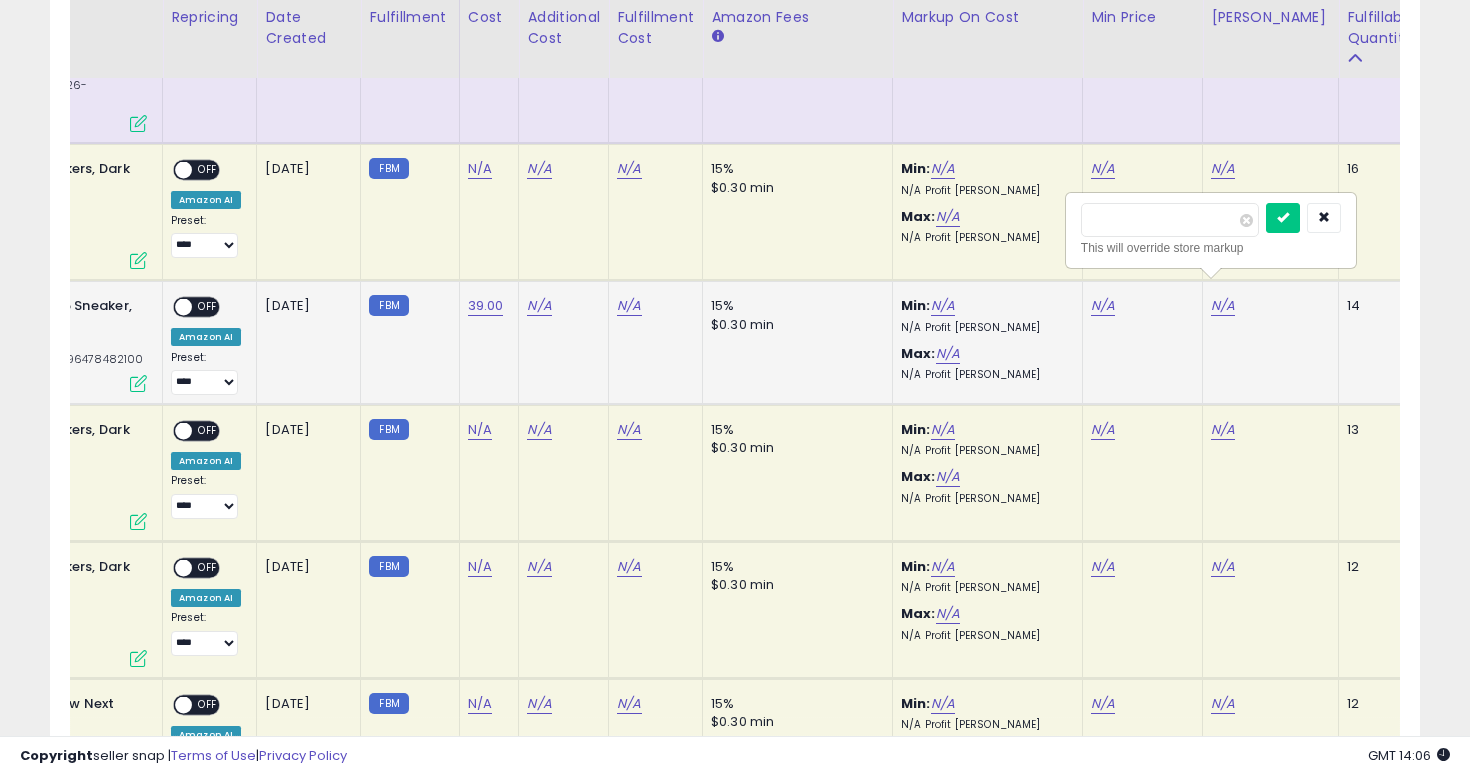 type on "*****" 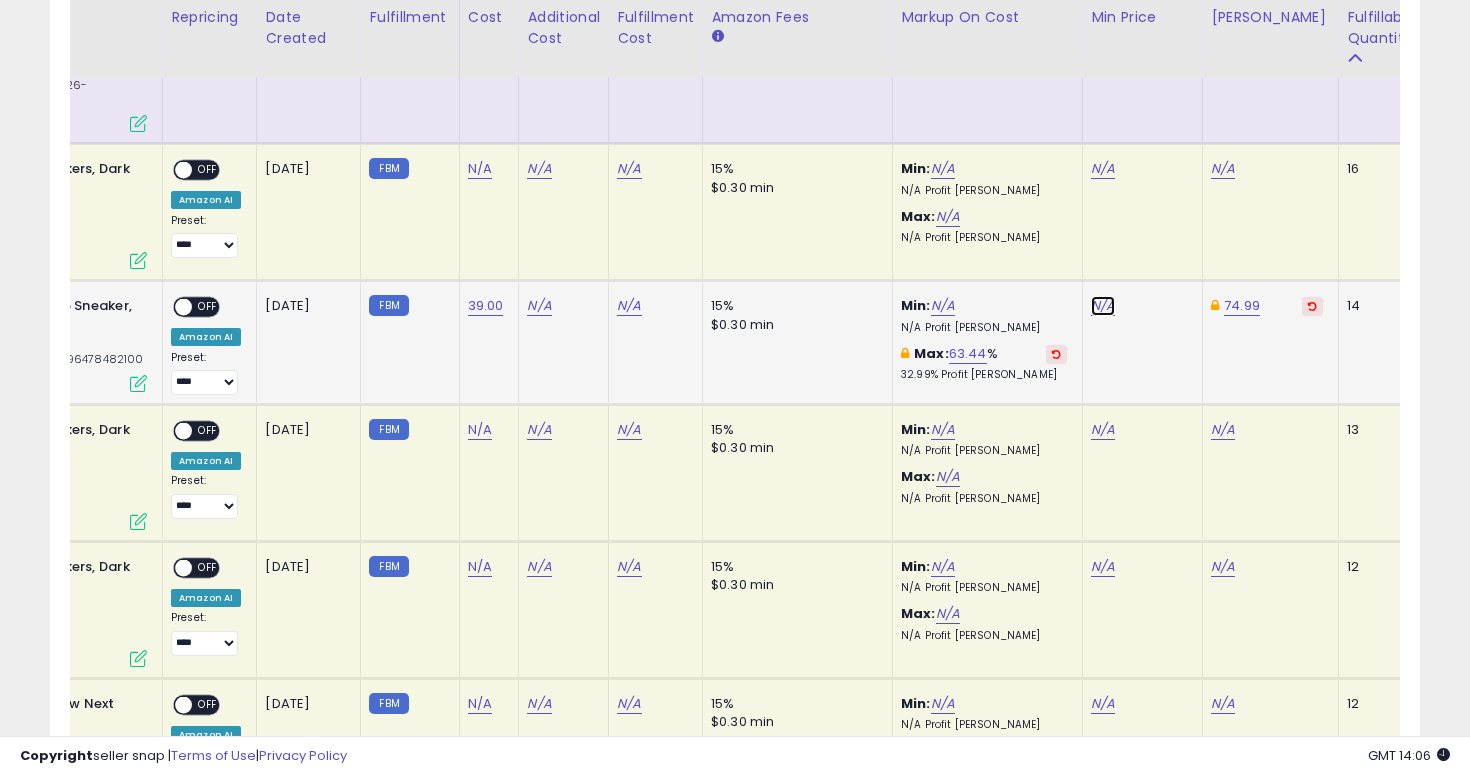 click on "N/A" at bounding box center (1103, -311) 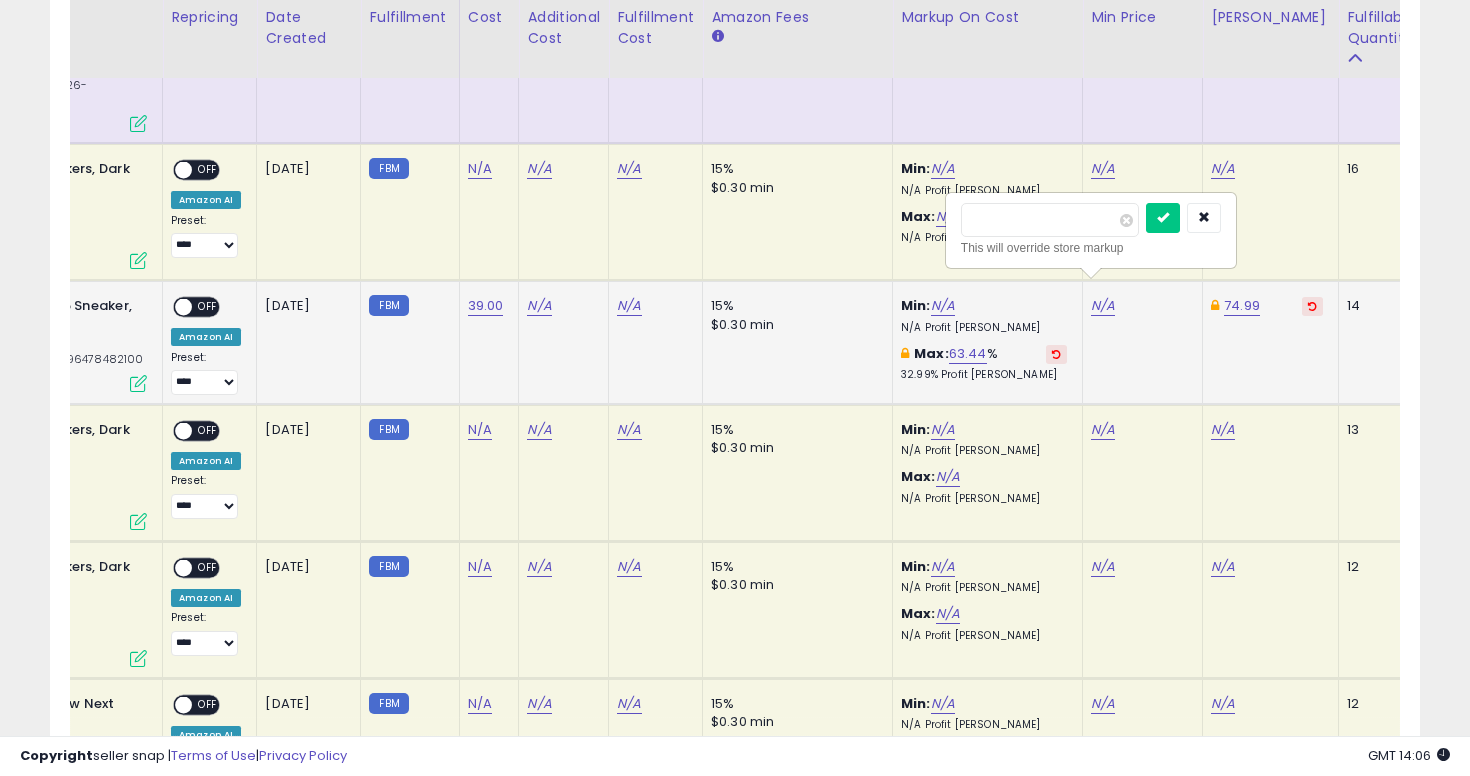 type on "*****" 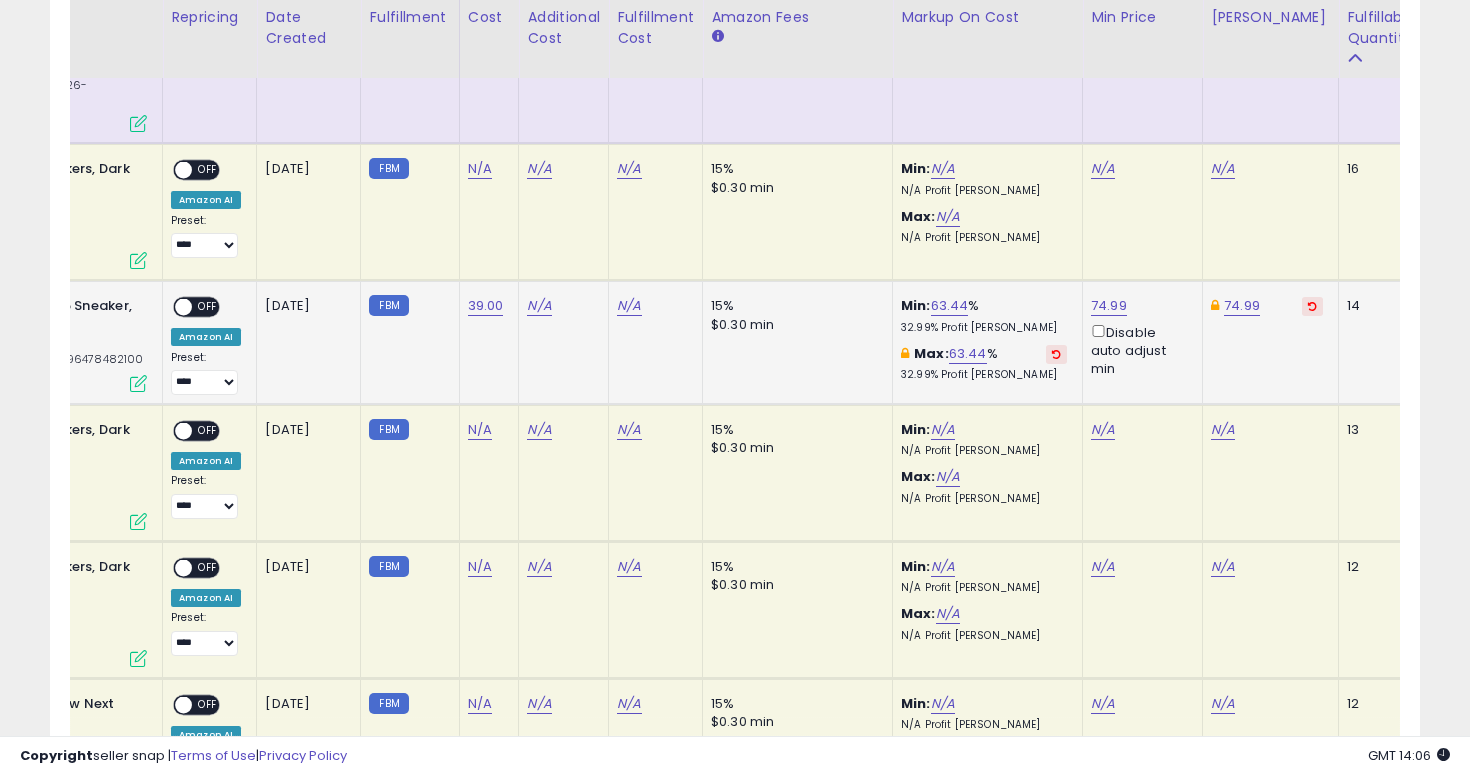 scroll, scrollTop: 0, scrollLeft: 56, axis: horizontal 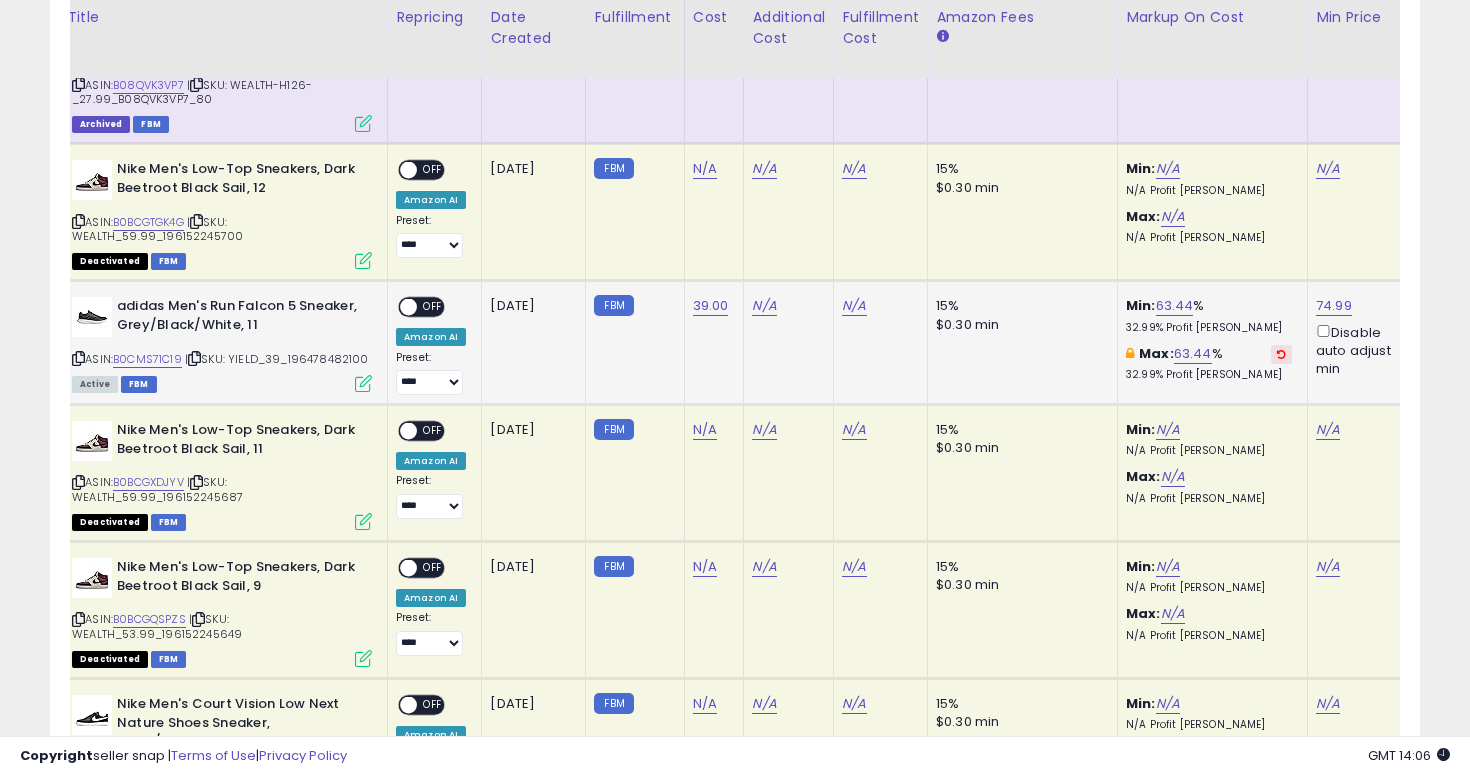 click on "OFF" at bounding box center [433, 307] 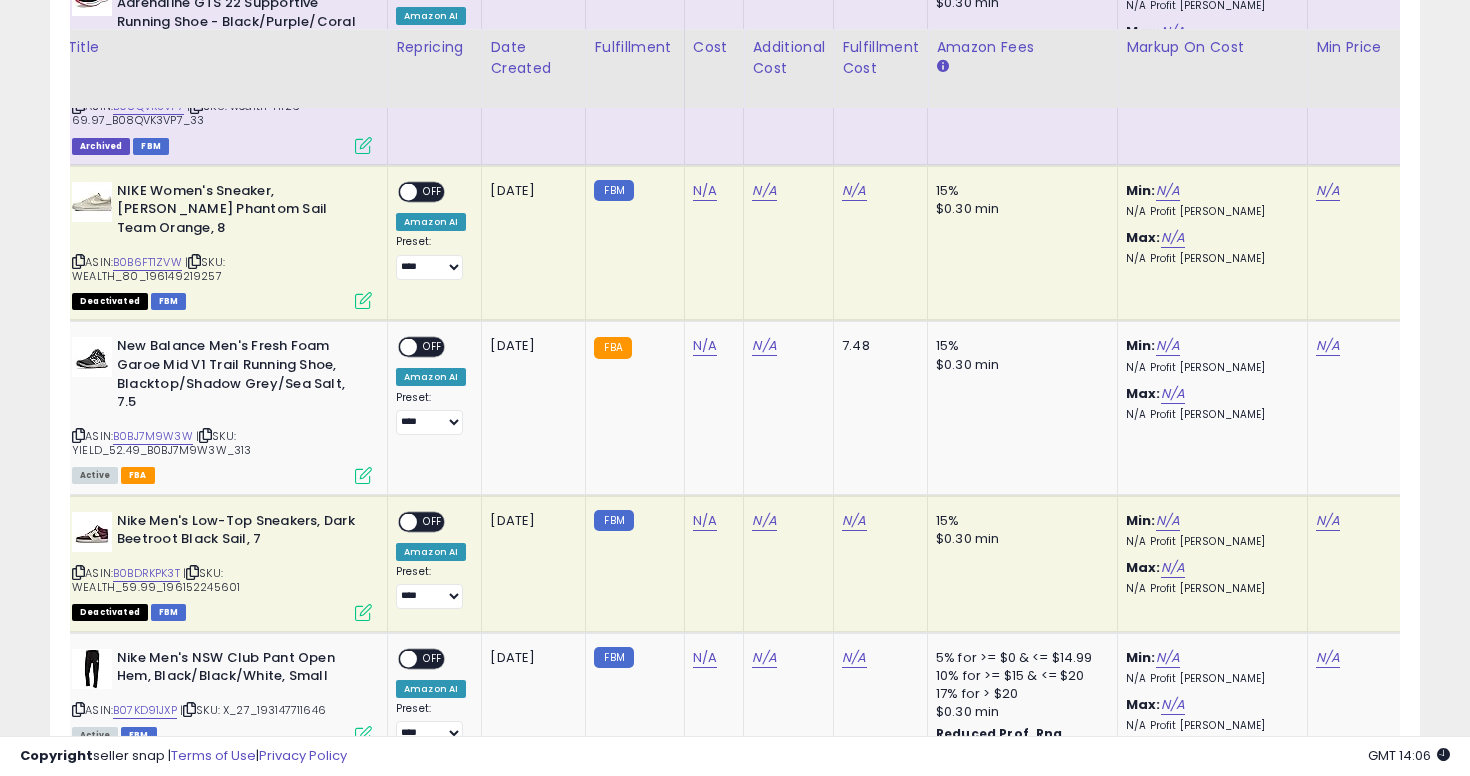scroll, scrollTop: 2278, scrollLeft: 0, axis: vertical 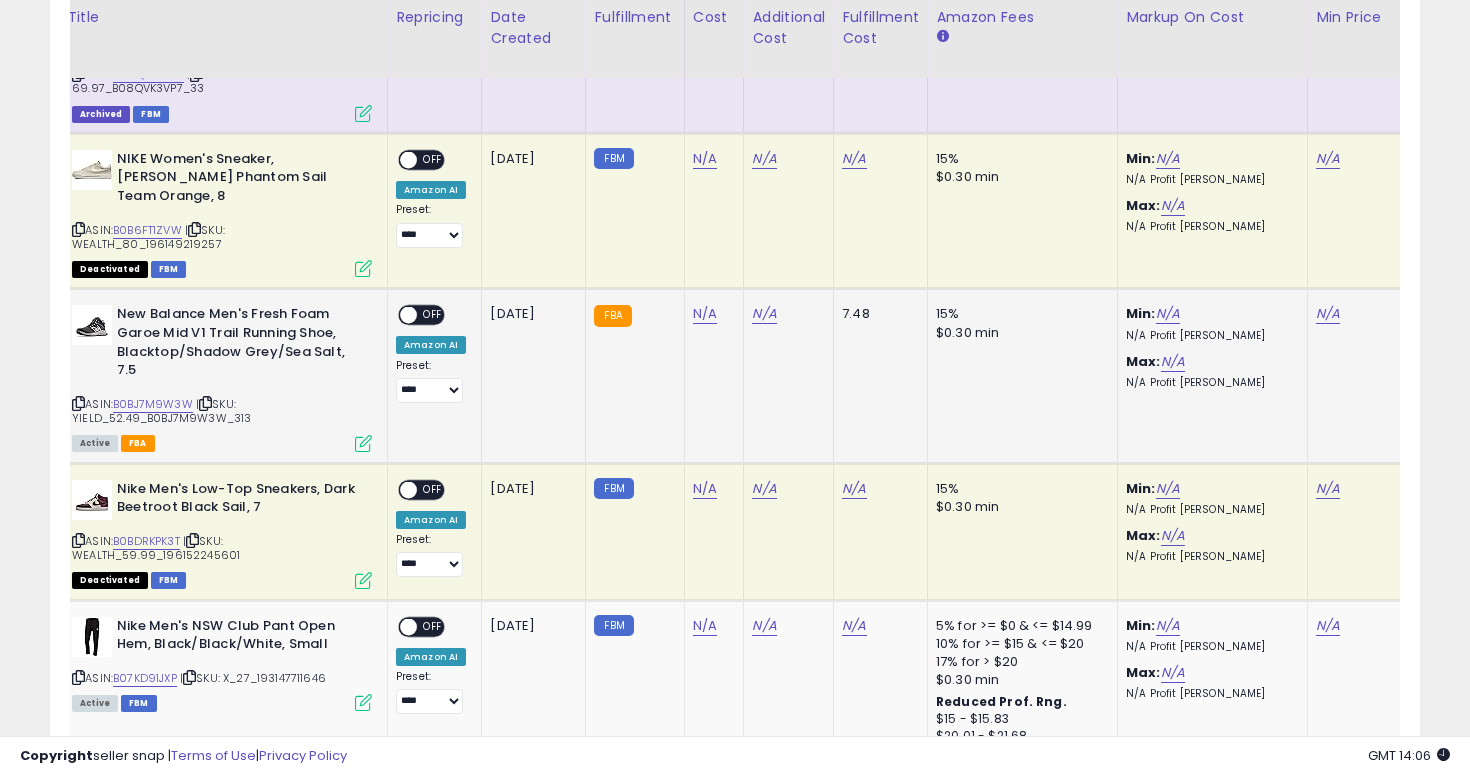 click at bounding box center [78, 403] 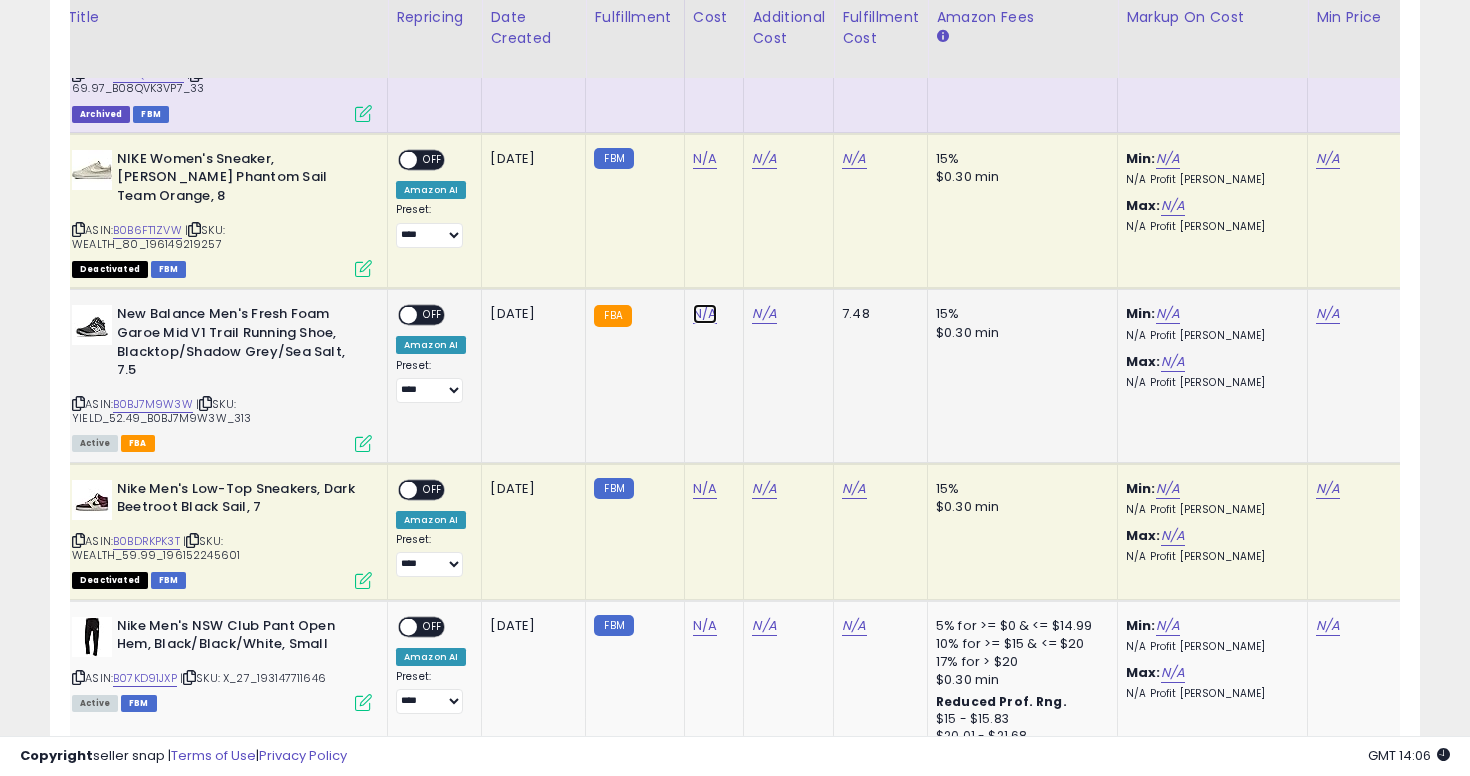 click on "N/A" at bounding box center [705, -1204] 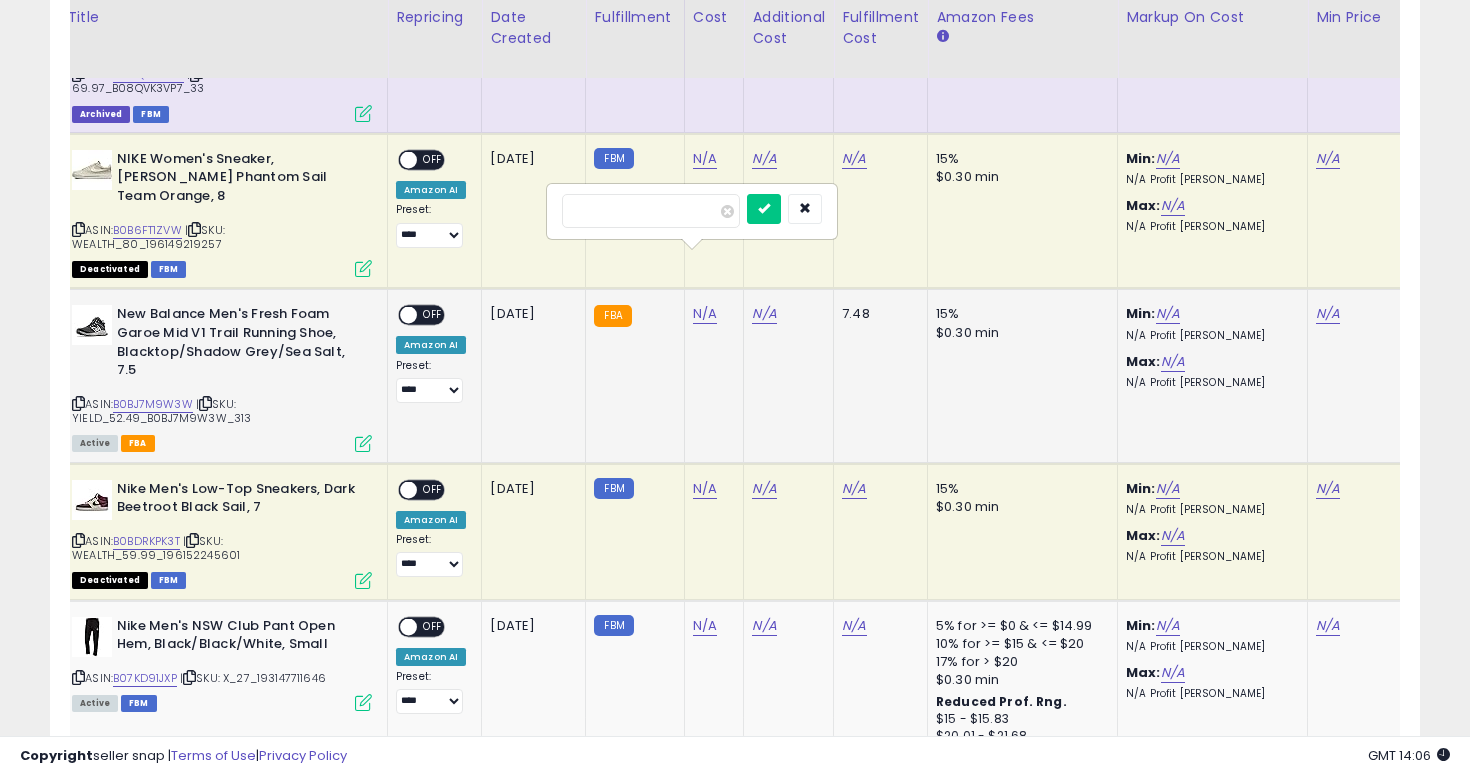 type on "****" 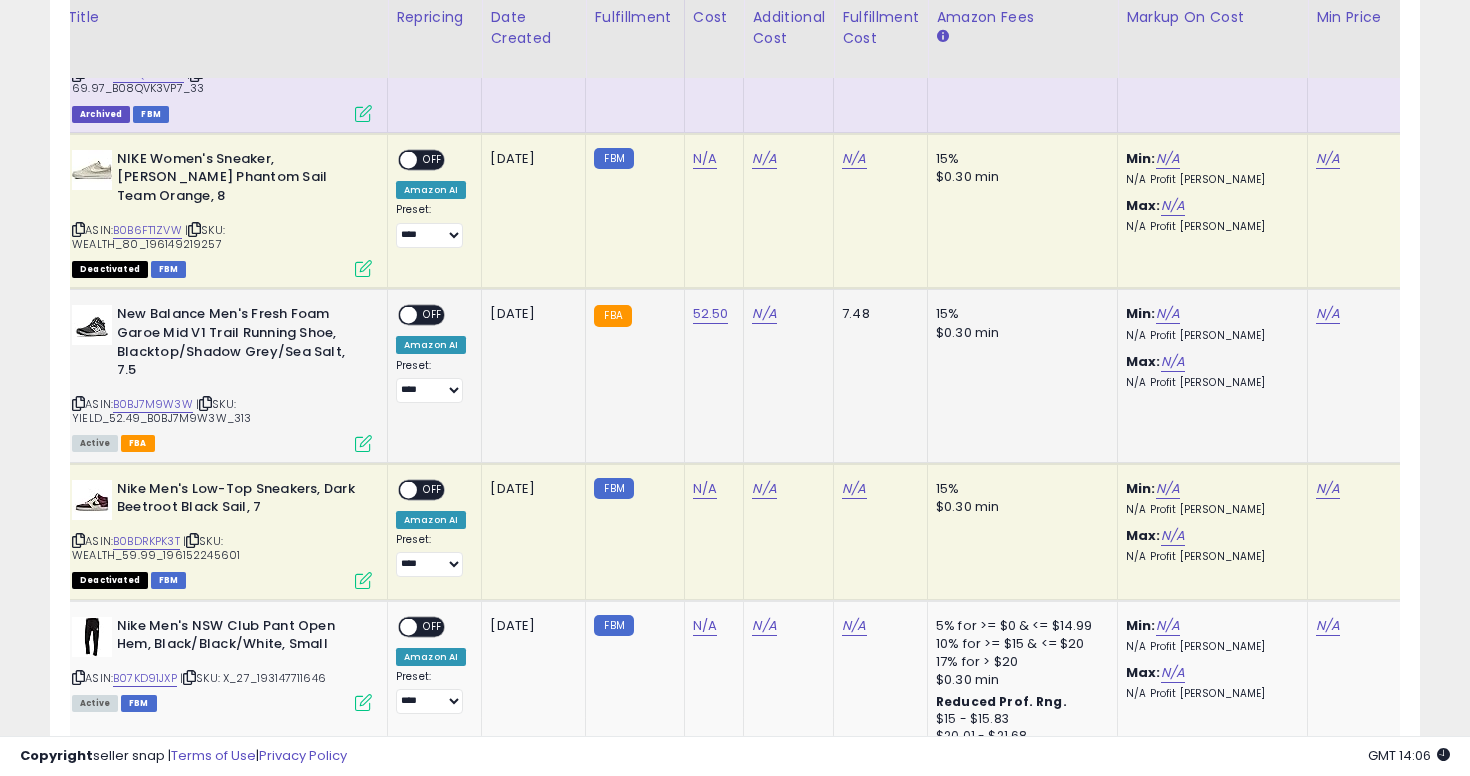 scroll, scrollTop: 0, scrollLeft: 333, axis: horizontal 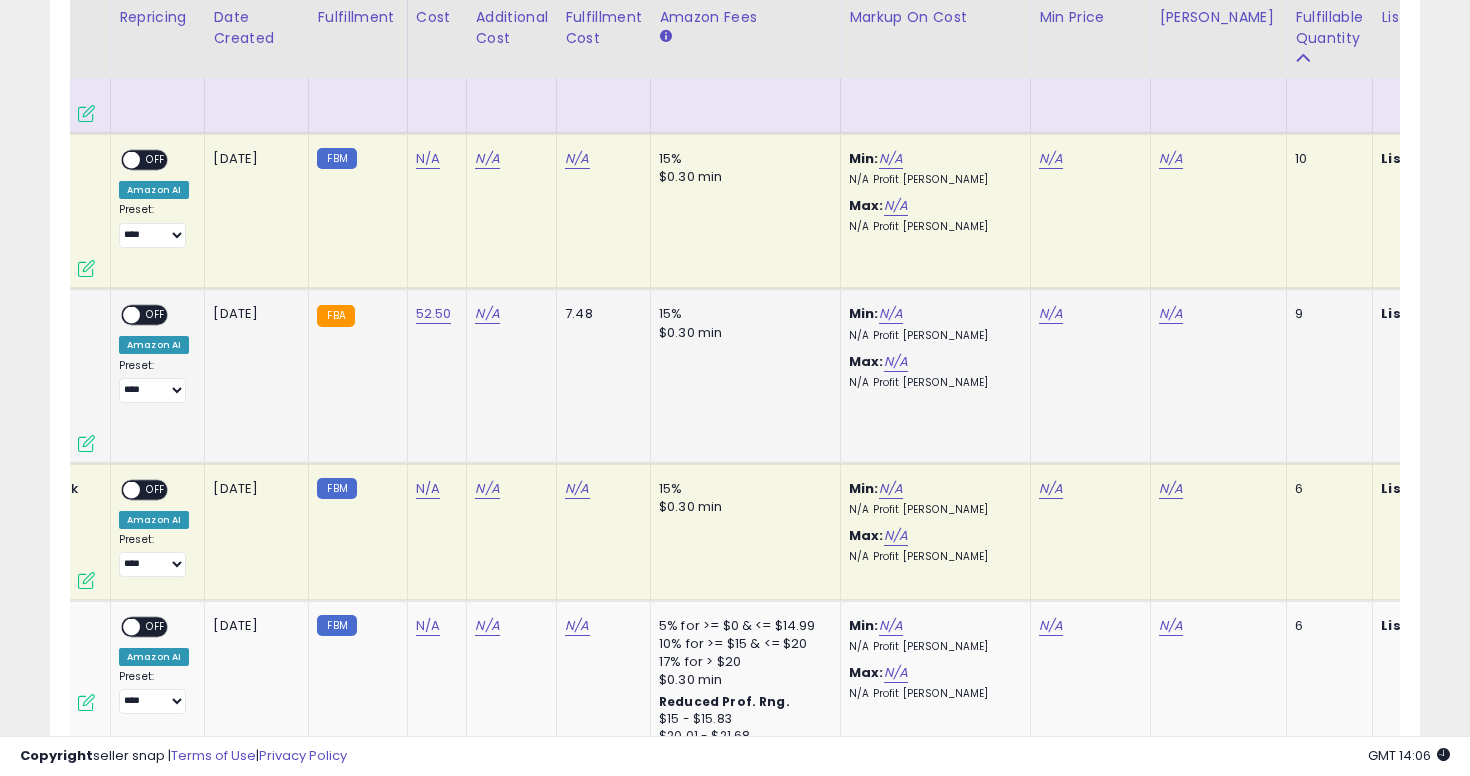 click on "N/A" 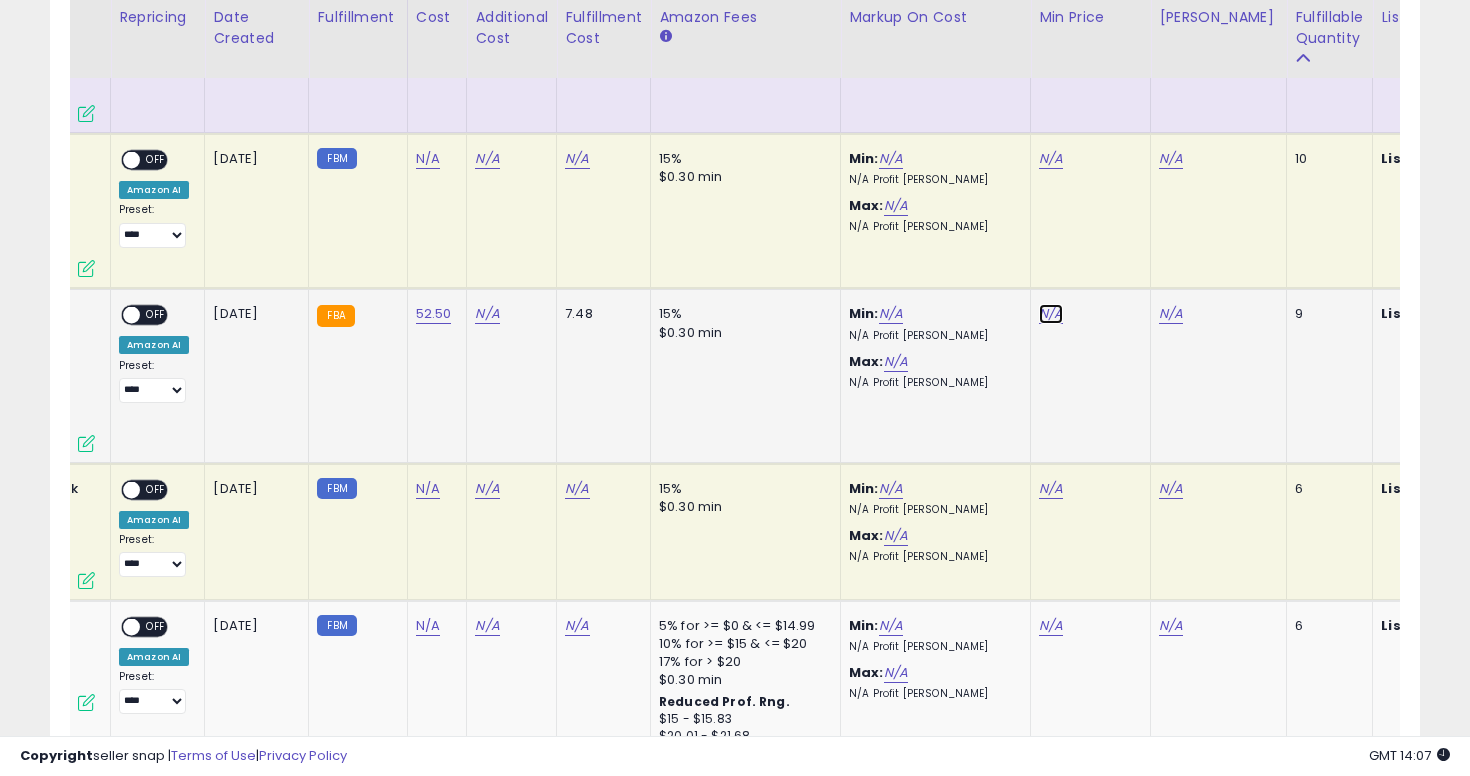 click on "N/A" at bounding box center (1051, -1204) 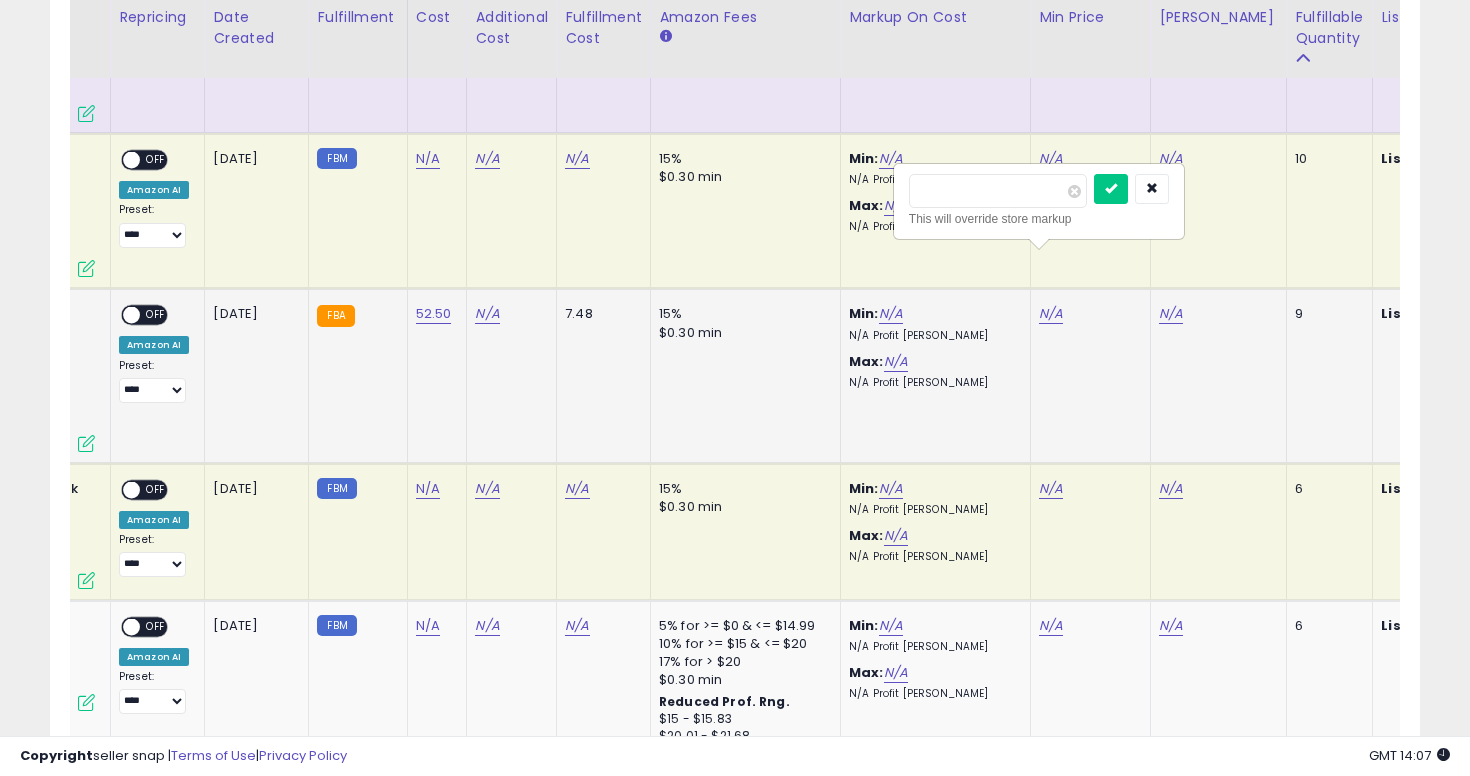 type on "*****" 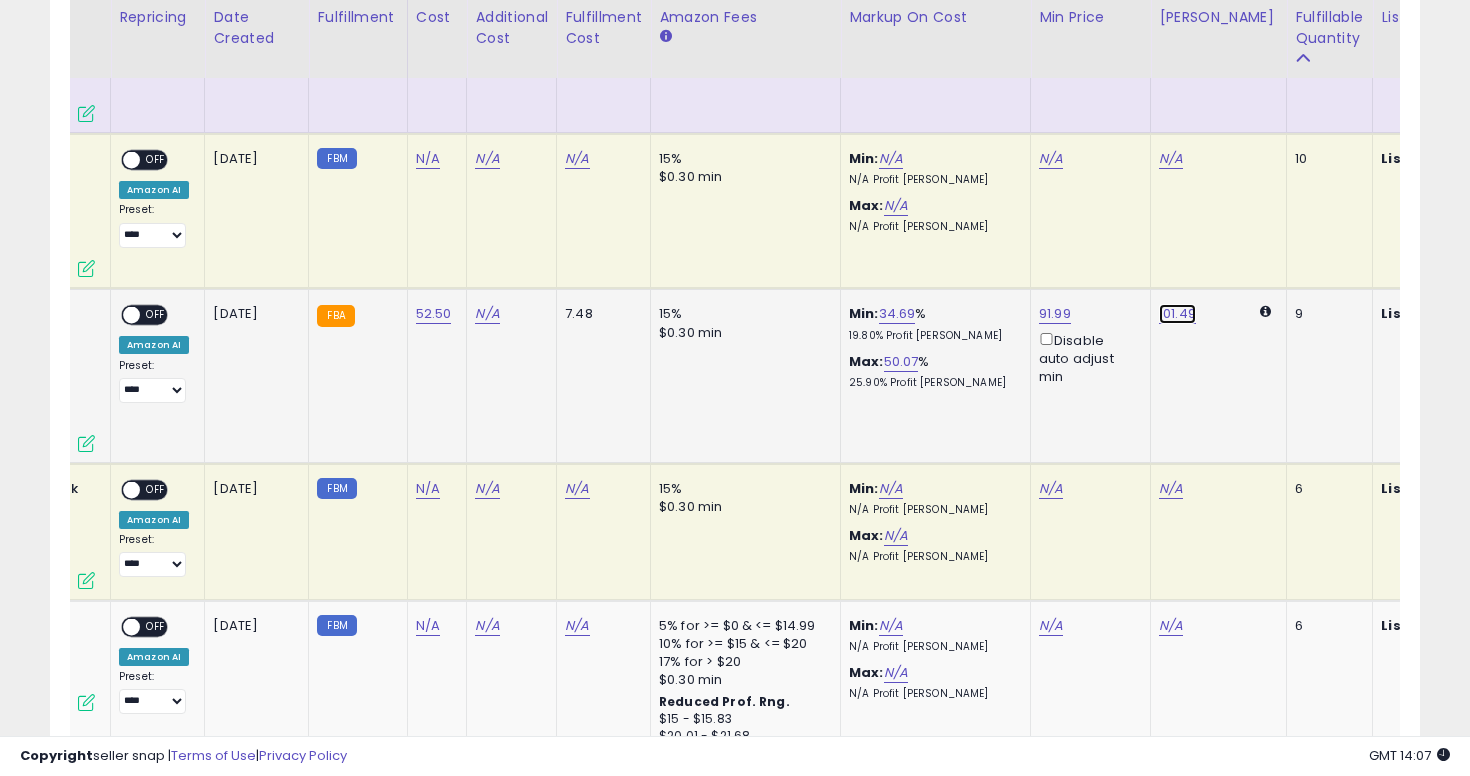 click on "101.49" at bounding box center (1171, -1204) 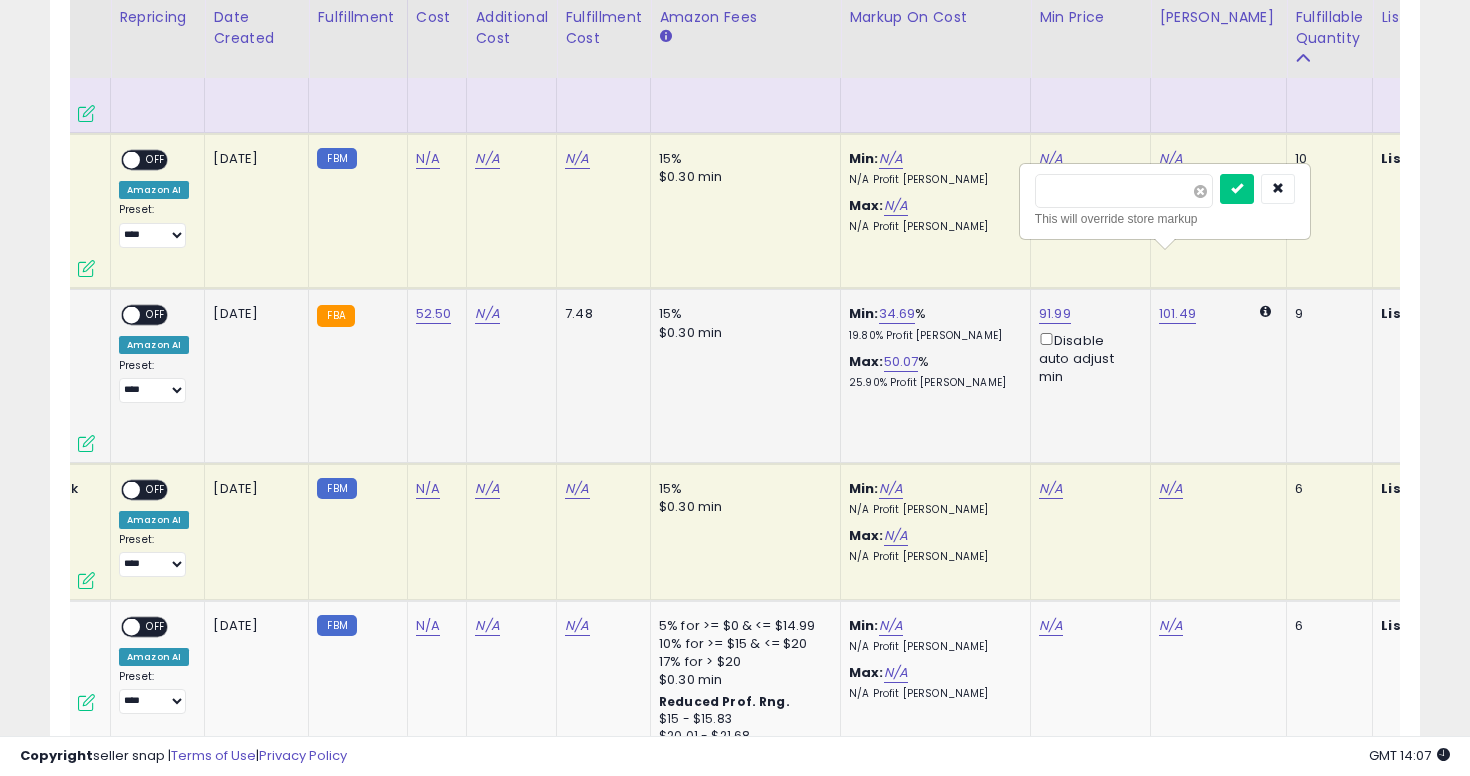 click at bounding box center [1200, 191] 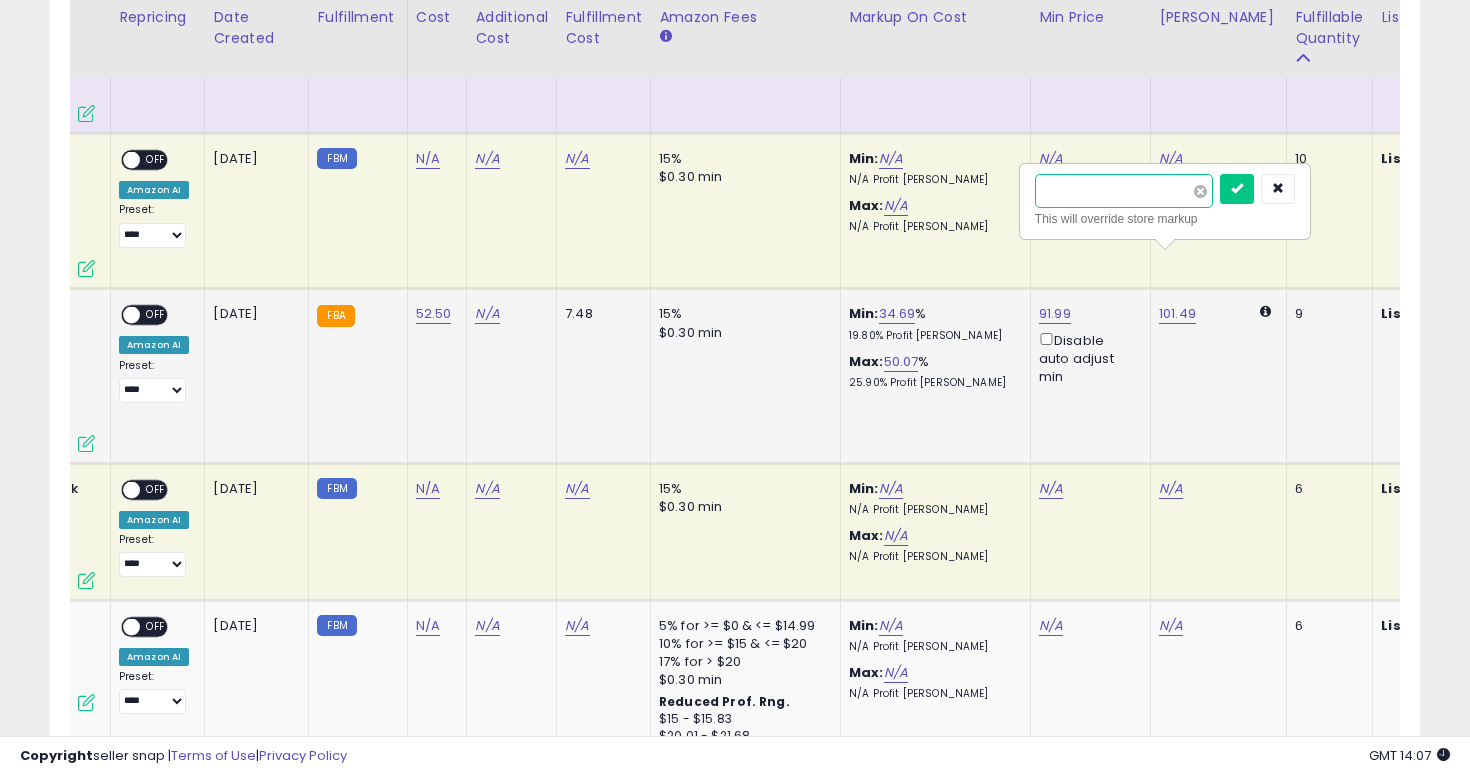 type on "******" 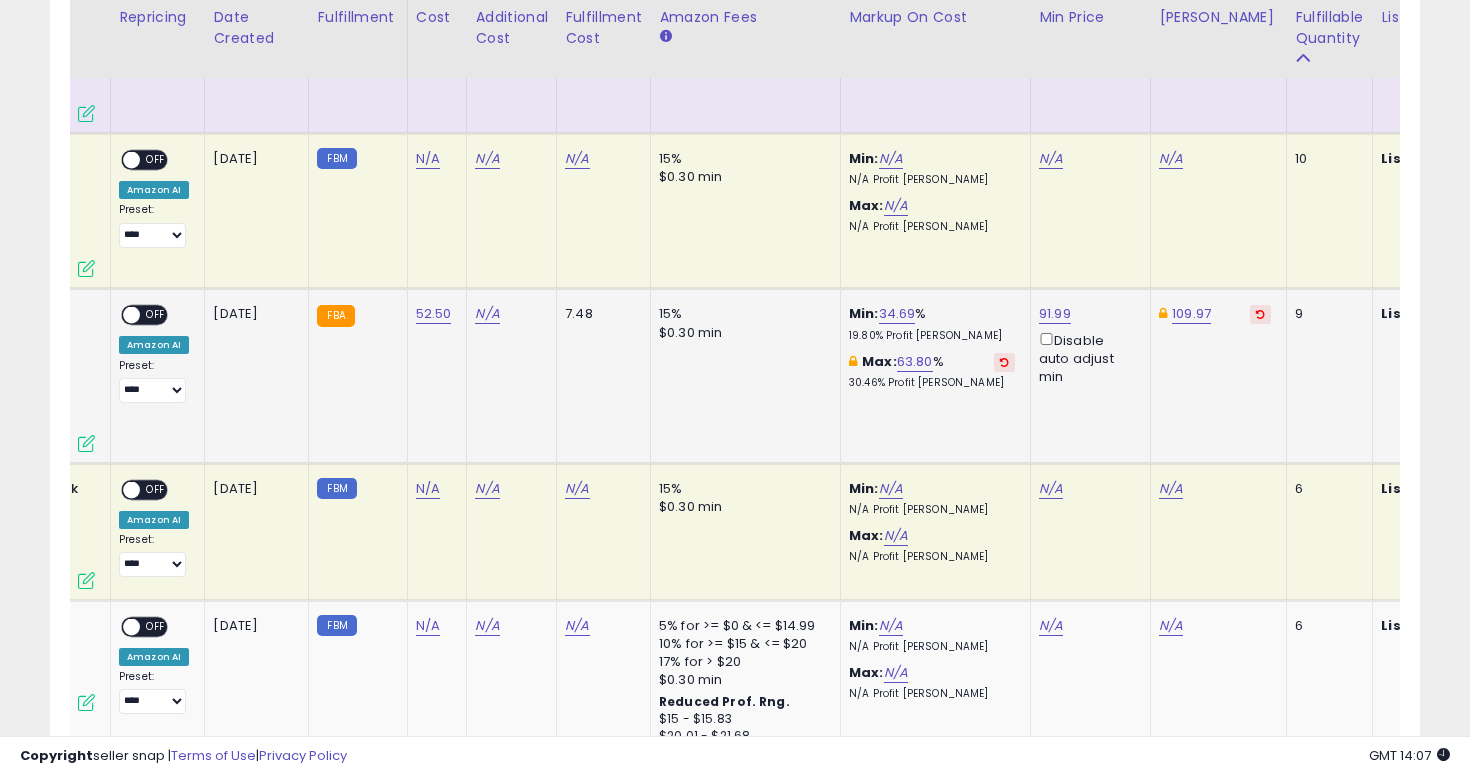 scroll, scrollTop: 0, scrollLeft: 0, axis: both 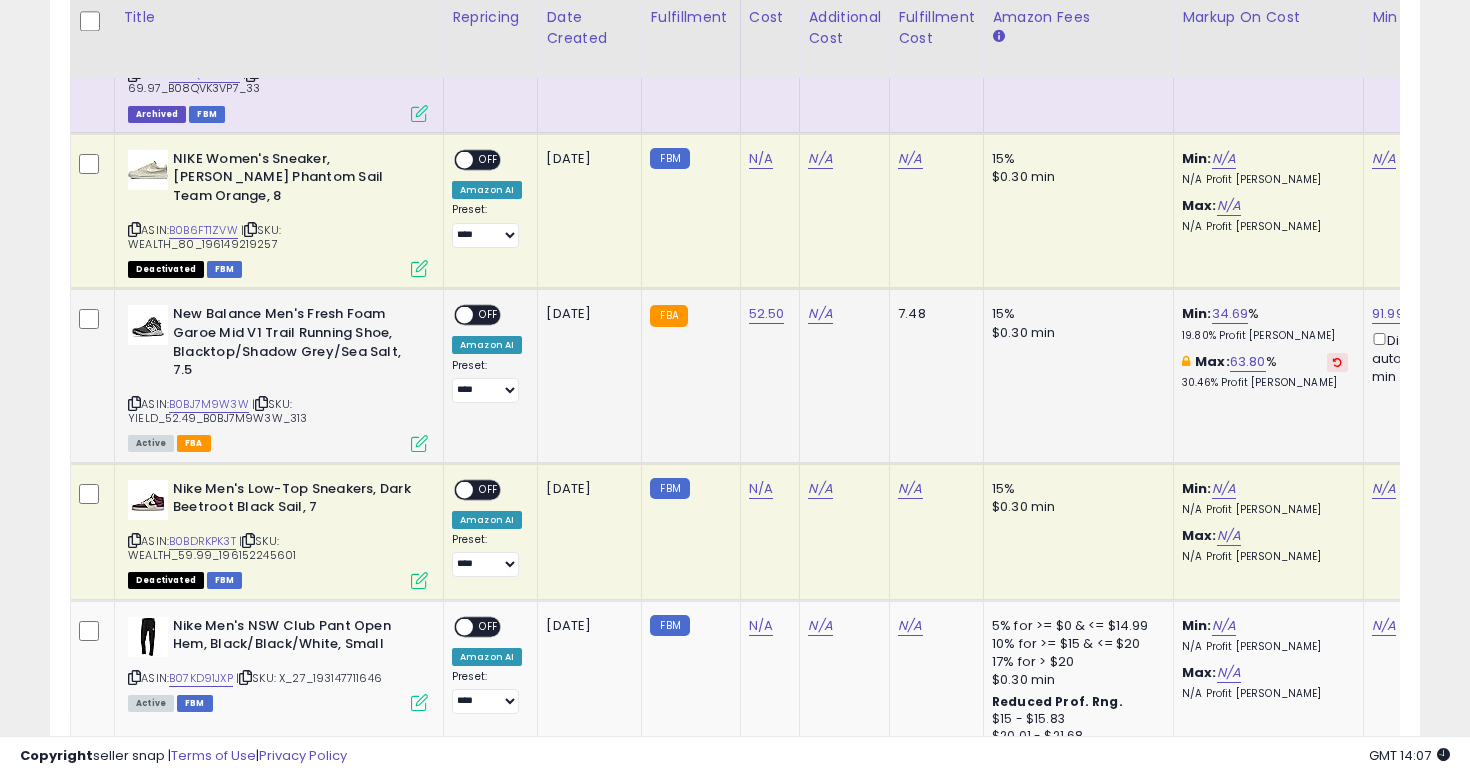 click on "ON   OFF" at bounding box center [455, 315] 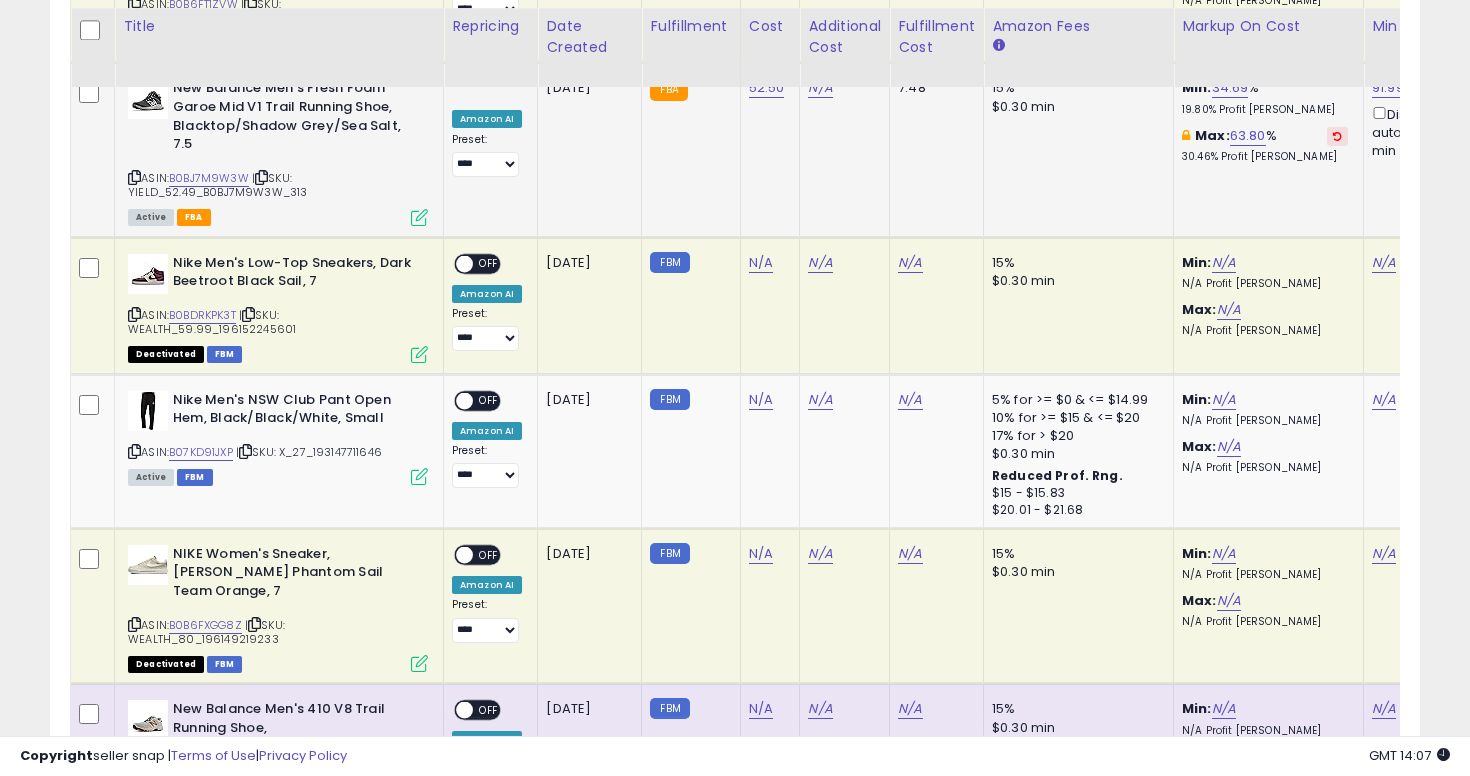 scroll, scrollTop: 2545, scrollLeft: 0, axis: vertical 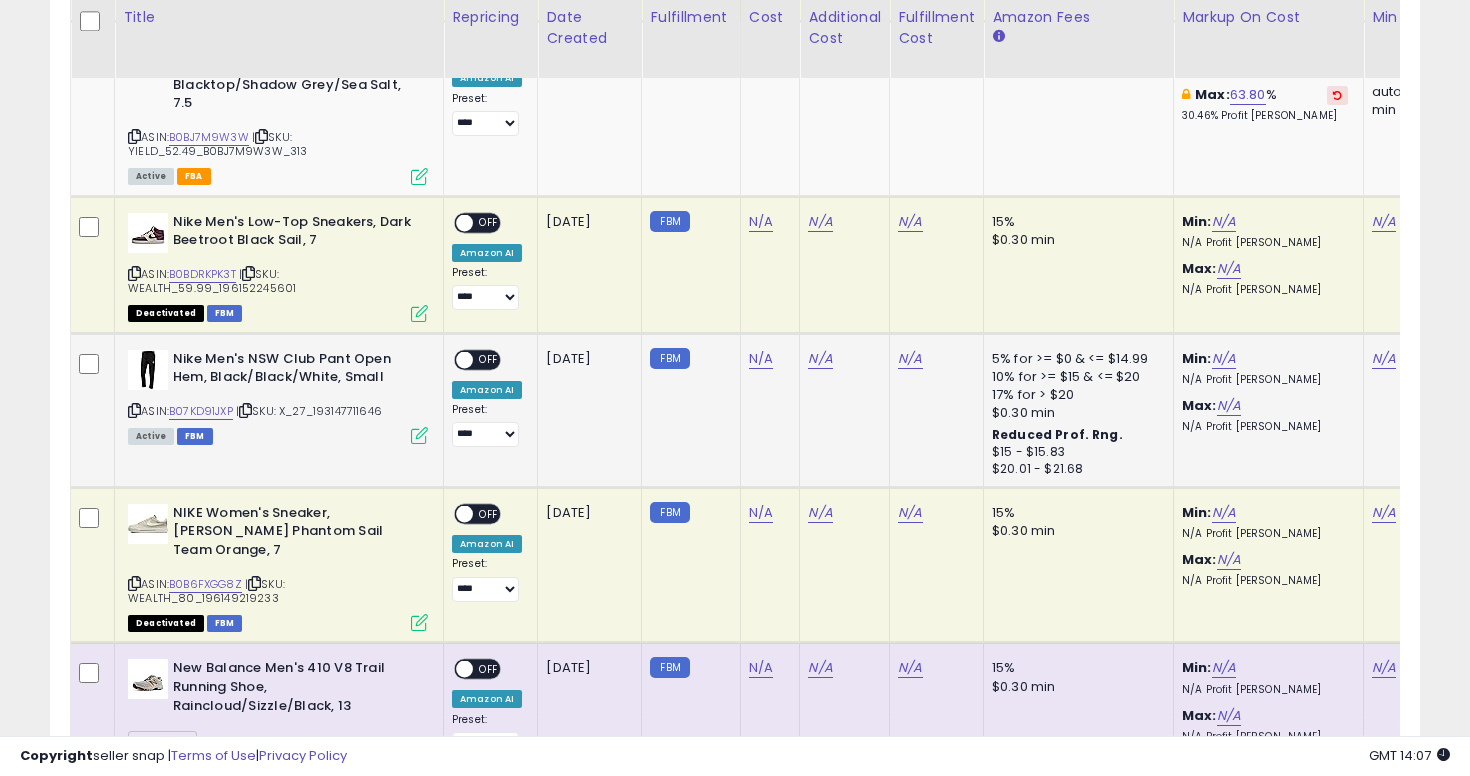 click at bounding box center [134, 410] 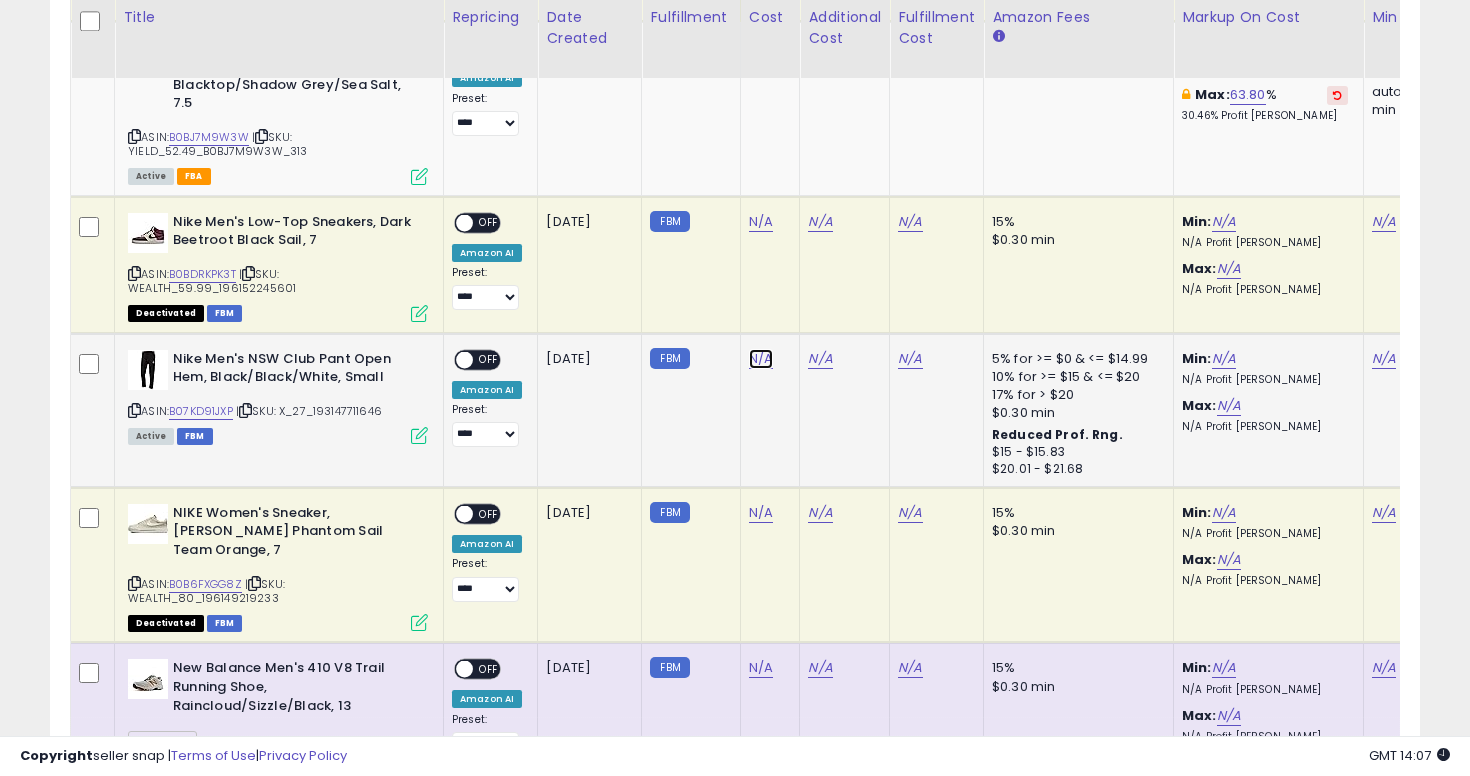 click on "N/A" at bounding box center [761, -1471] 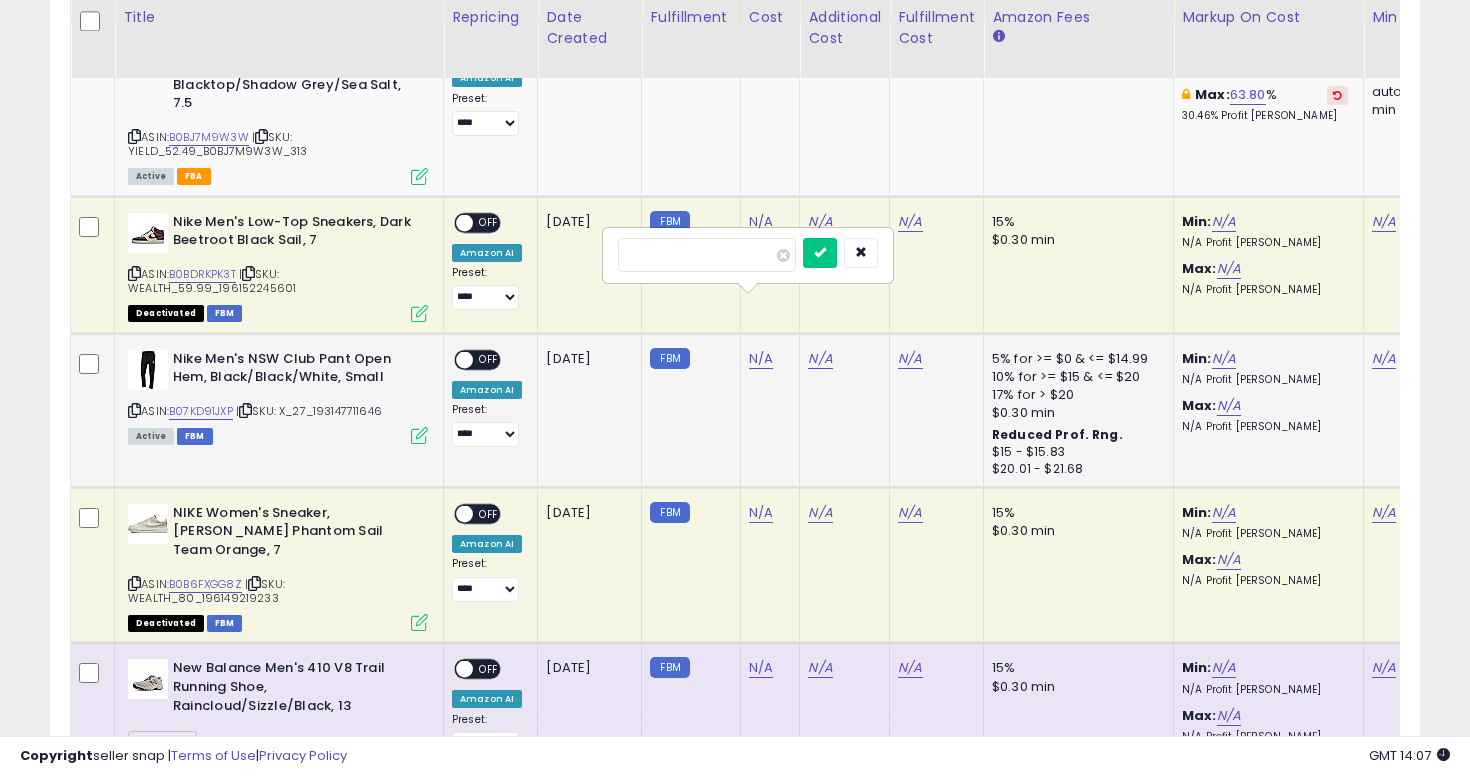 type on "**" 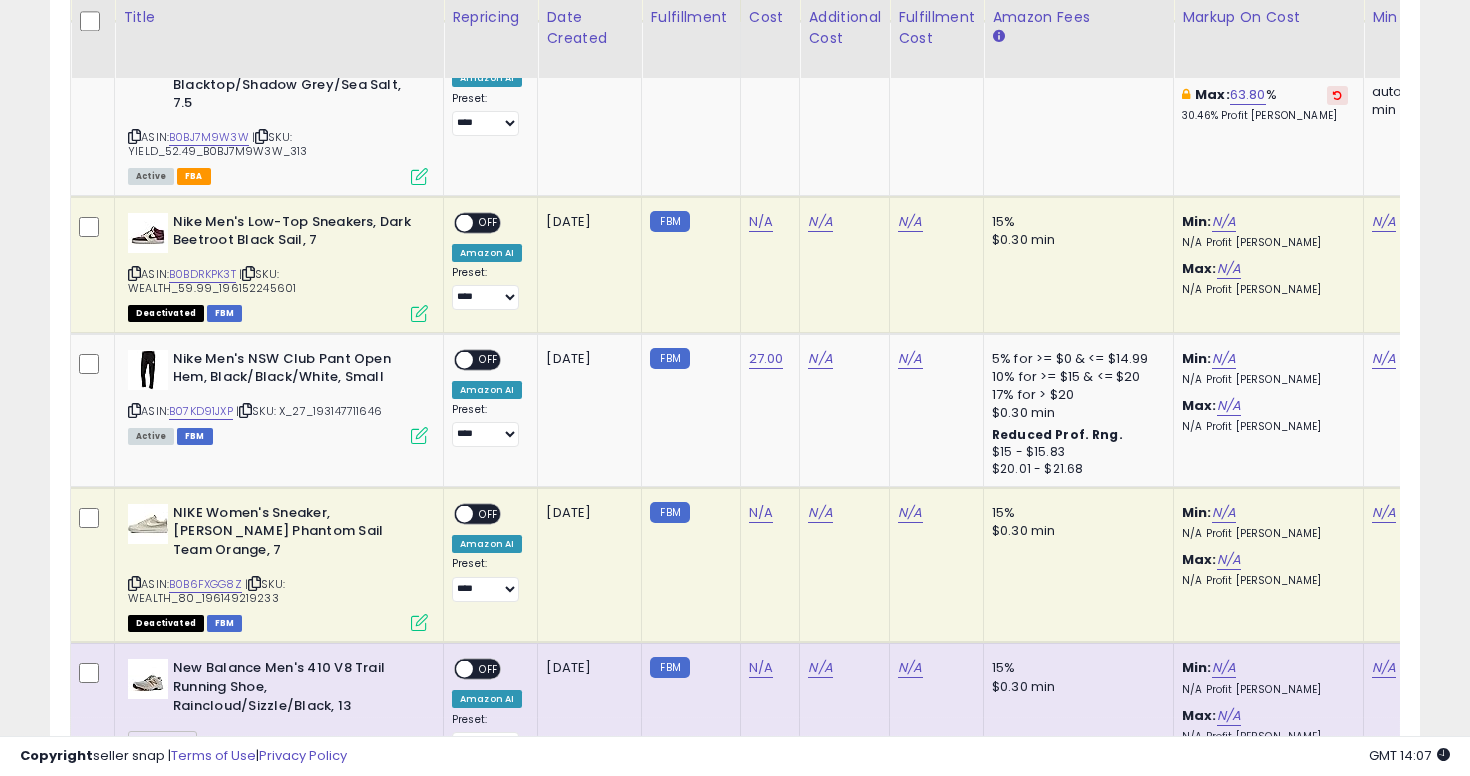 scroll, scrollTop: 0, scrollLeft: 184, axis: horizontal 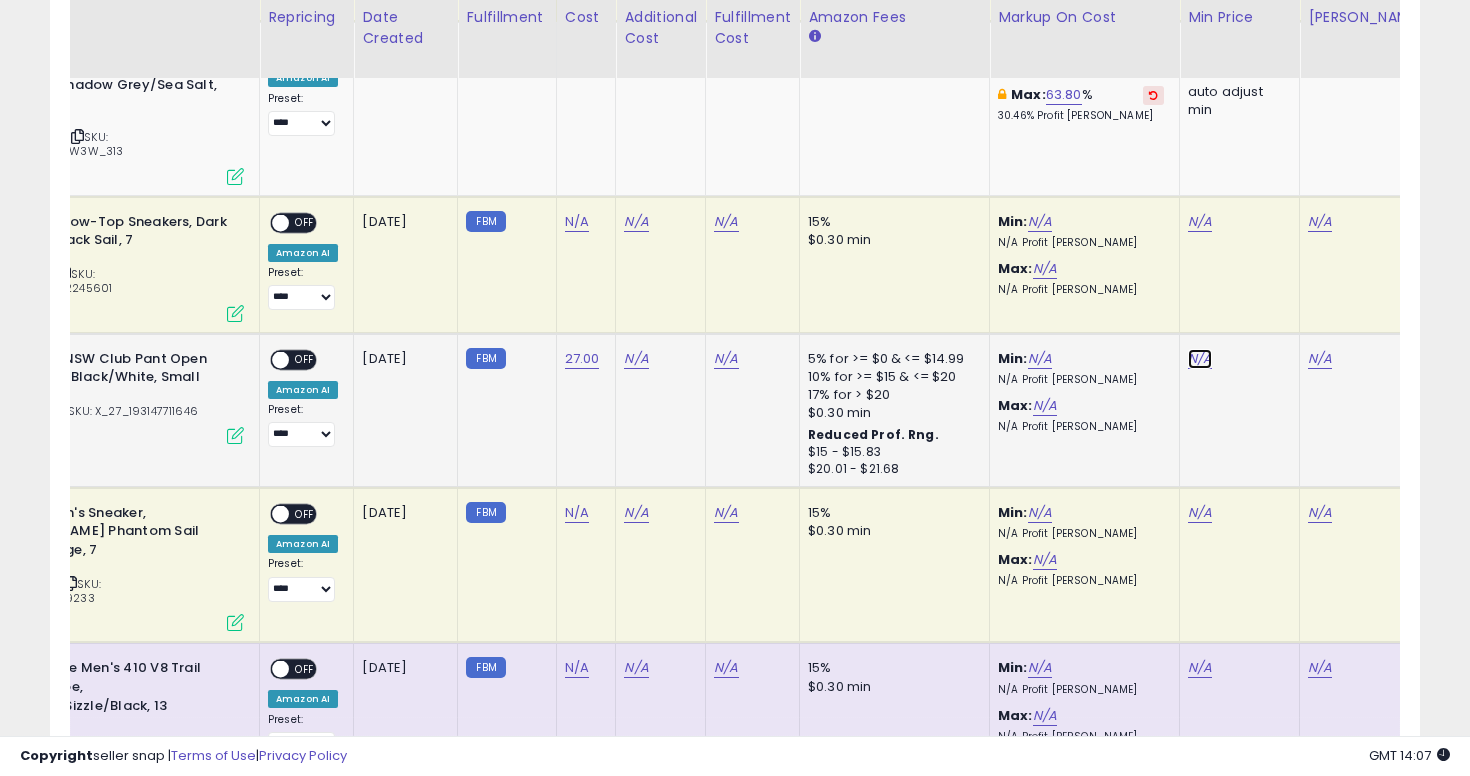 click on "N/A" at bounding box center [1200, -1471] 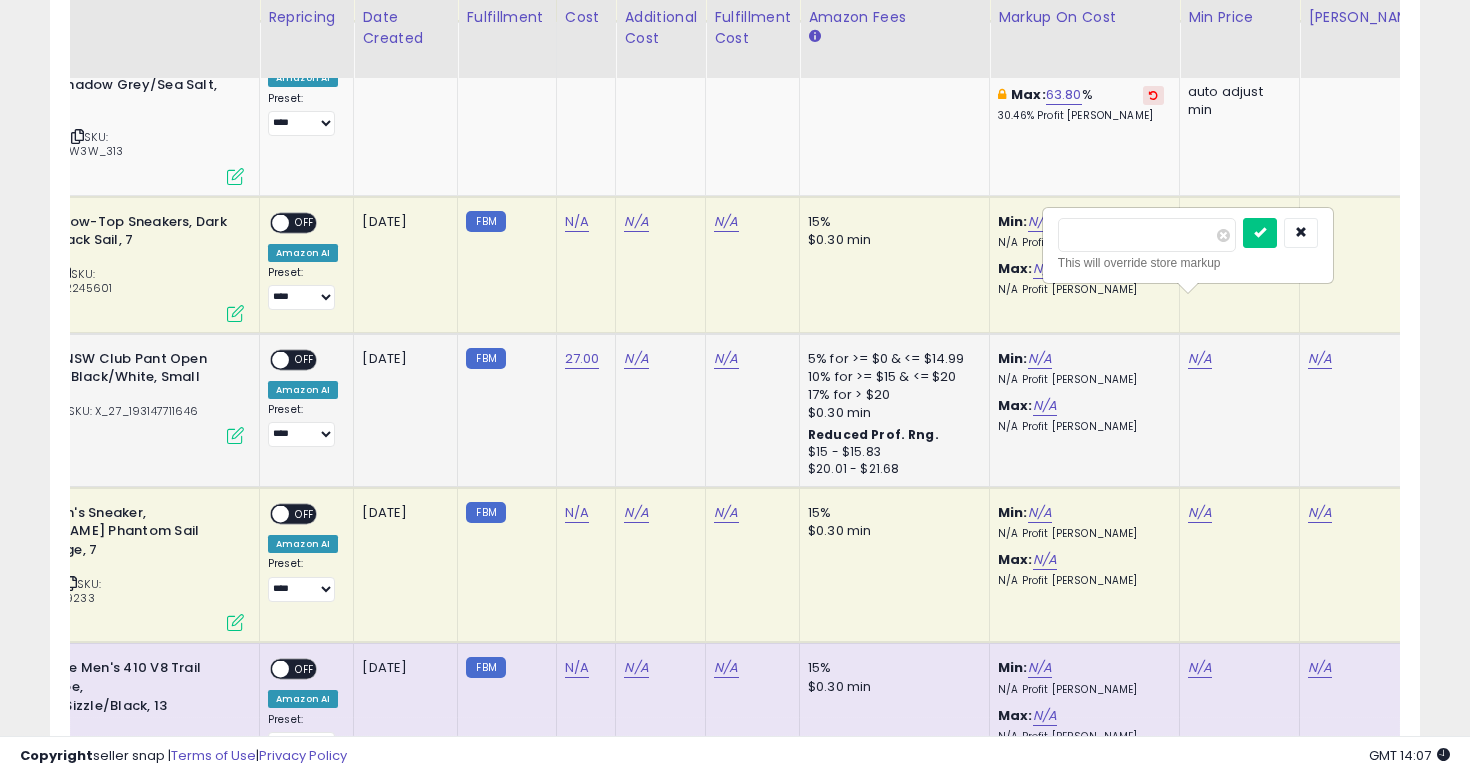 type on "****" 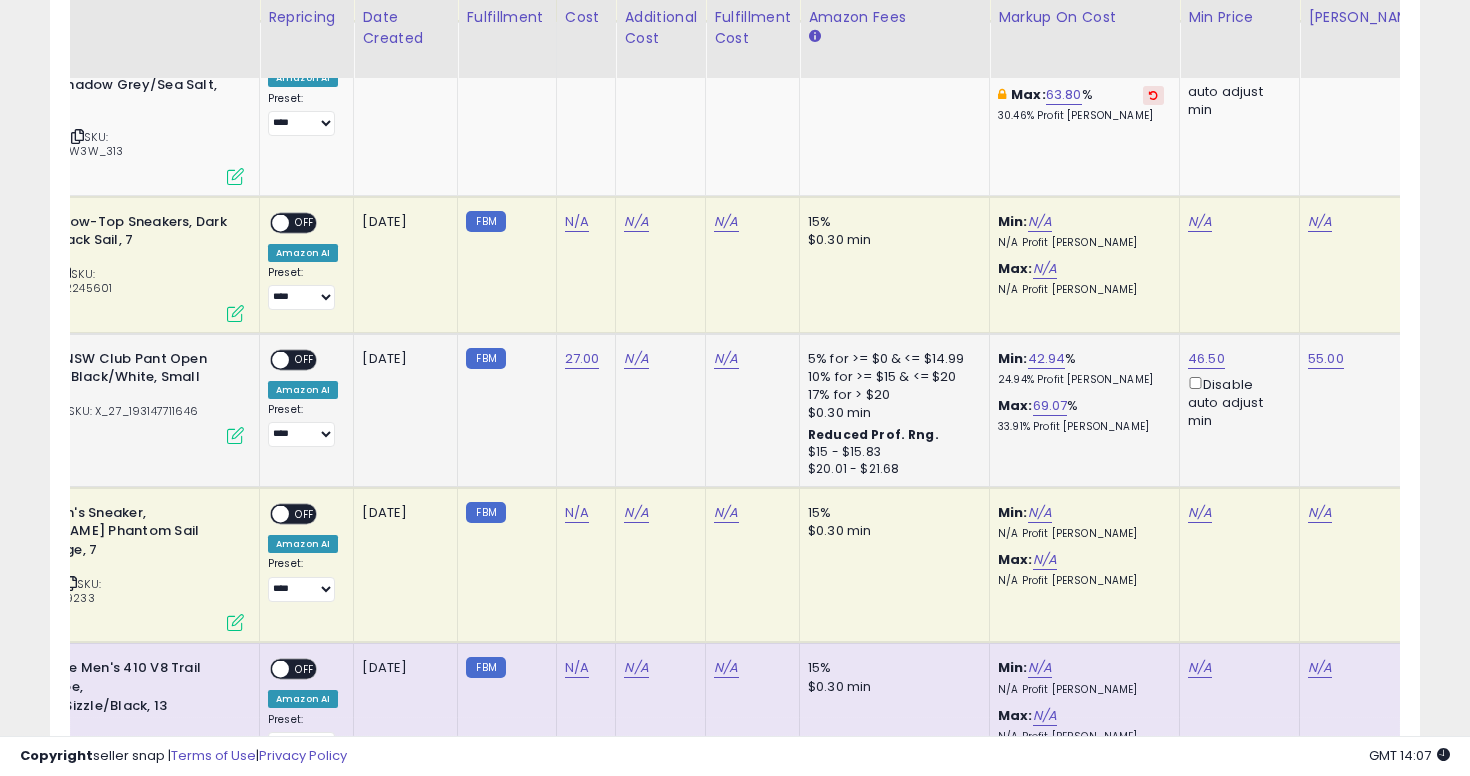 scroll, scrollTop: 0, scrollLeft: 0, axis: both 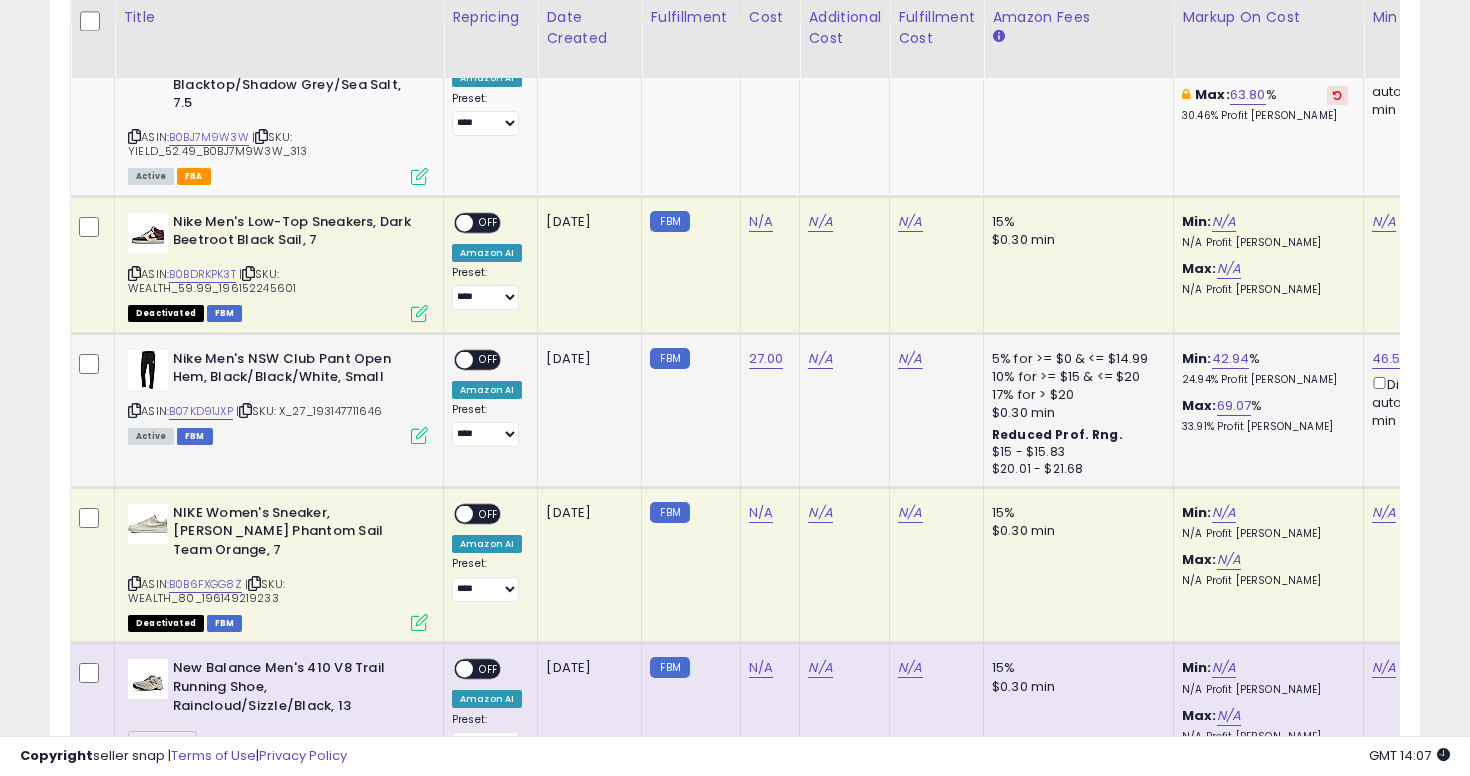 click on "**********" at bounding box center [487, 399] 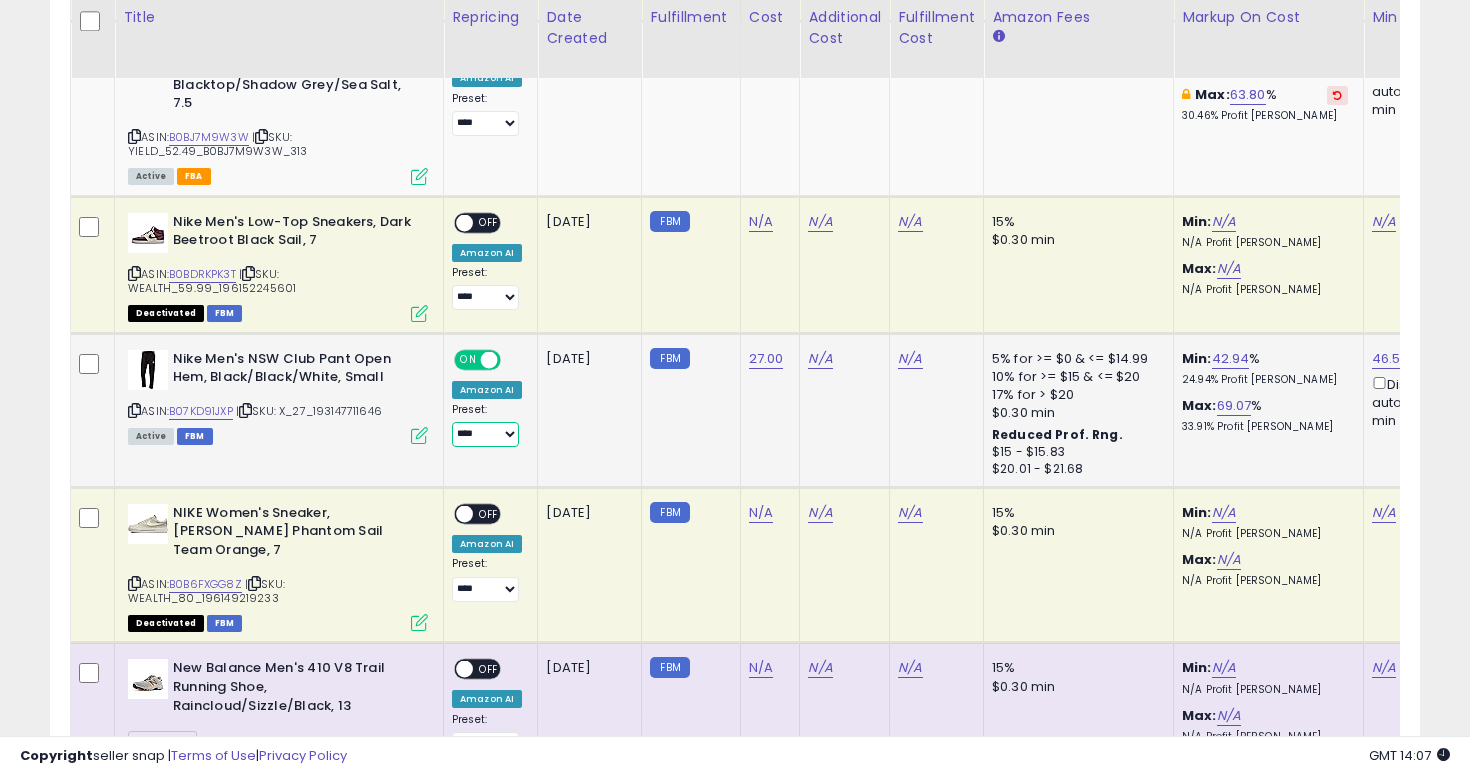 click on "**********" at bounding box center (485, 434) 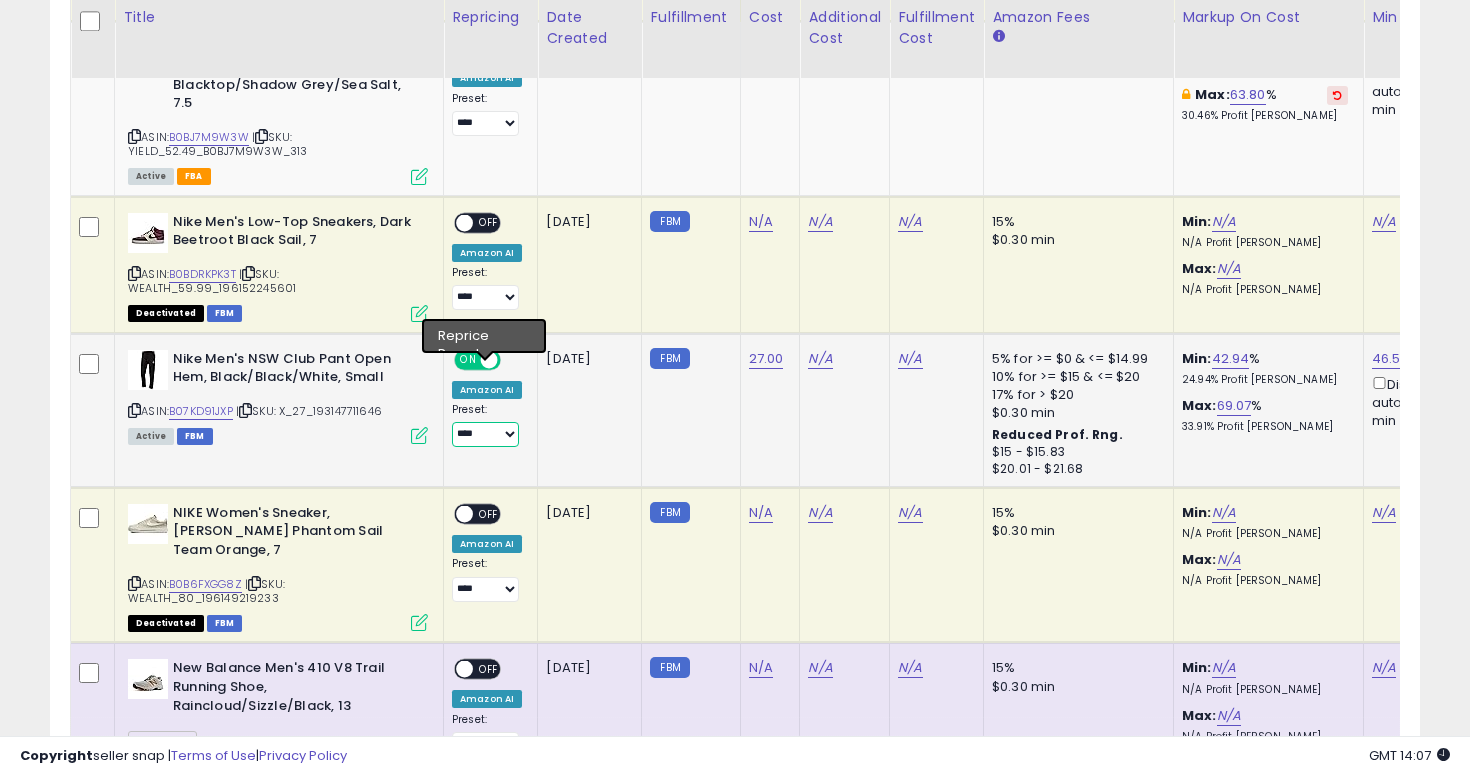 click on "**********" at bounding box center (485, 434) 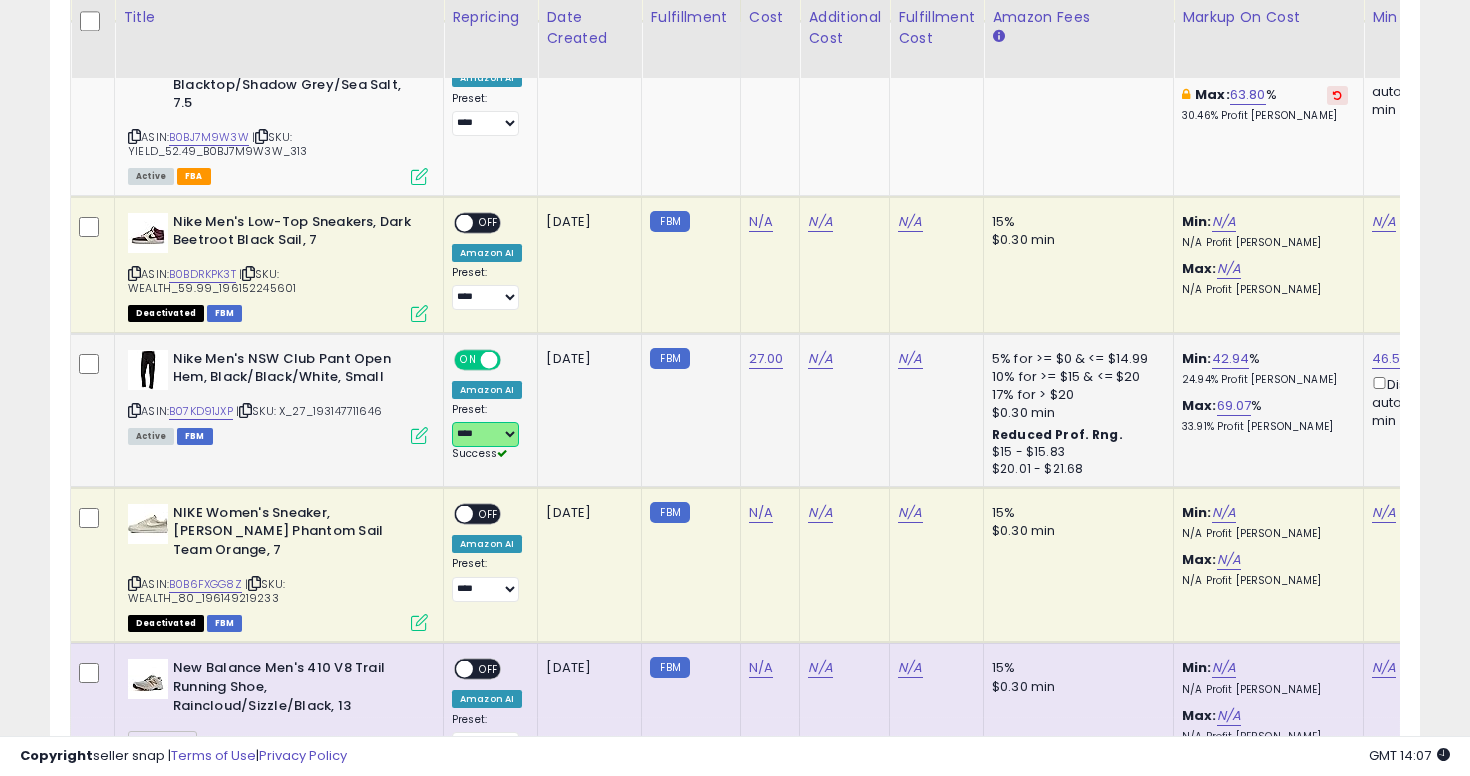 select on "**********" 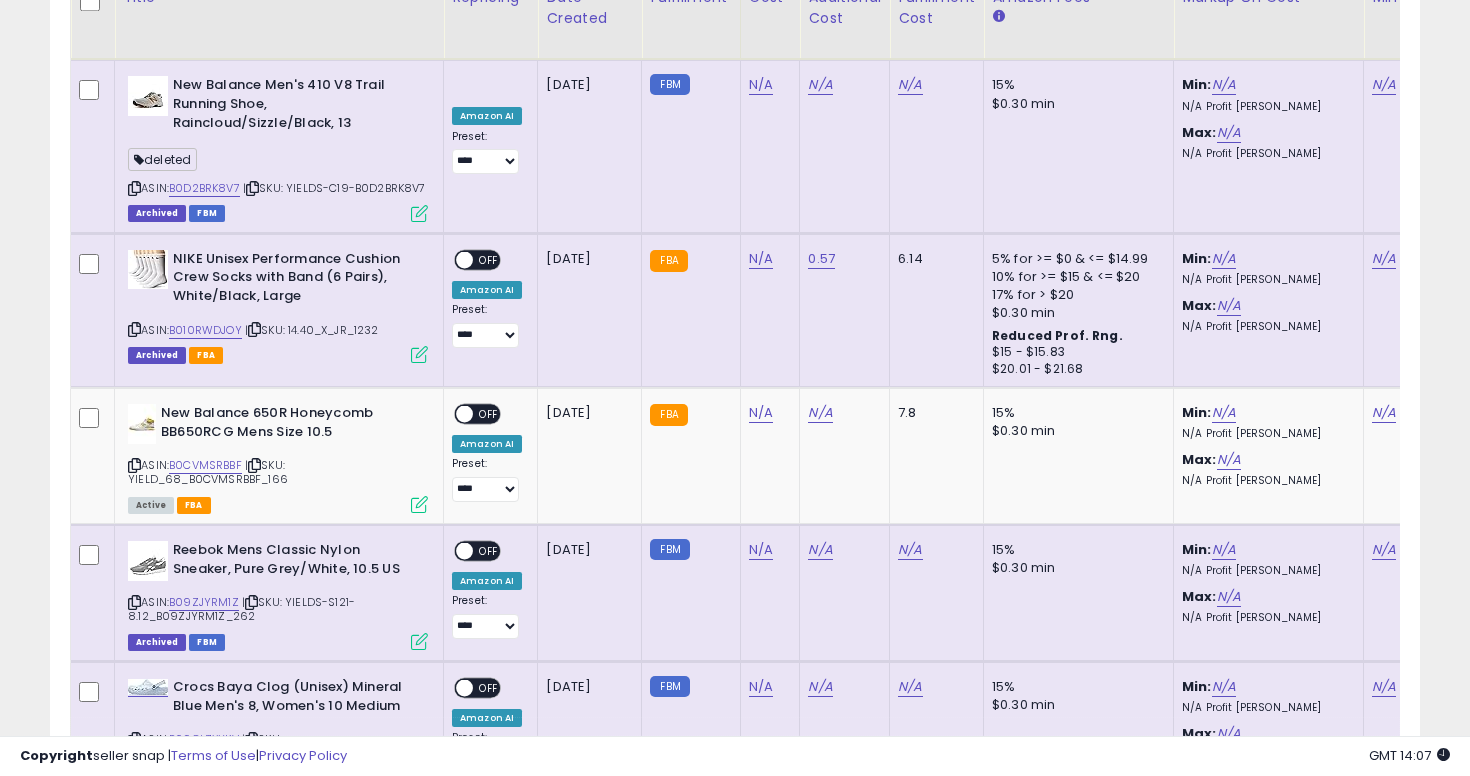 scroll, scrollTop: 3130, scrollLeft: 0, axis: vertical 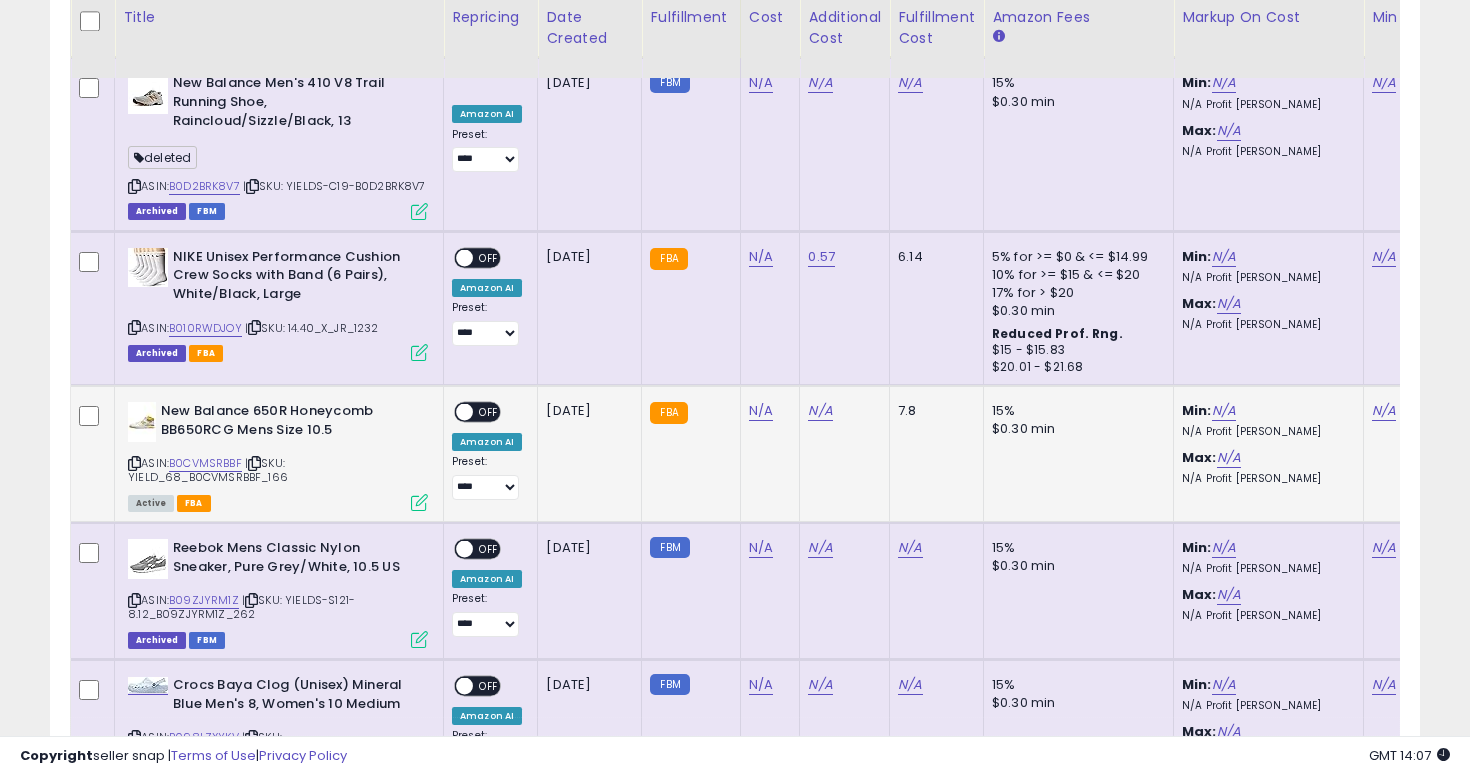click at bounding box center (134, 463) 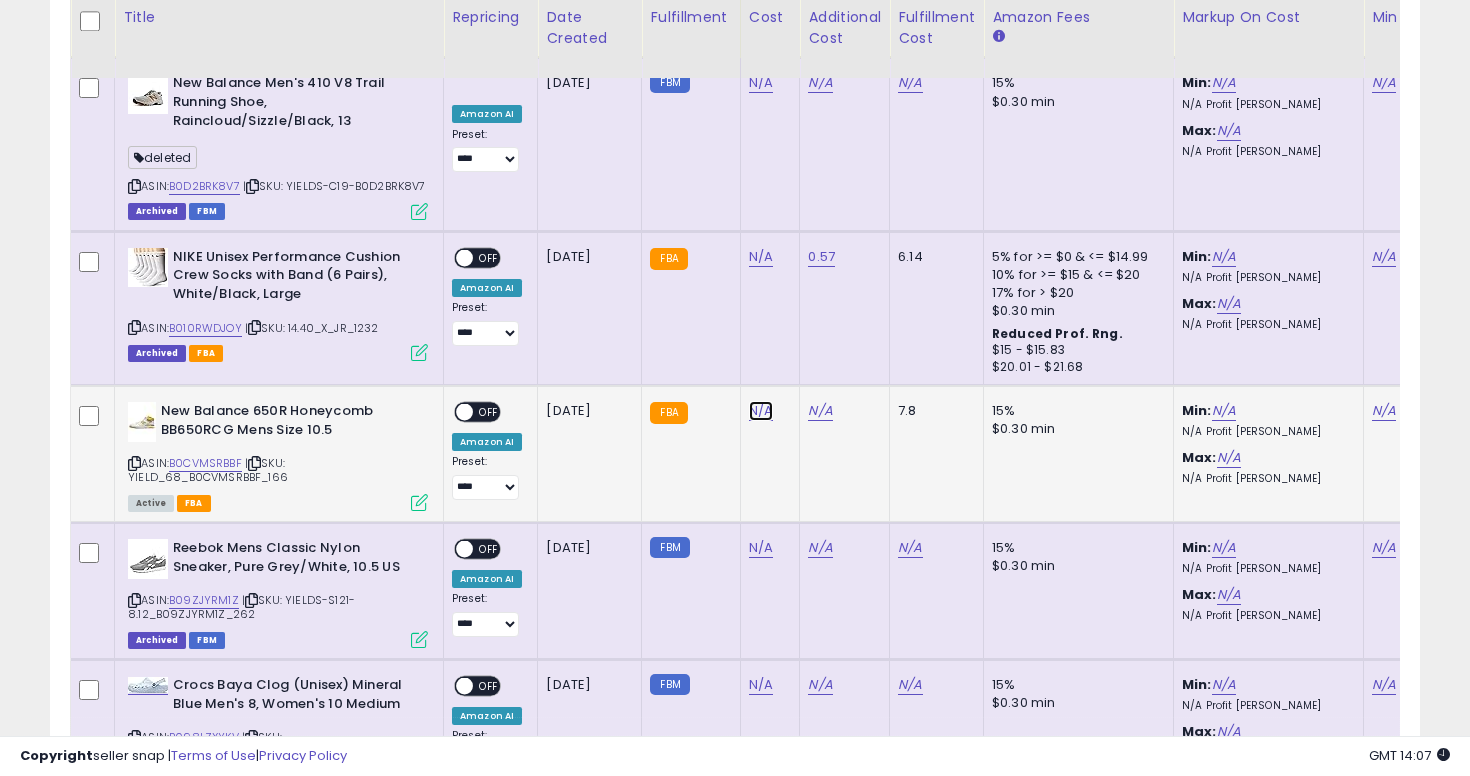 click on "N/A" at bounding box center (761, -2056) 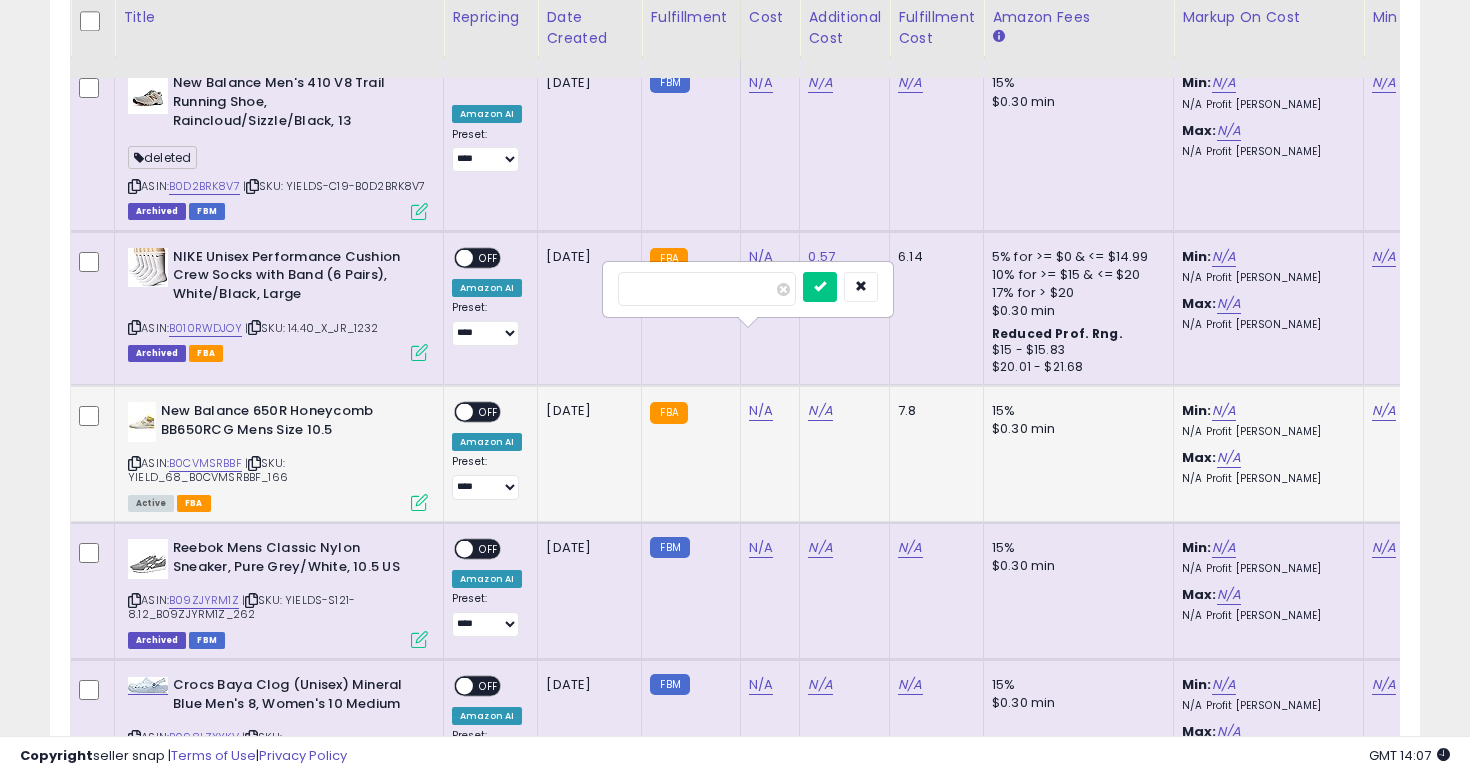 type on "**" 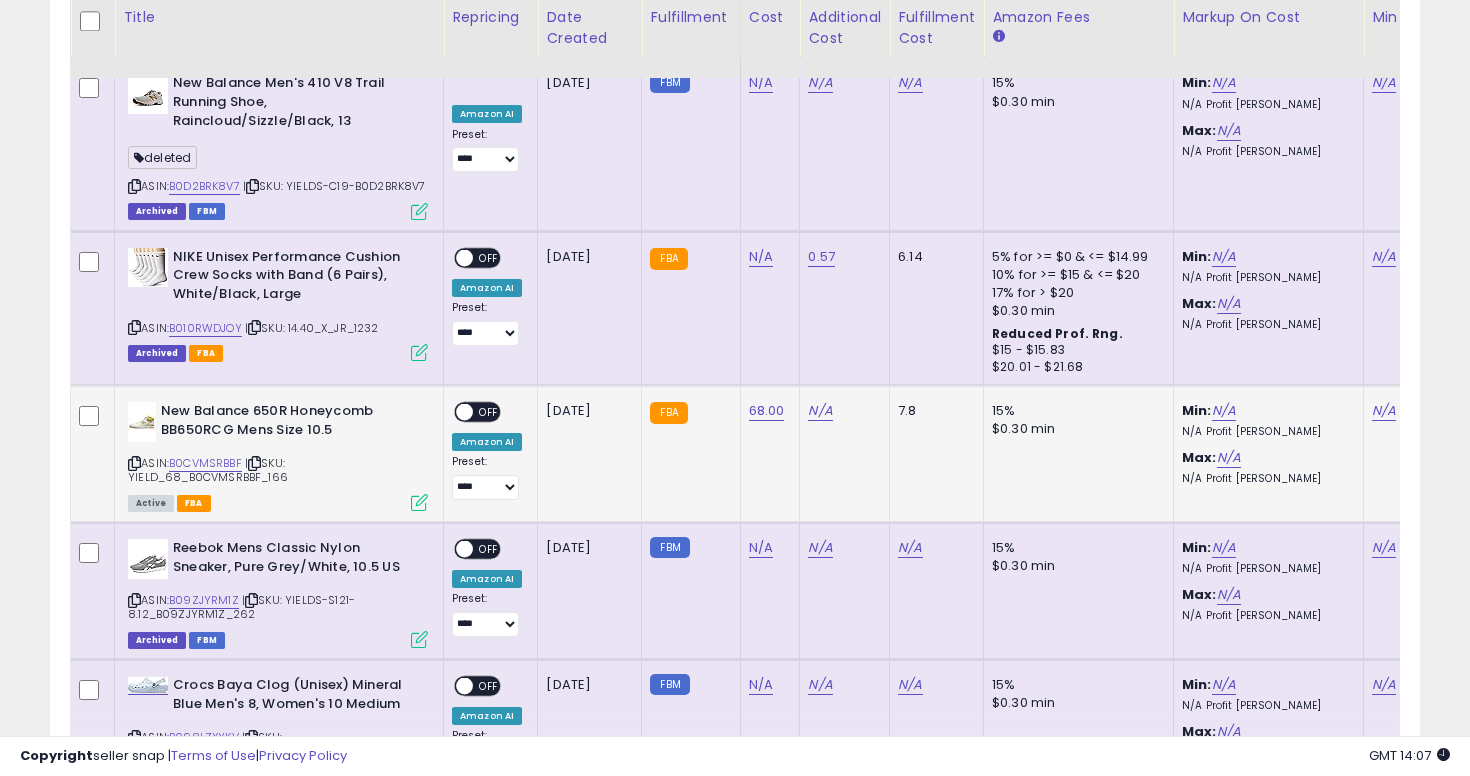 scroll, scrollTop: 0, scrollLeft: 355, axis: horizontal 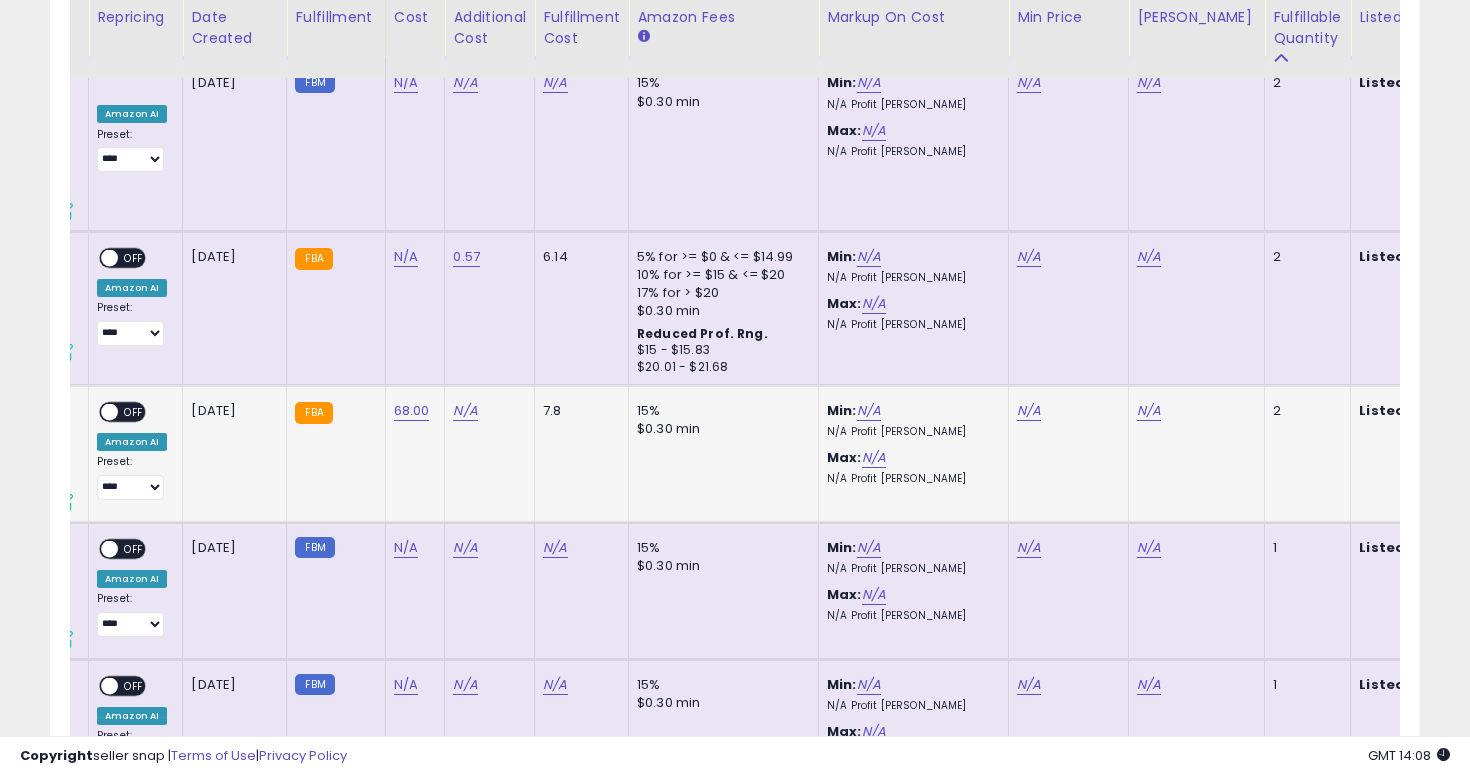 click on "N/A" 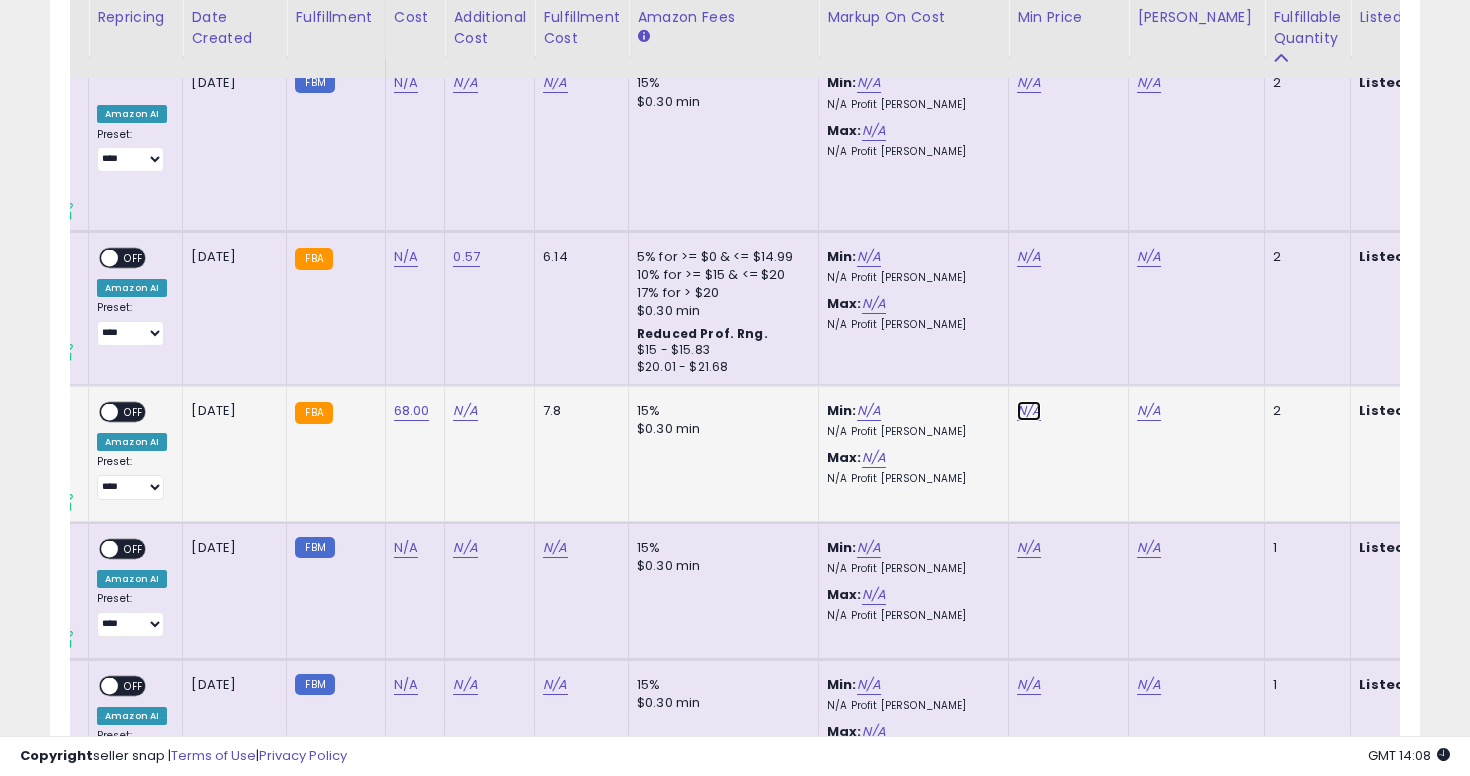 click on "N/A" at bounding box center (1029, -2056) 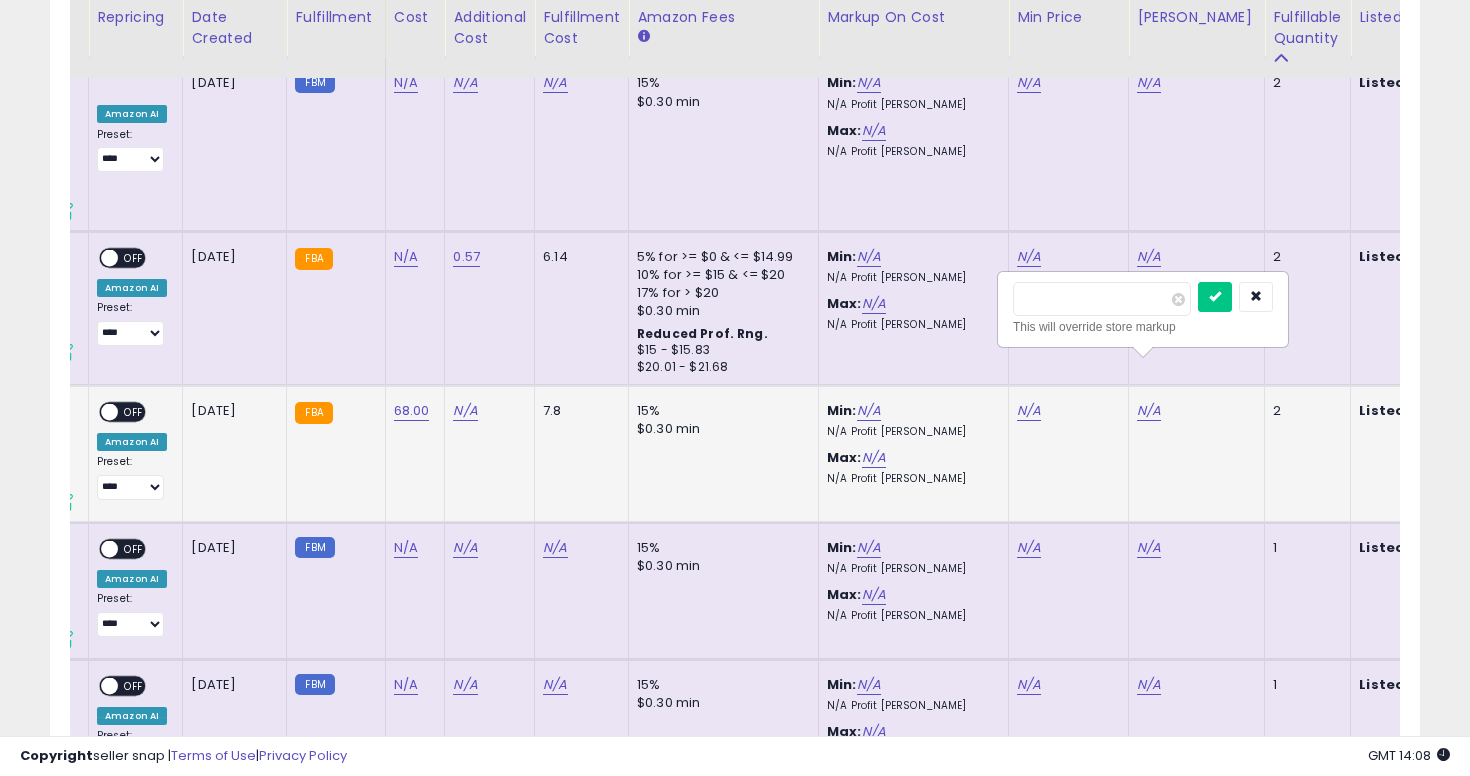 type on "******" 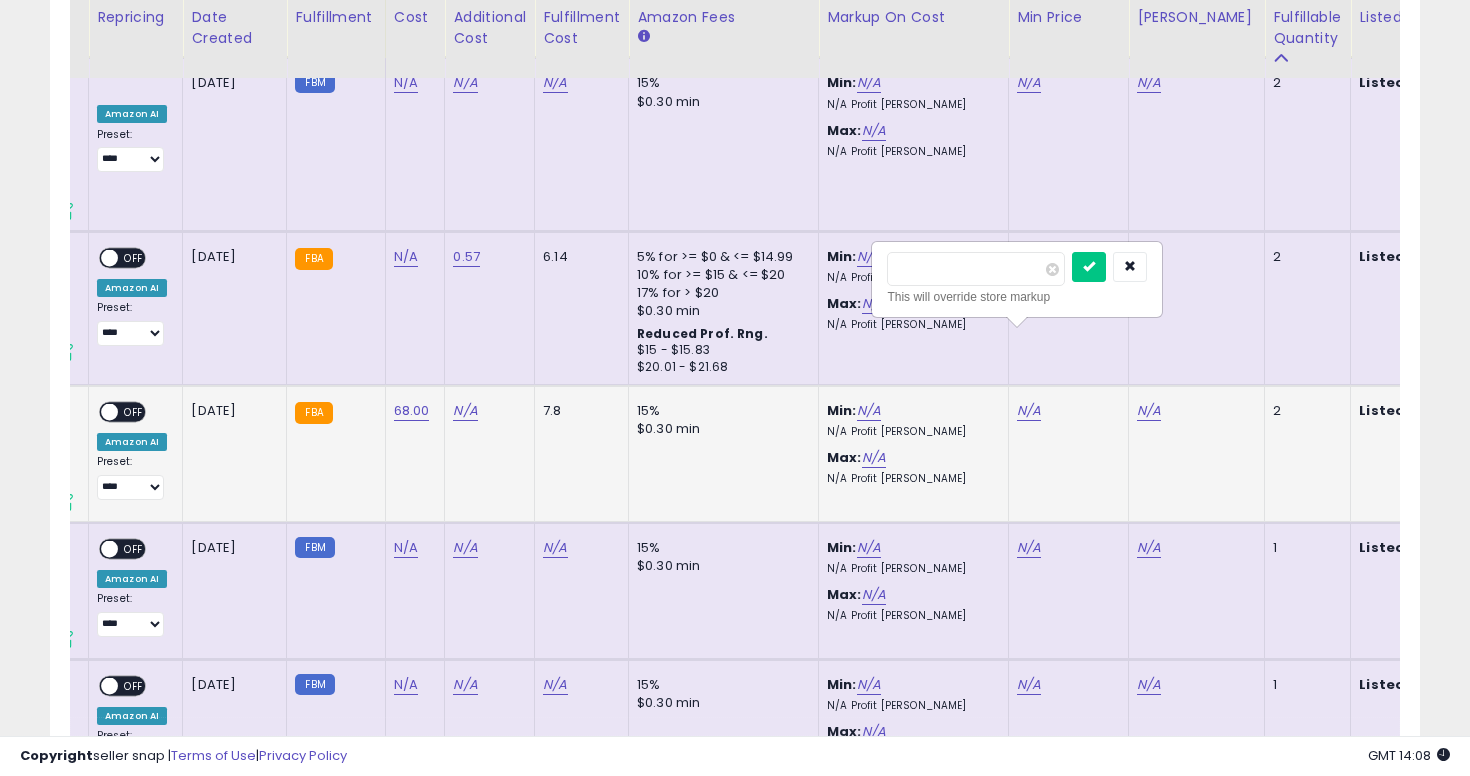 click at bounding box center (1089, 267) 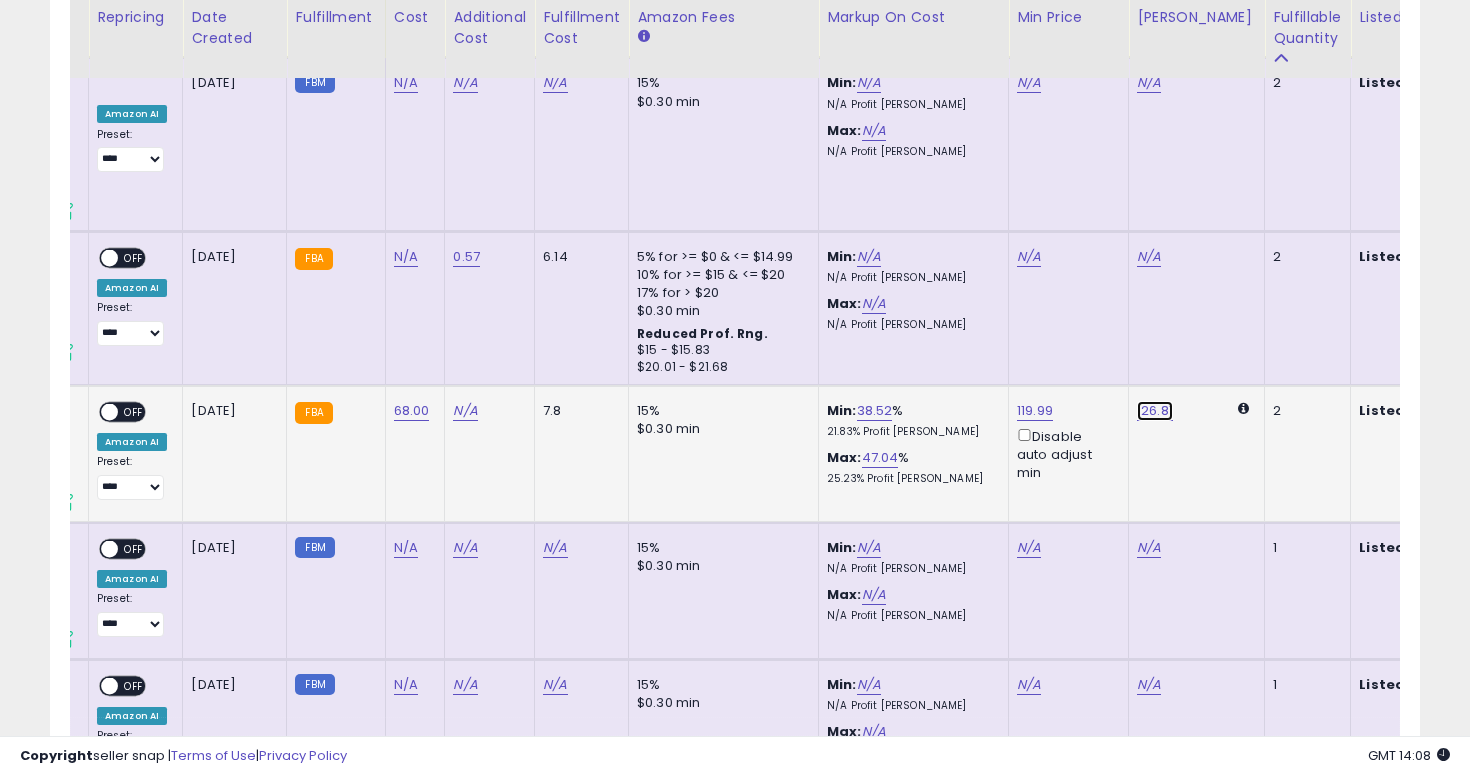 click on "126.81" at bounding box center [1149, -2056] 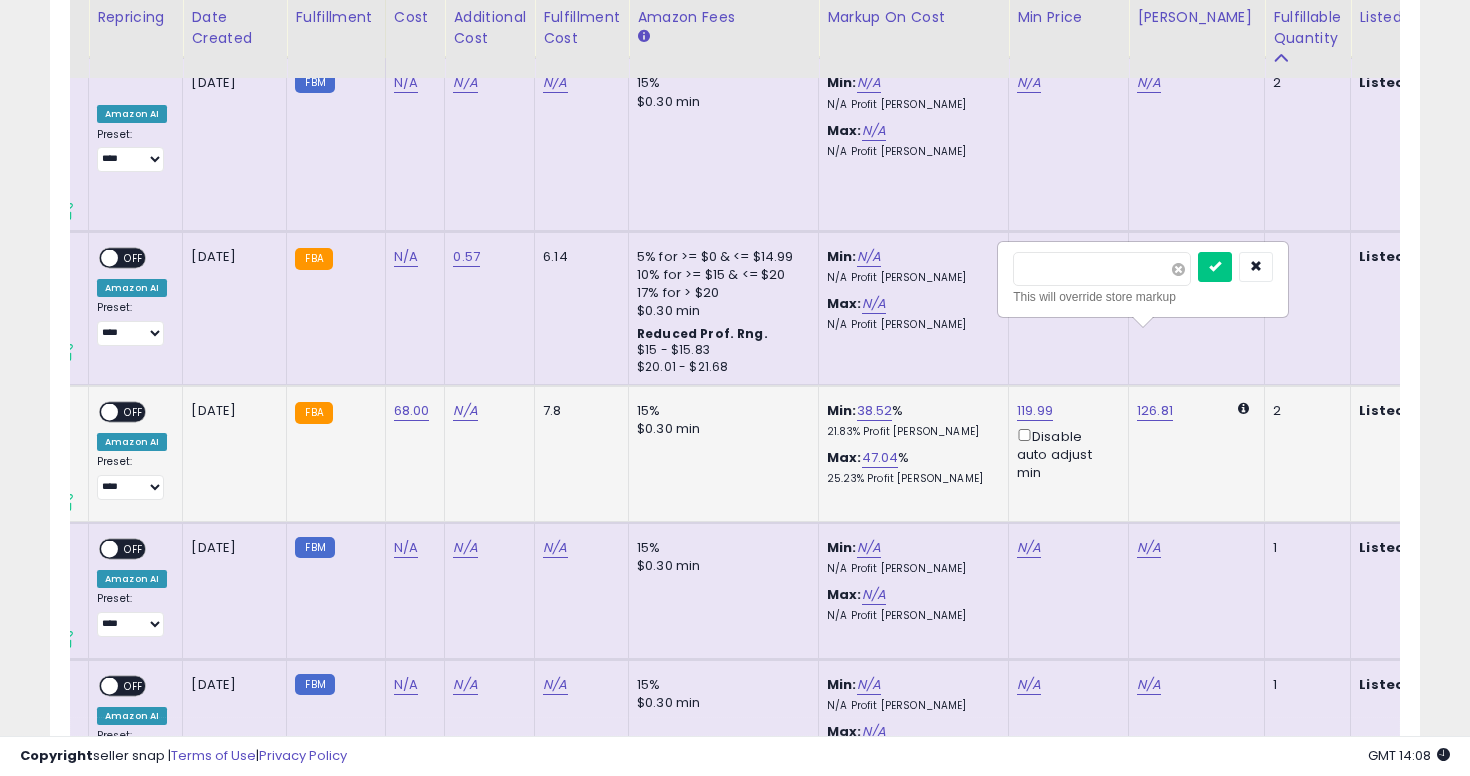 click at bounding box center (1178, 269) 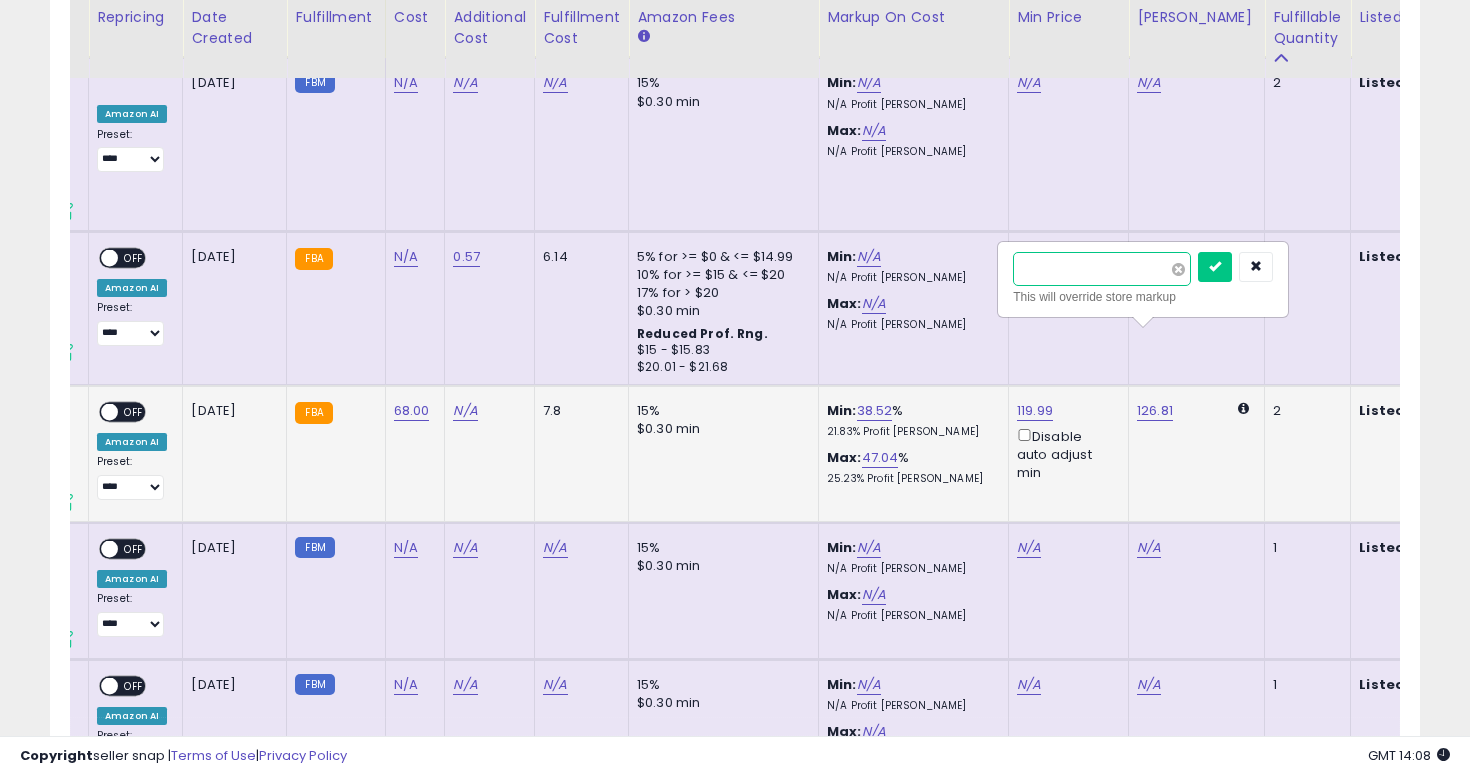 type on "******" 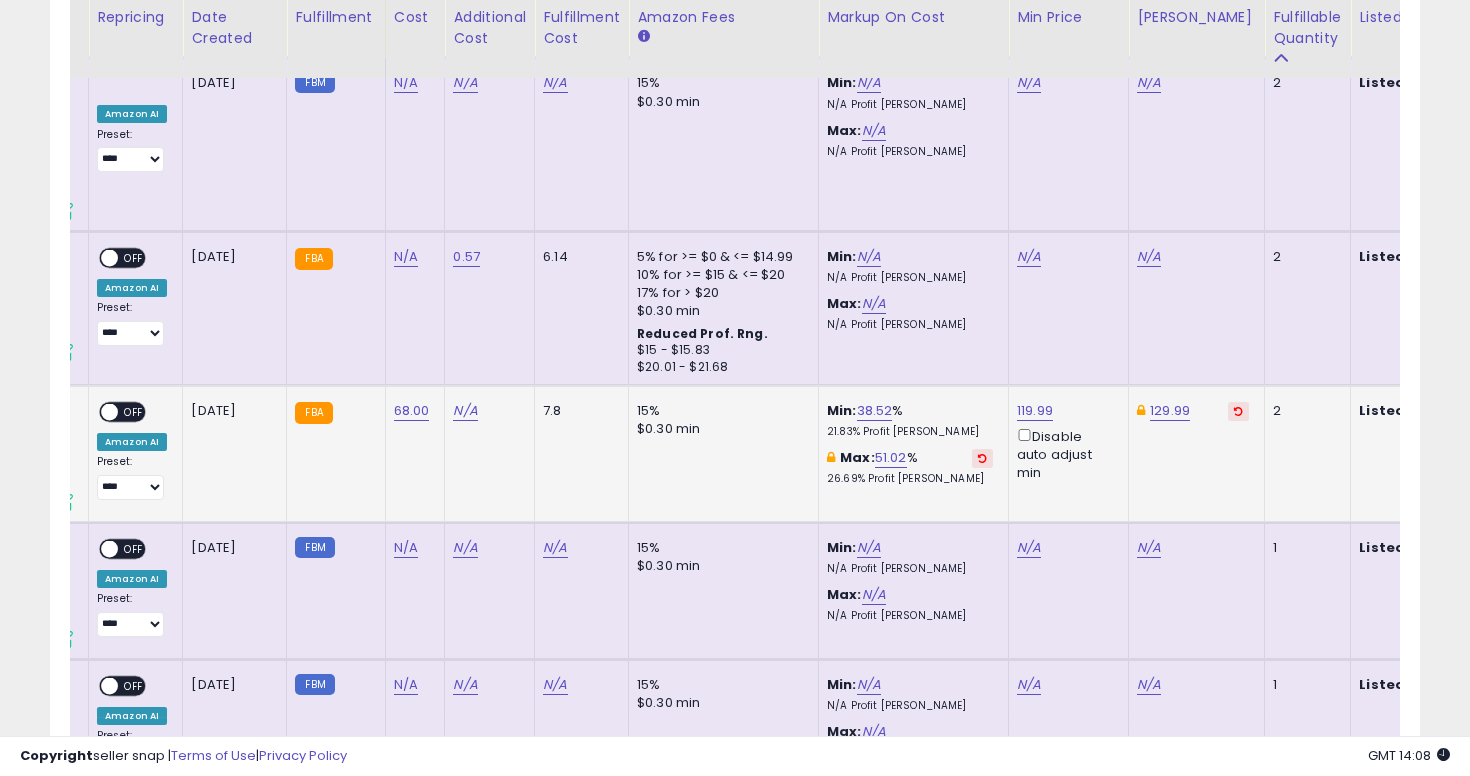 scroll, scrollTop: 0, scrollLeft: 0, axis: both 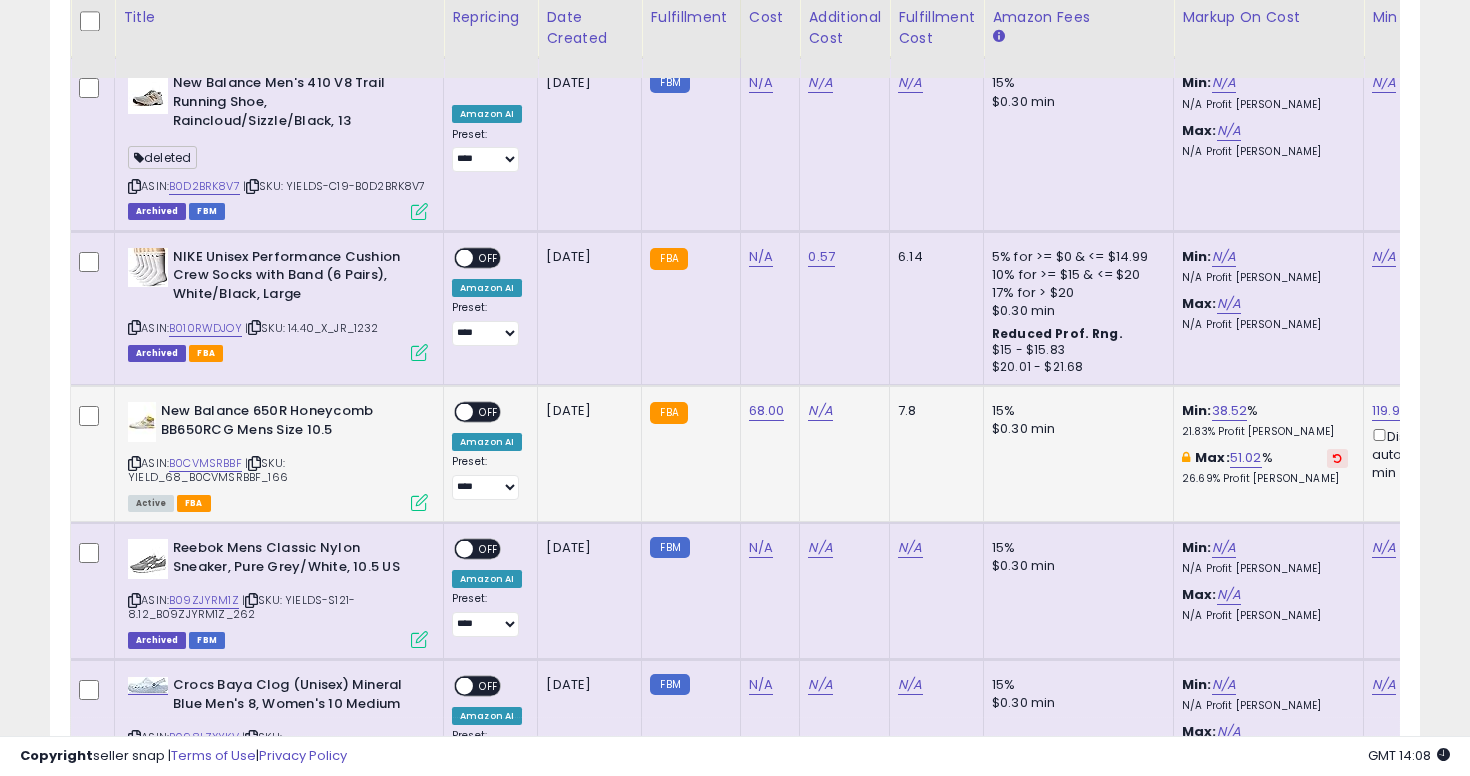 click on "OFF" at bounding box center [489, 412] 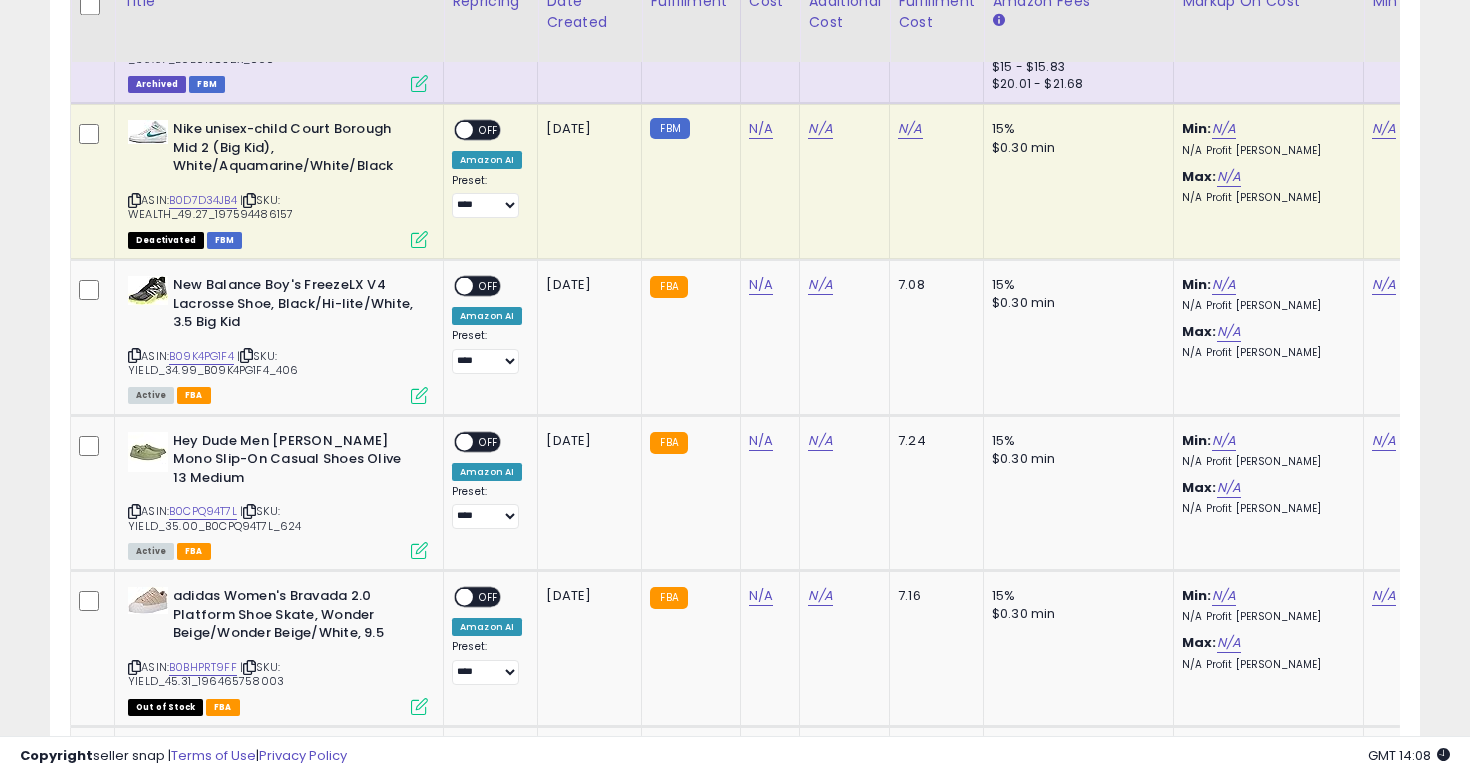 scroll, scrollTop: 4136, scrollLeft: 0, axis: vertical 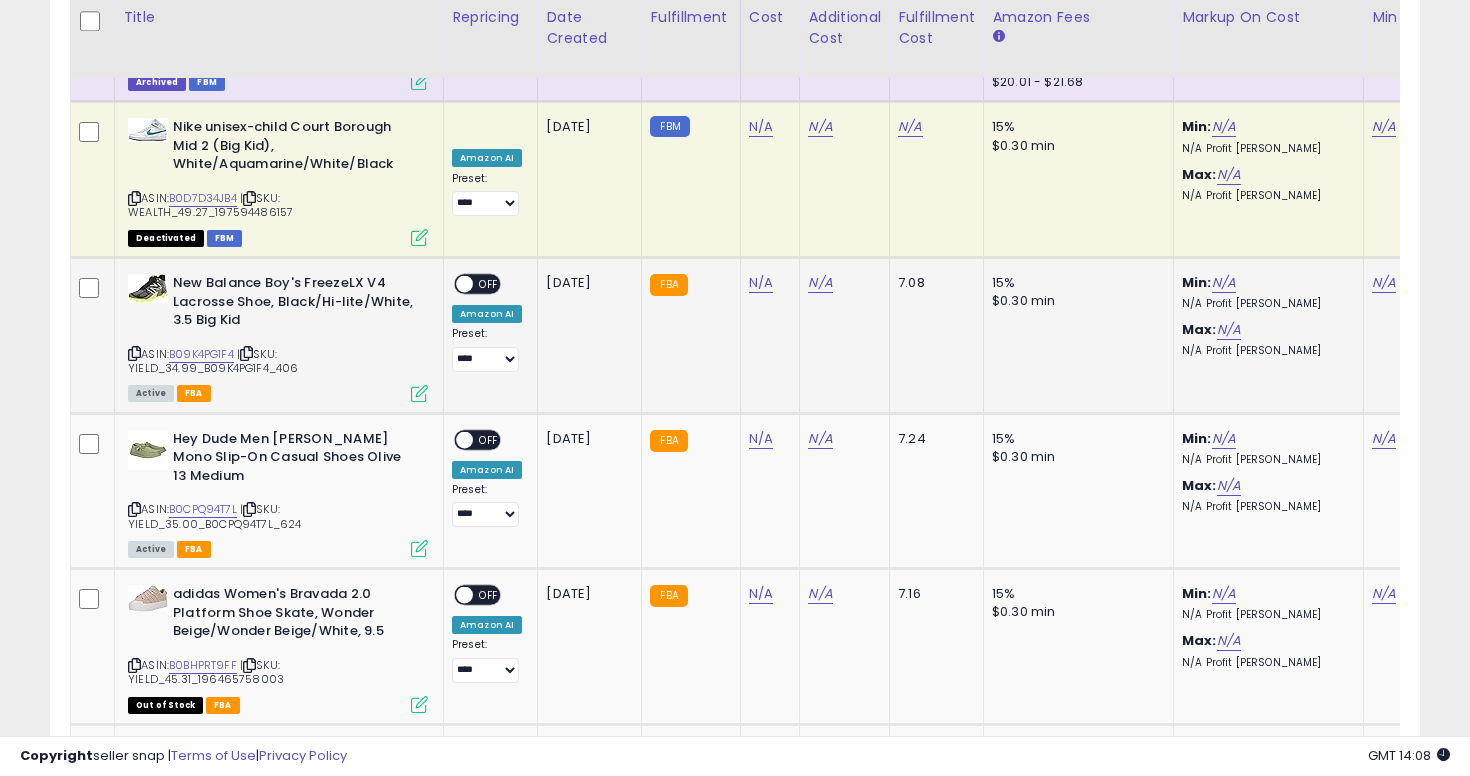 click on "ASIN:  B09K4PG1F4    |   SKU: YIELD_34.99_B09K4PG1F4_406 Active FBA" at bounding box center (278, 337) 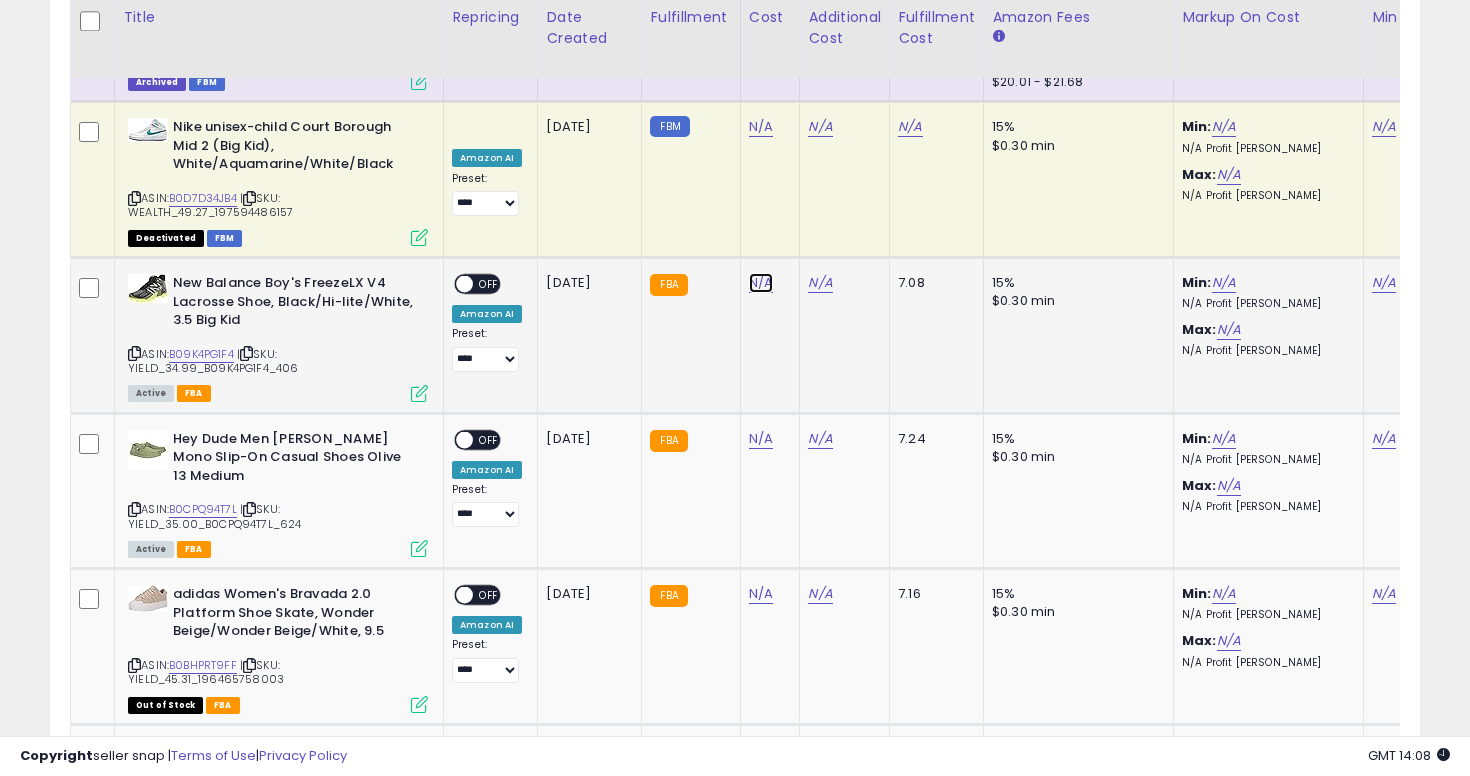 click on "N/A" at bounding box center (761, -3062) 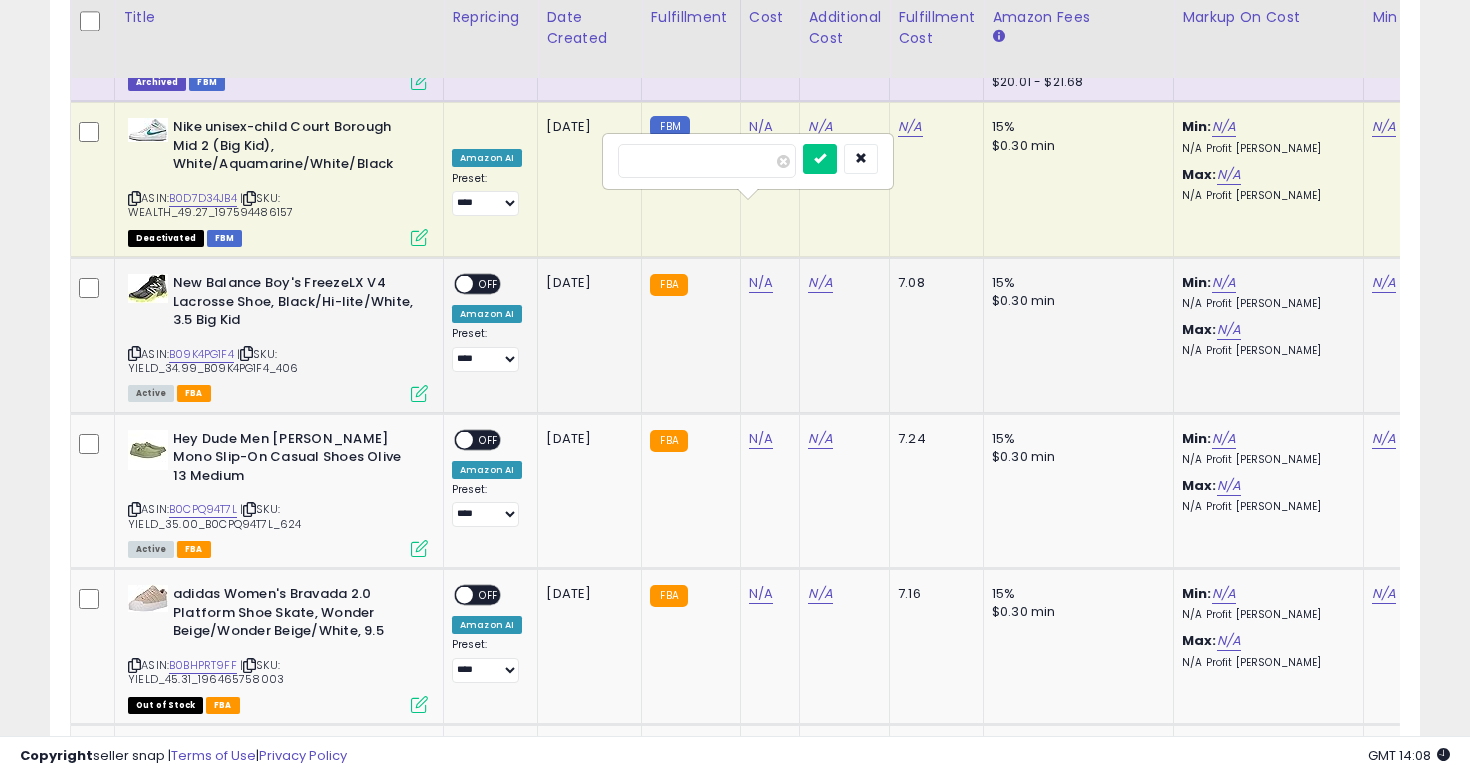 type on "**" 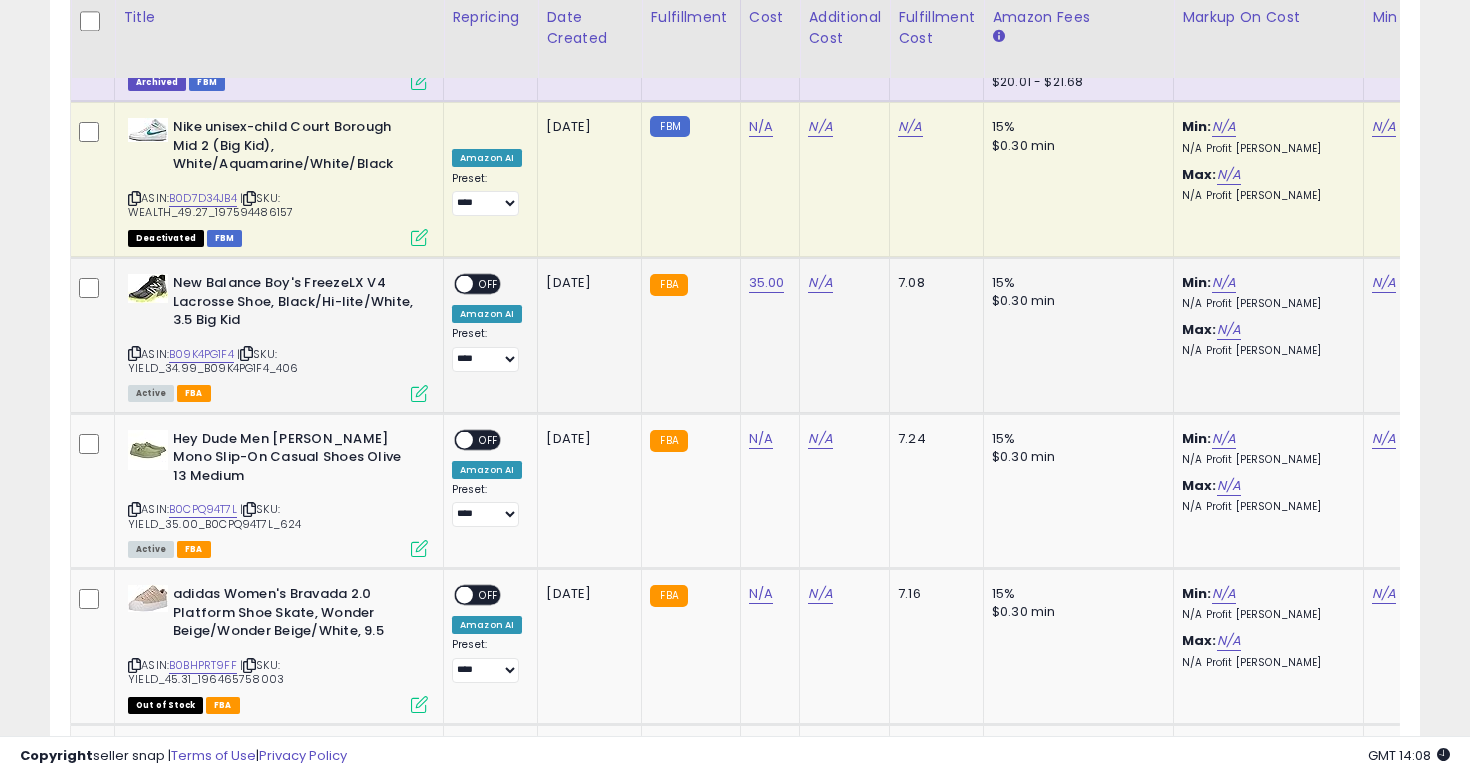 scroll, scrollTop: 0, scrollLeft: 144, axis: horizontal 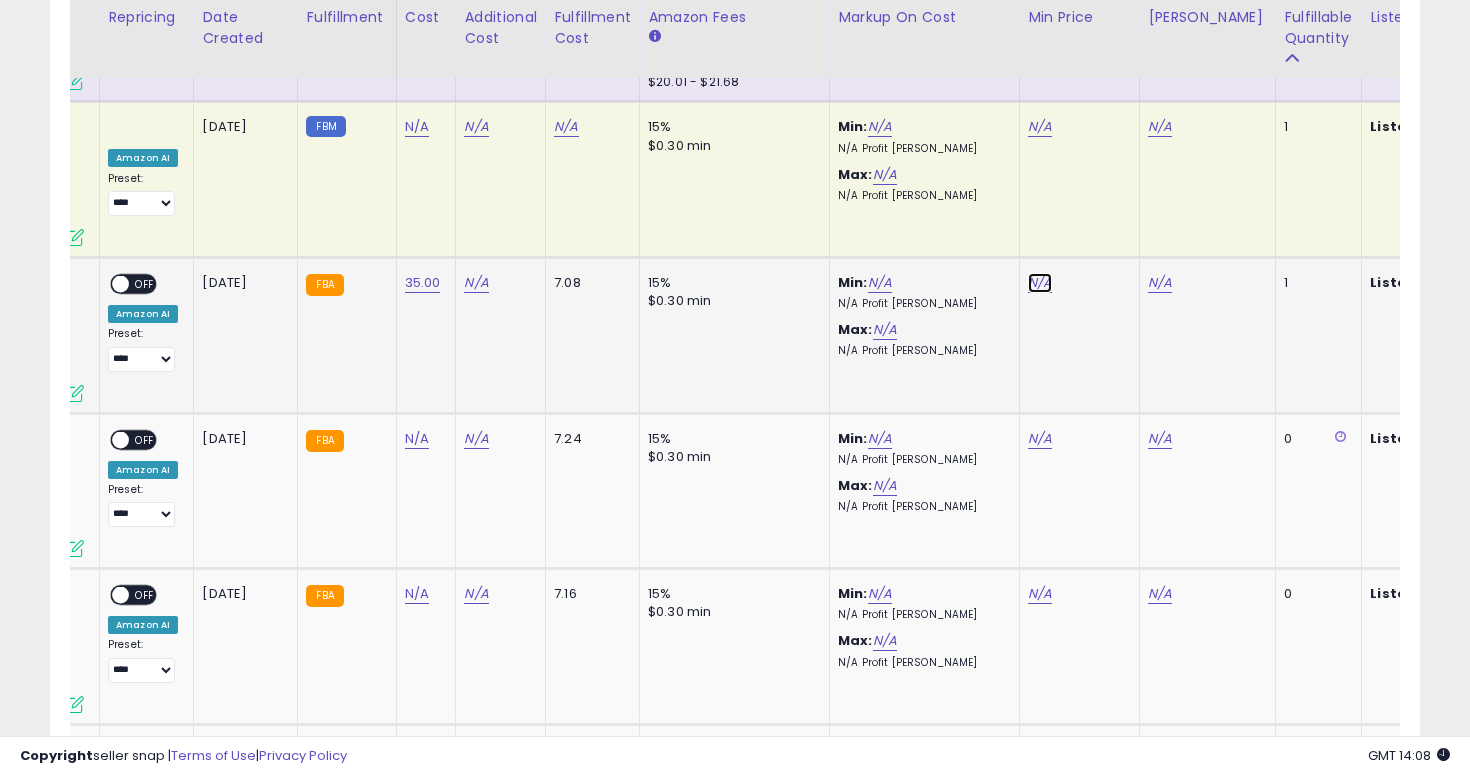 click on "N/A" at bounding box center (1040, -3062) 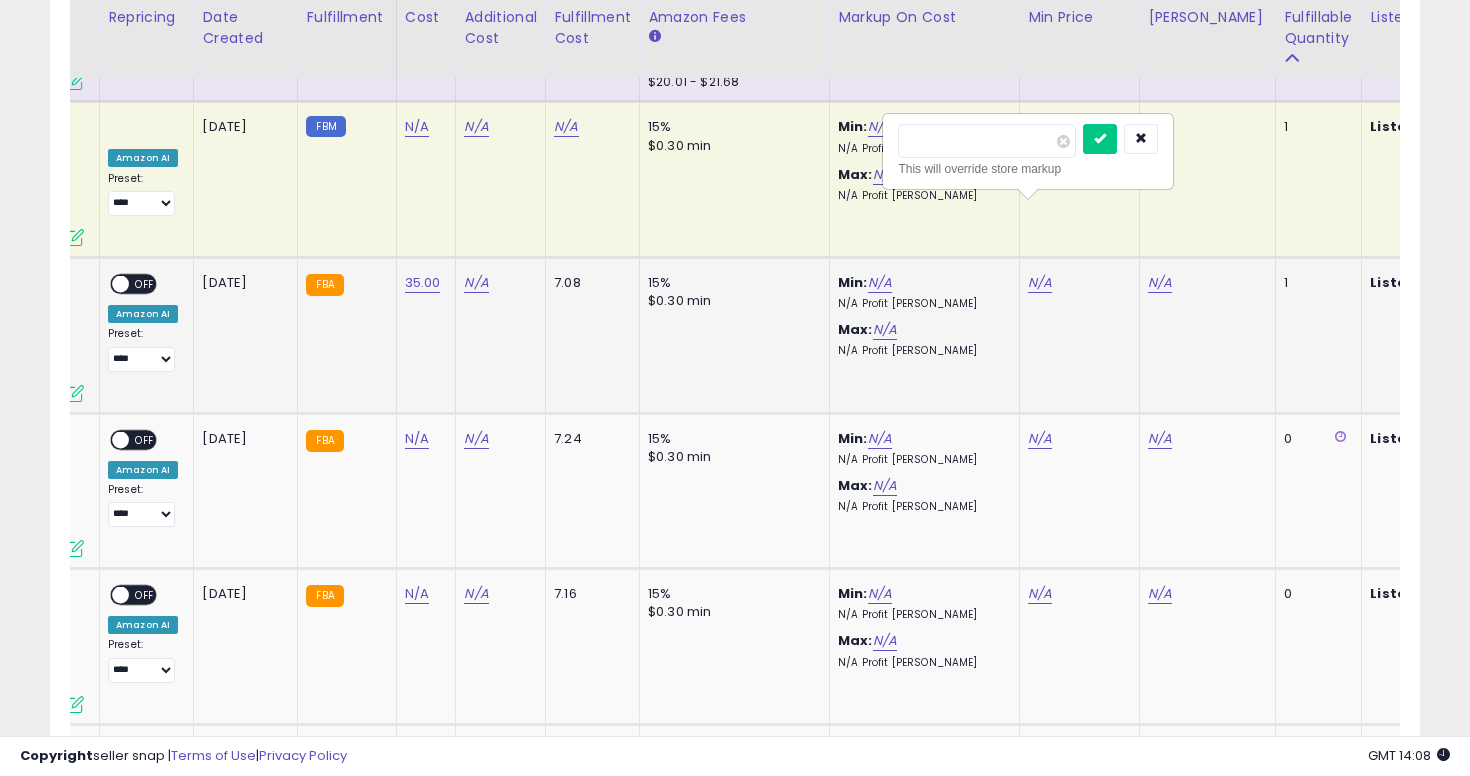 type on "**" 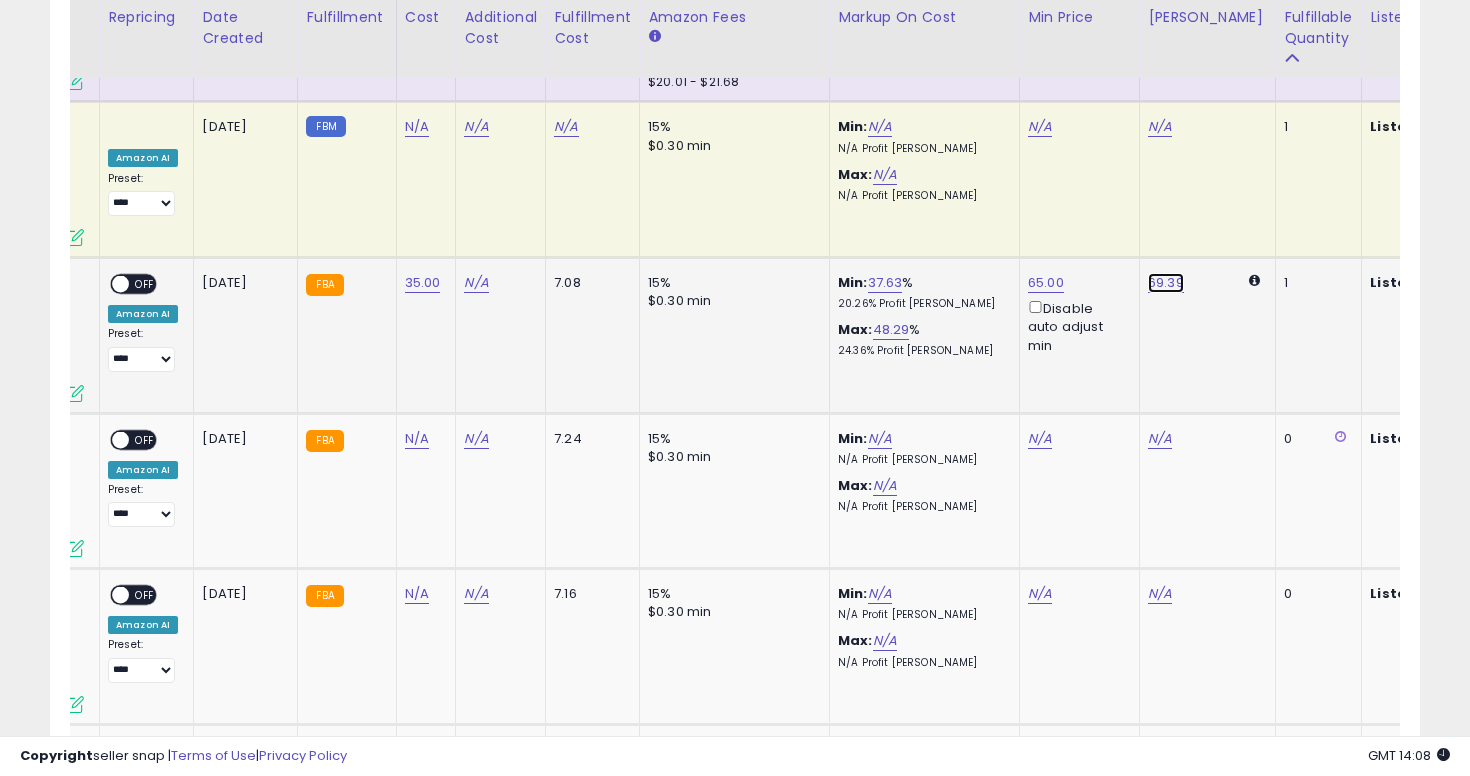 click on "69.39" at bounding box center [1160, -3062] 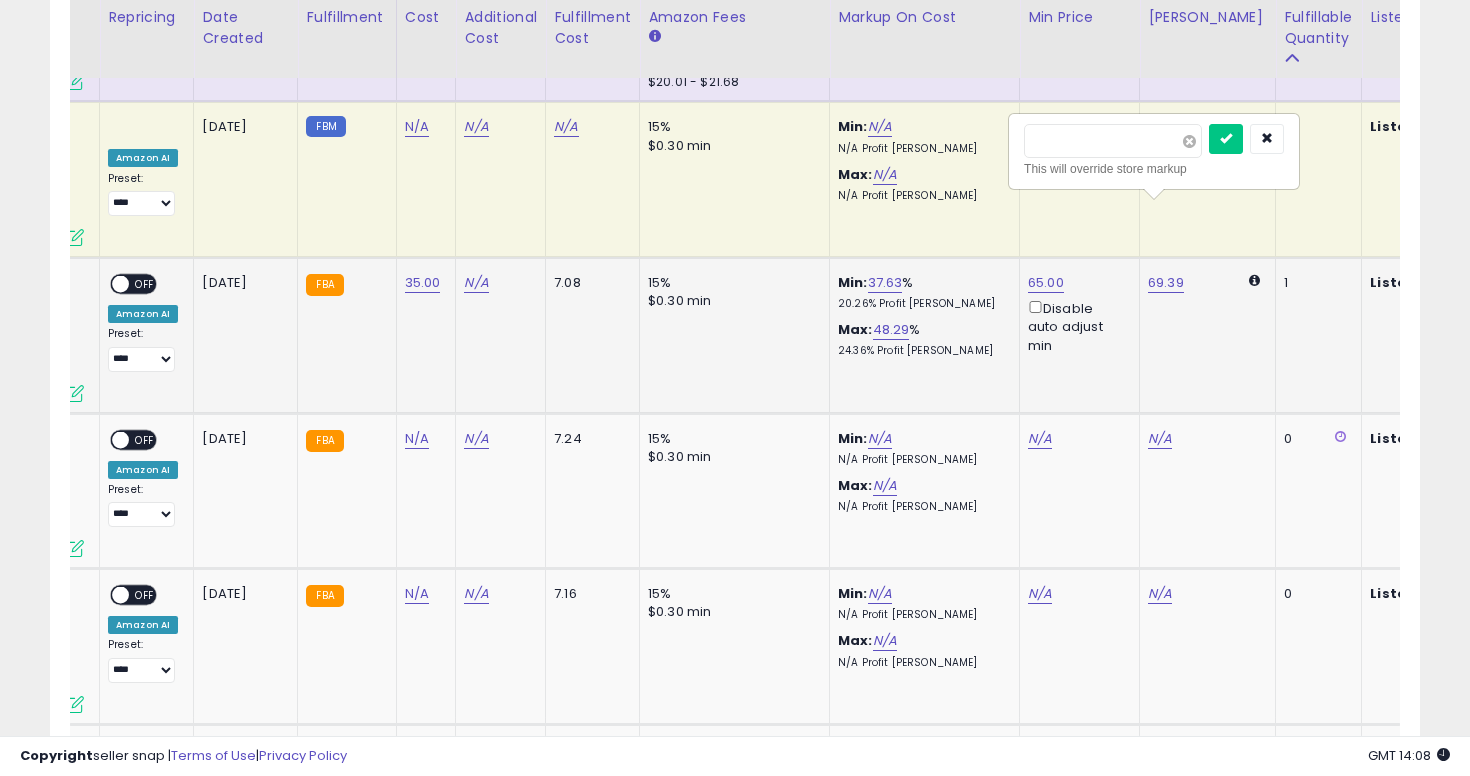 click at bounding box center (1189, 141) 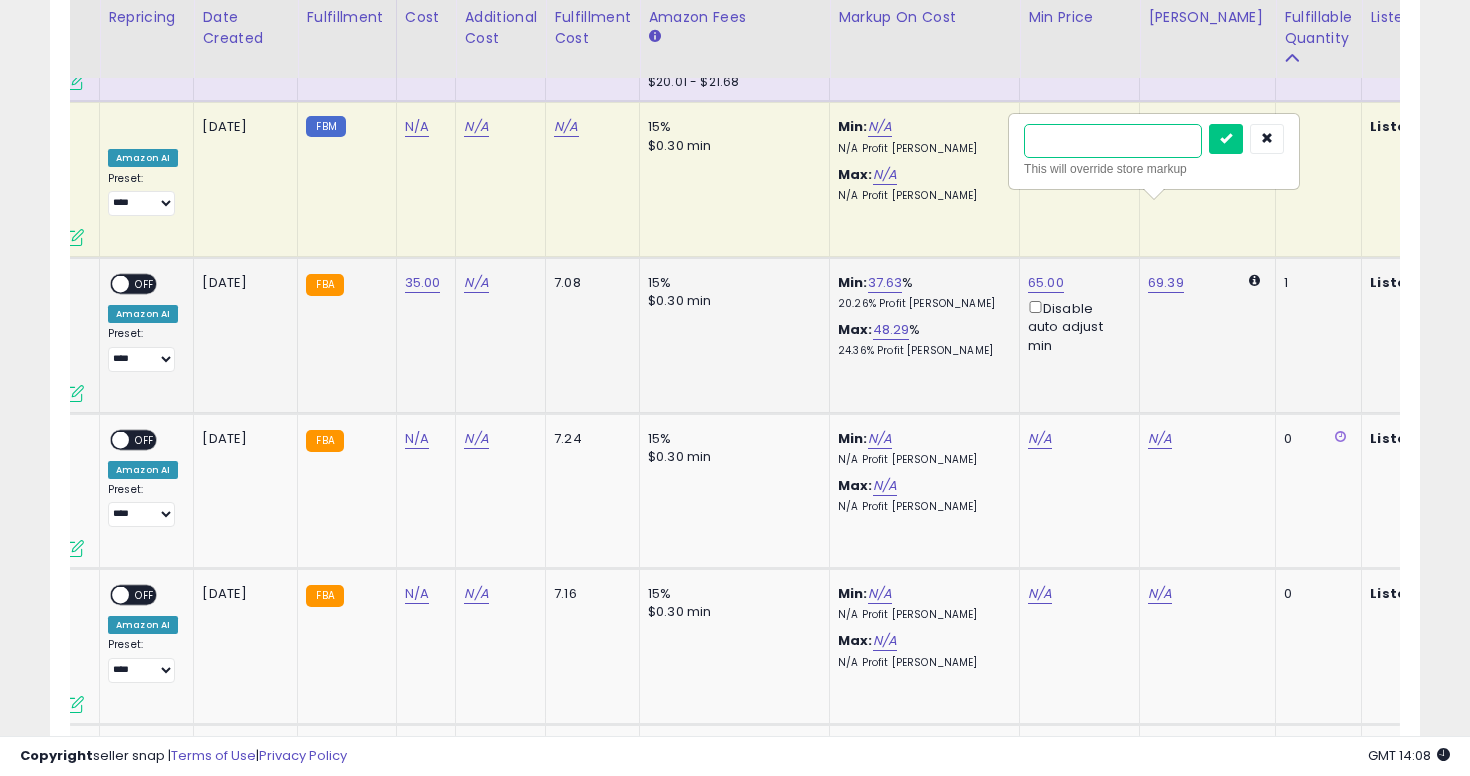type on "**" 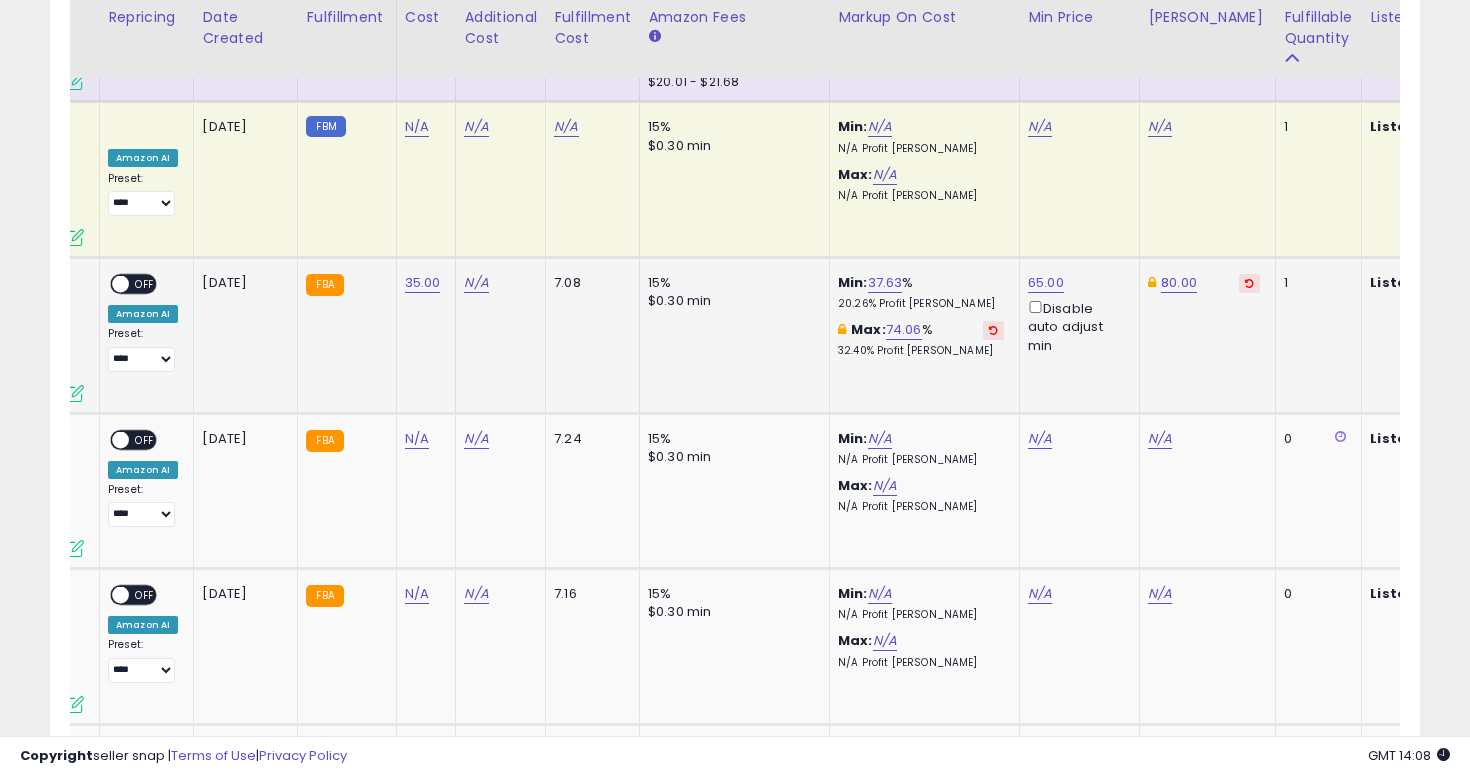 scroll, scrollTop: 0, scrollLeft: 0, axis: both 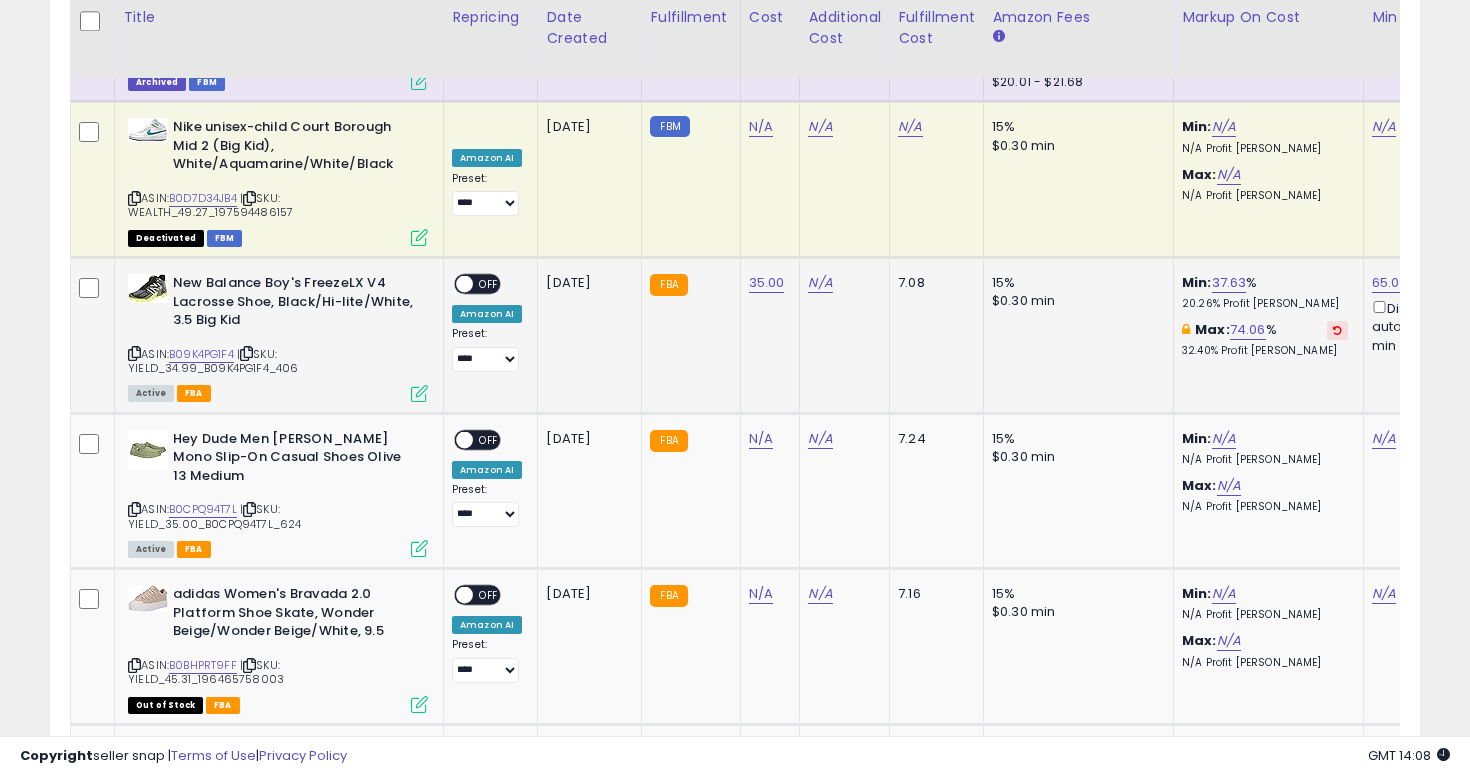 click on "OFF" at bounding box center (489, 284) 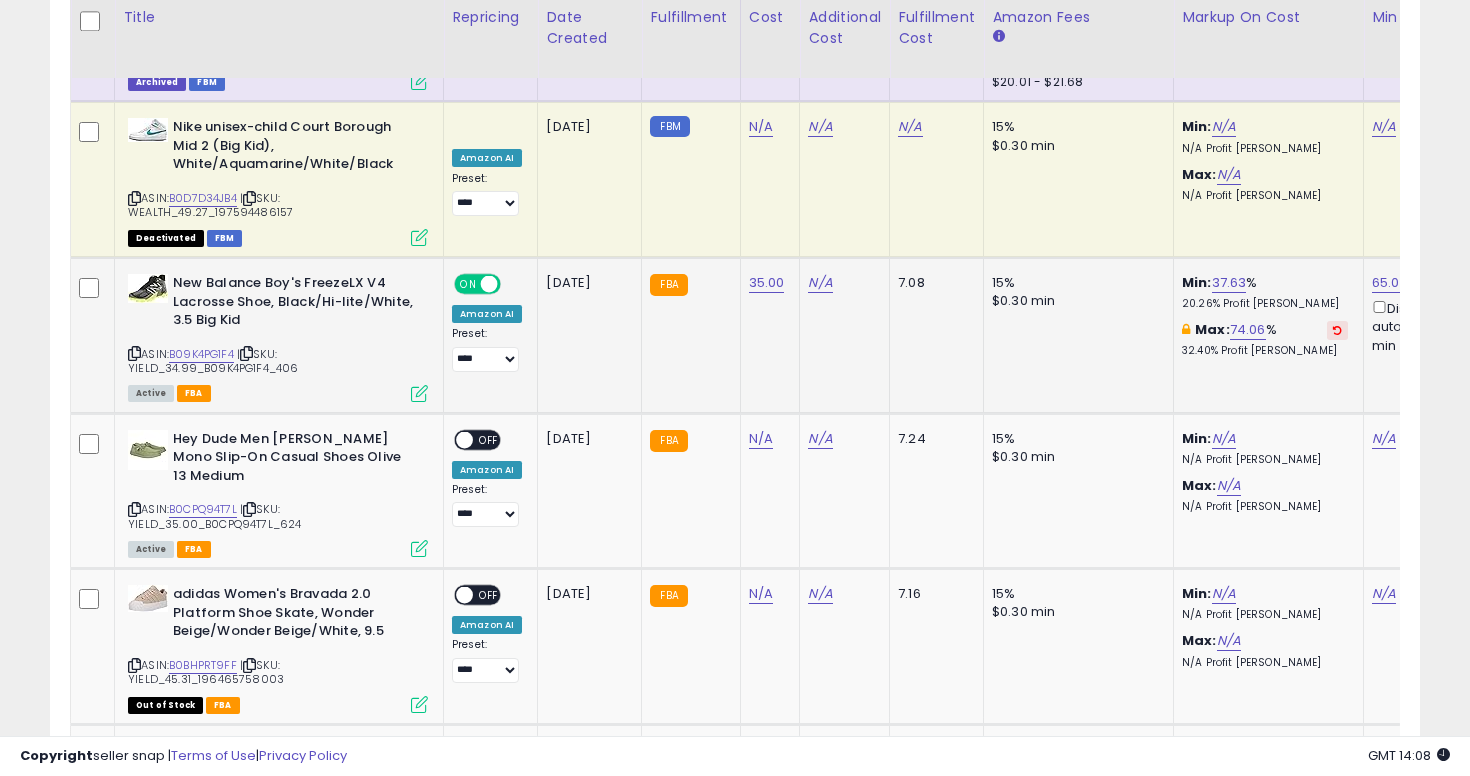 scroll, scrollTop: 0, scrollLeft: 351, axis: horizontal 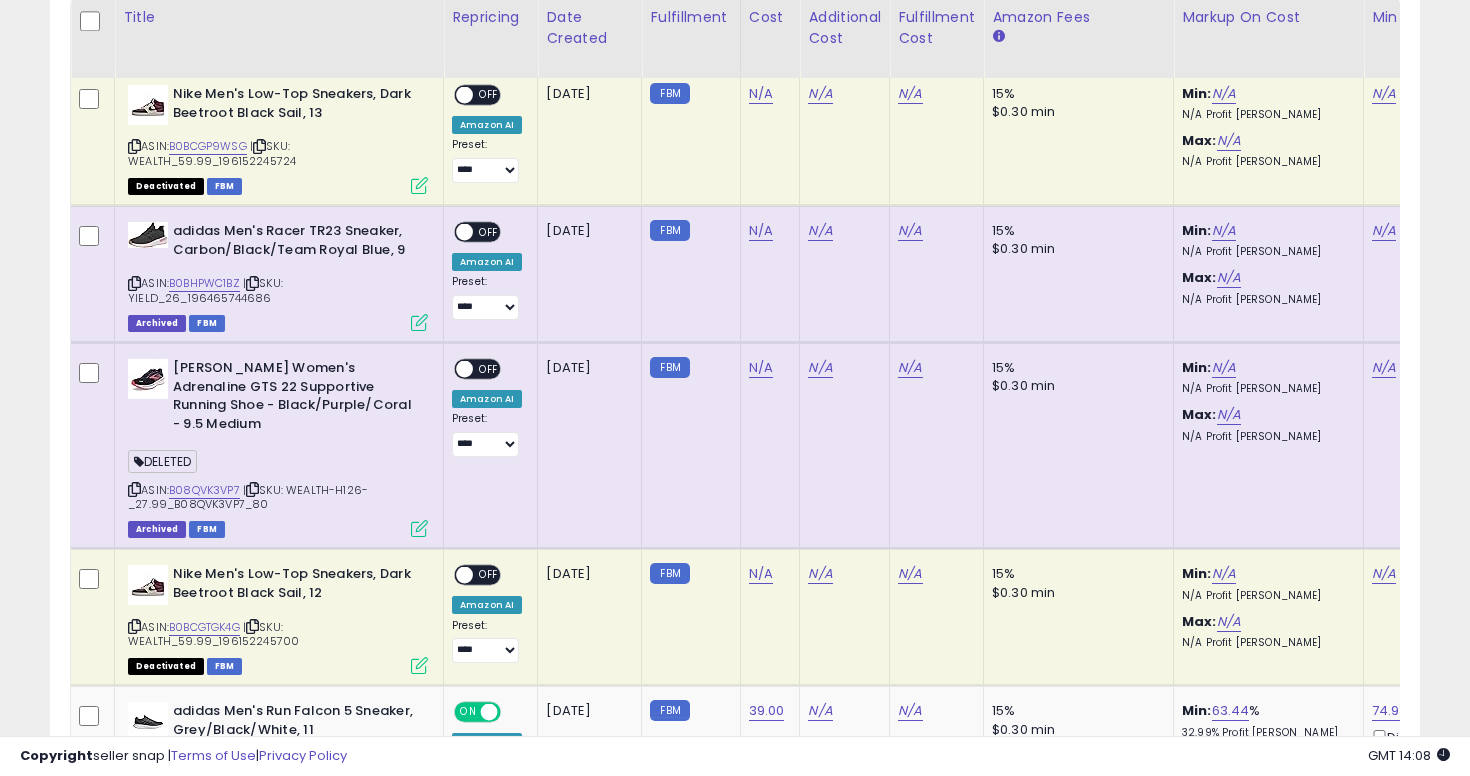 click on "Archived" at bounding box center (157, 323) 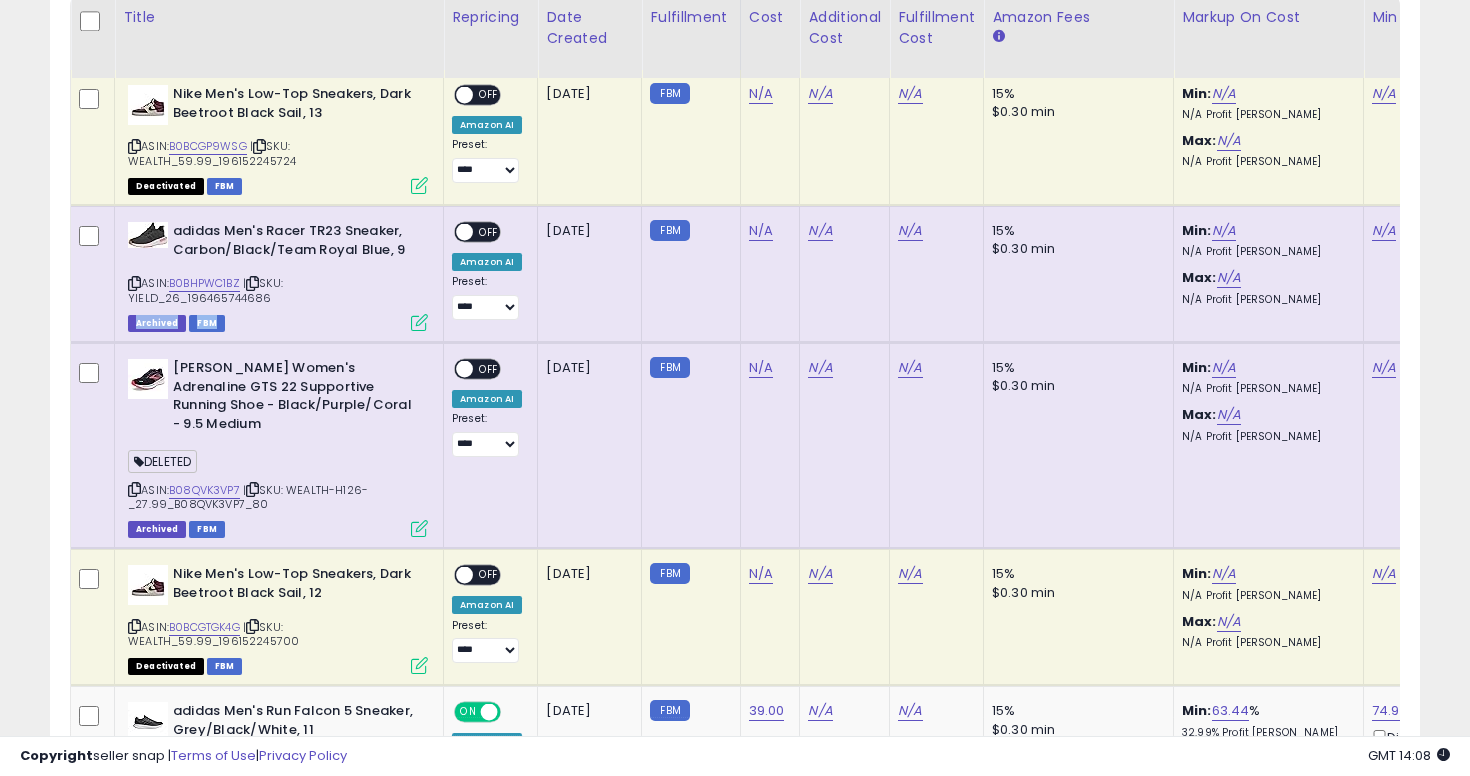 click on "Archived" at bounding box center (157, 323) 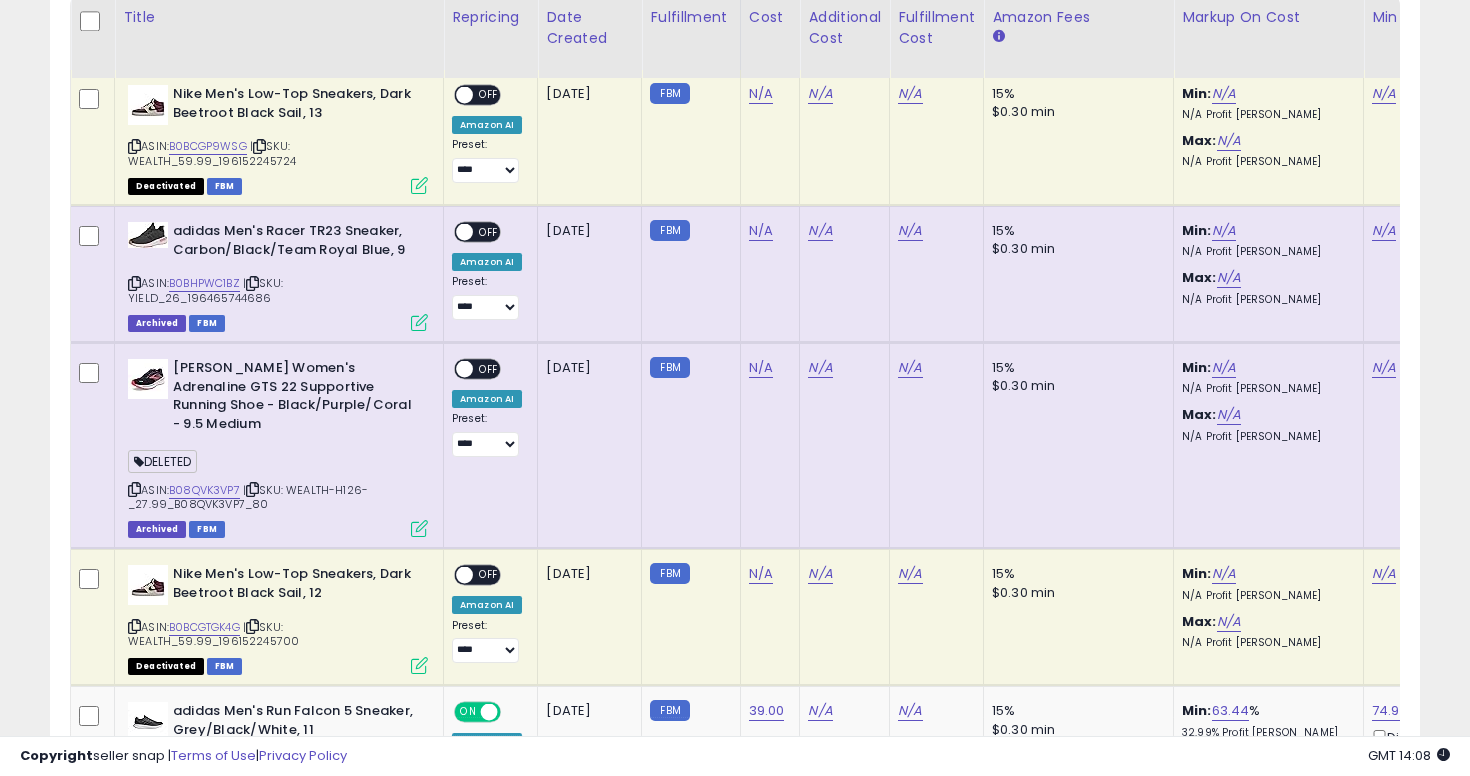 click on "adidas Men's Racer TR23 Sneaker, Carbon/Black/Team Royal Blue, 9" at bounding box center (294, 243) 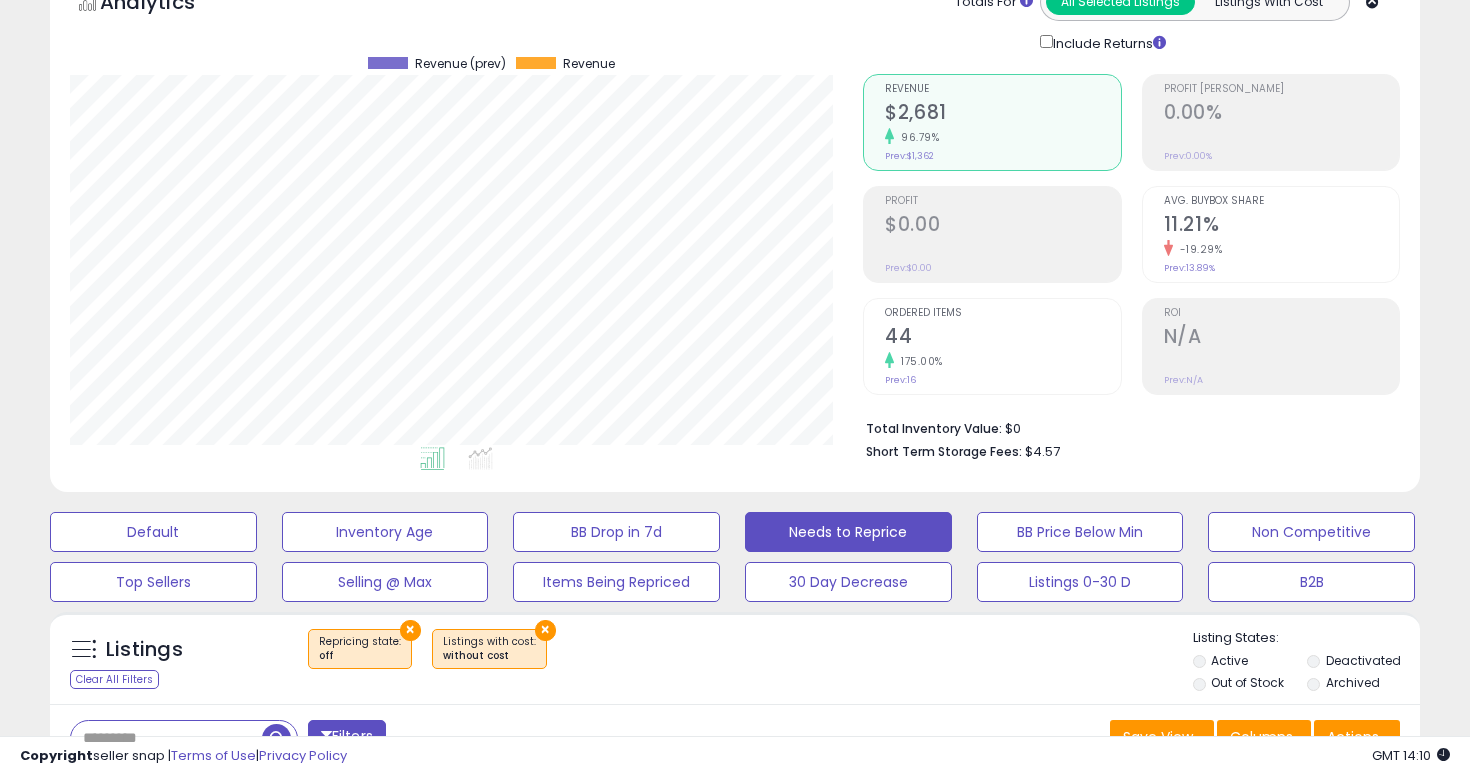 scroll, scrollTop: 0, scrollLeft: 0, axis: both 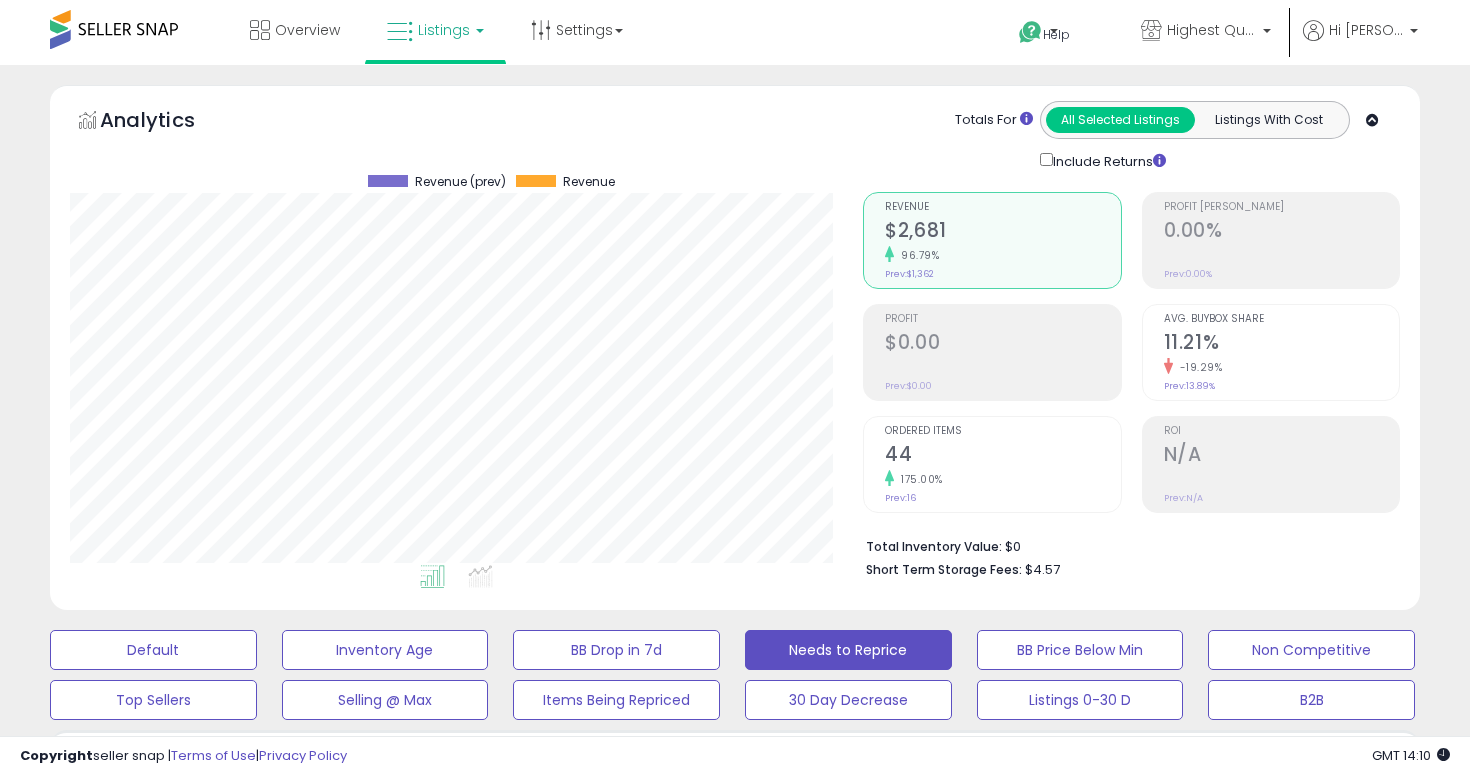 click on "Listings" at bounding box center [435, 30] 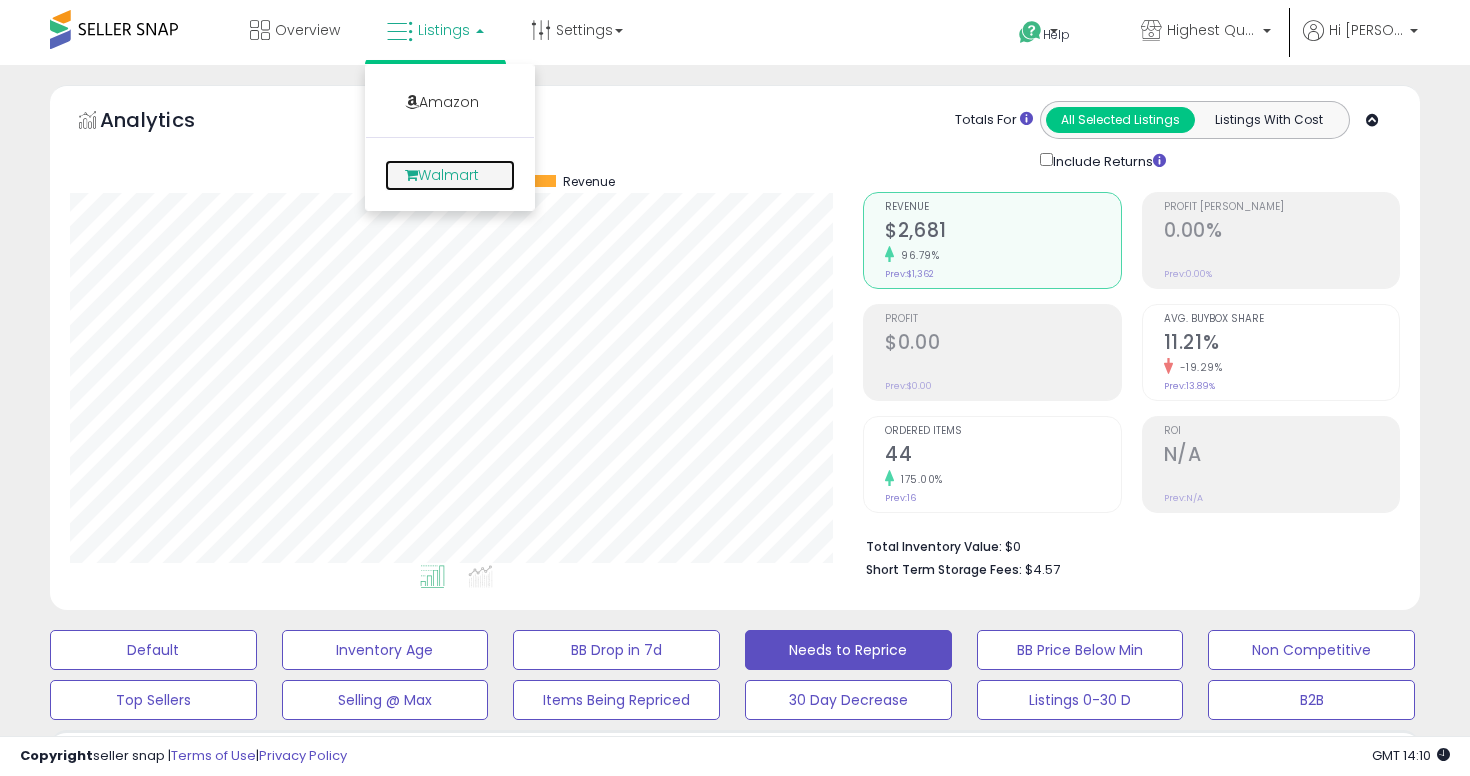 click on "Walmart" at bounding box center [450, 175] 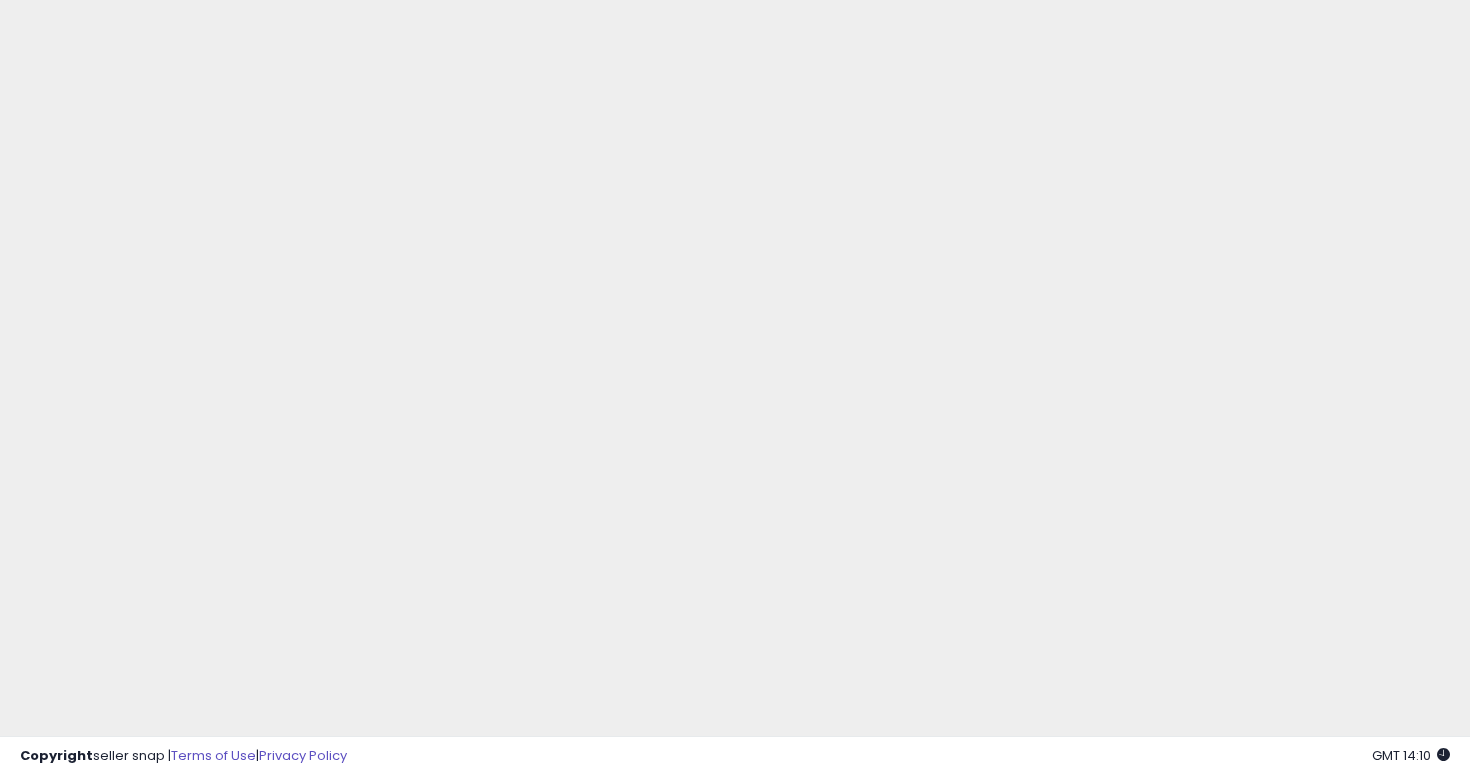 scroll, scrollTop: 0, scrollLeft: 0, axis: both 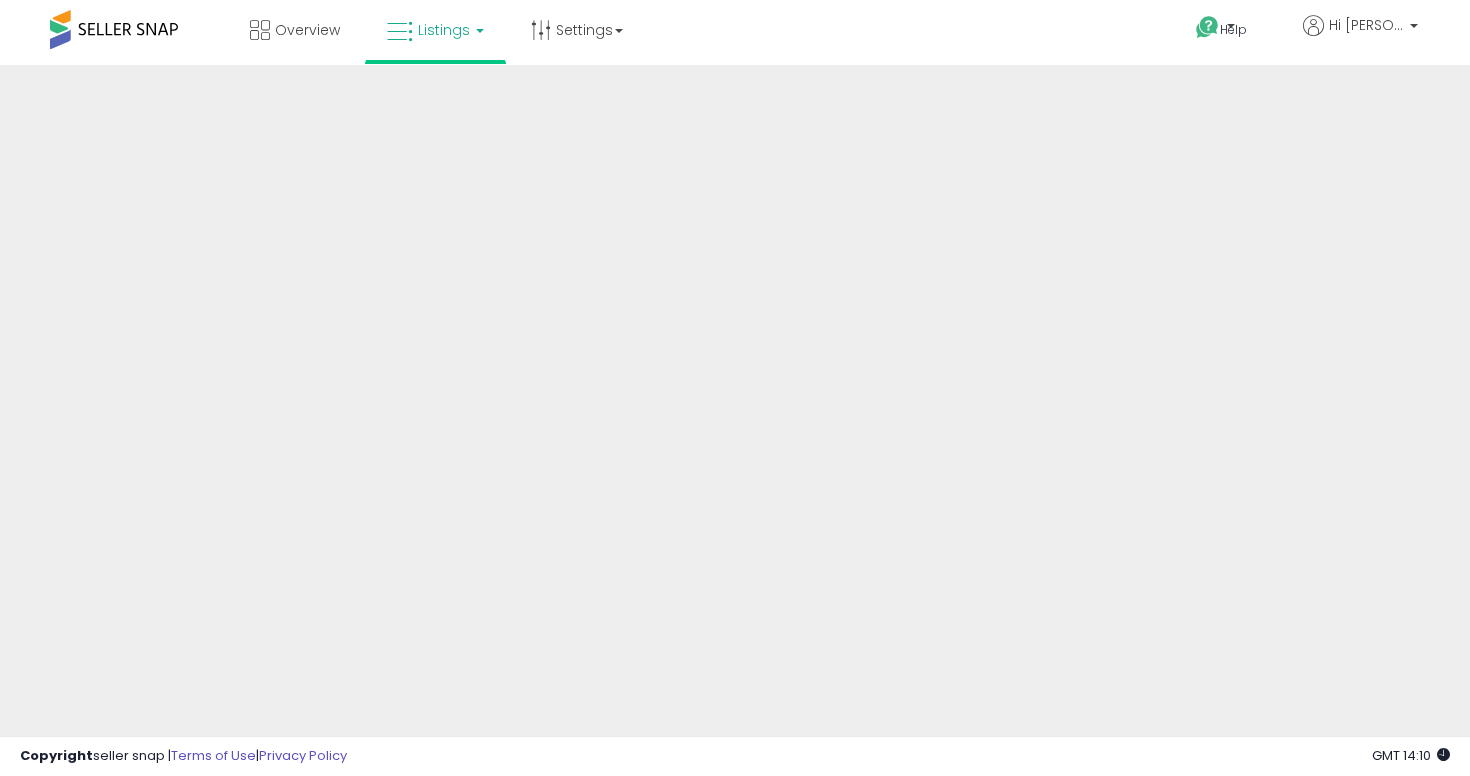 click at bounding box center (735, 480) 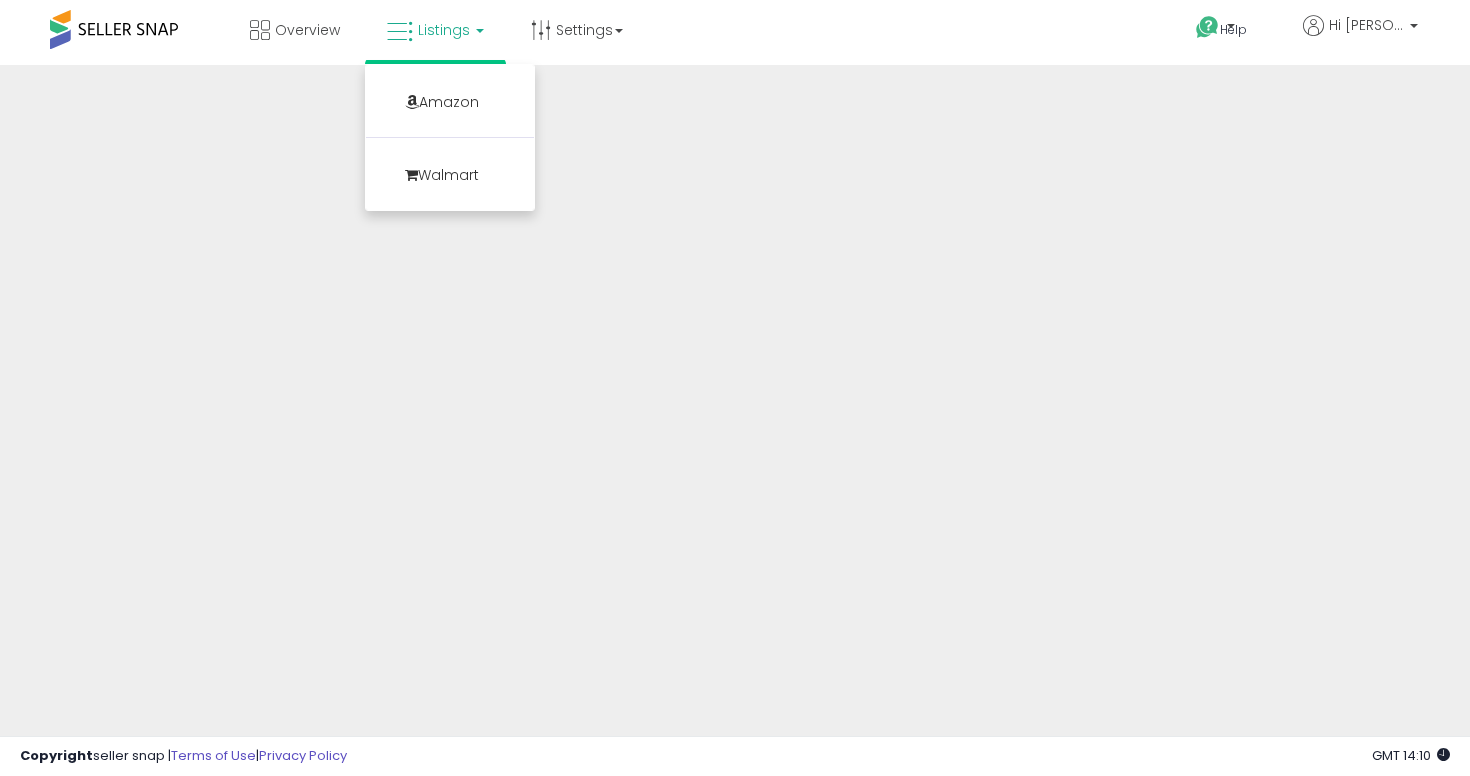 click at bounding box center [735, 480] 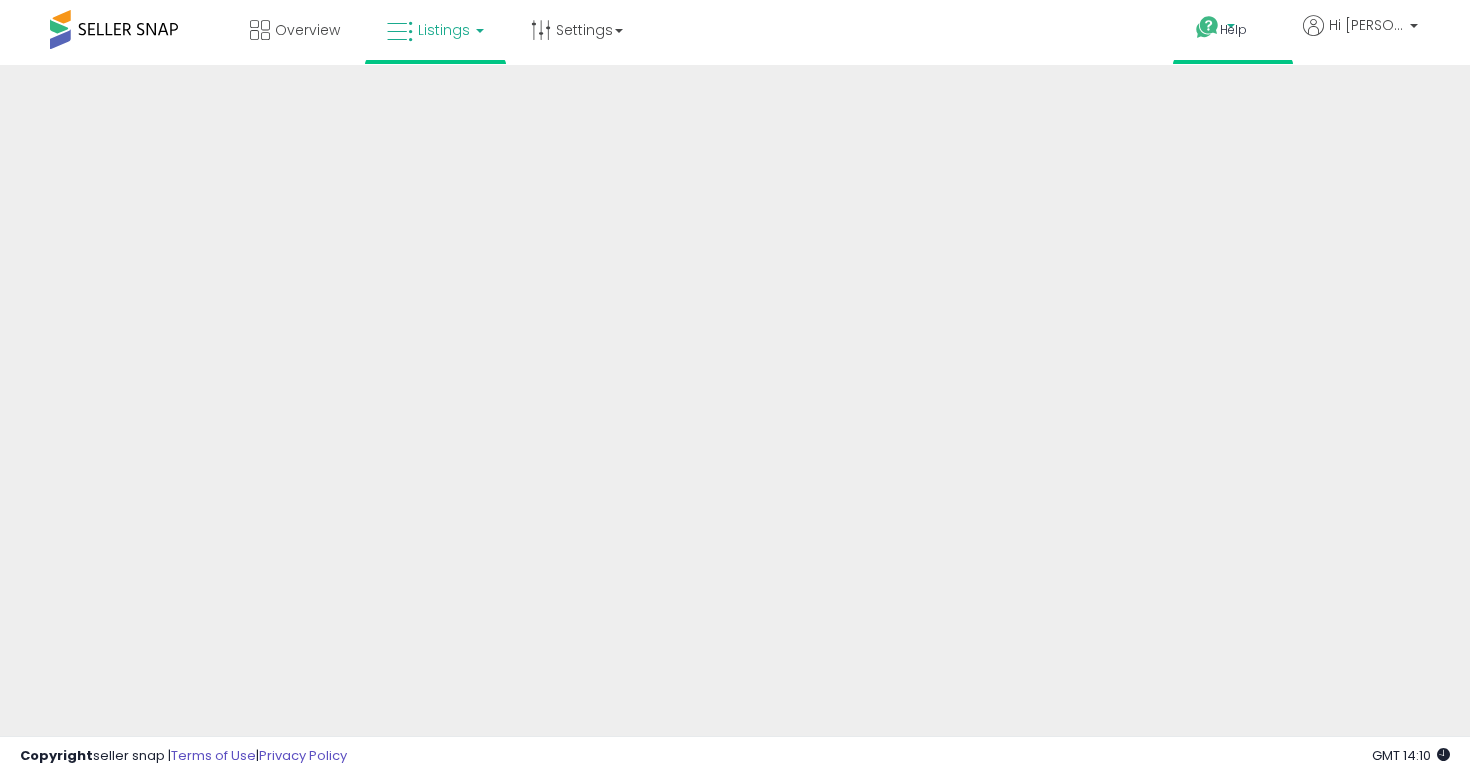 click on "Help" at bounding box center [1233, 30] 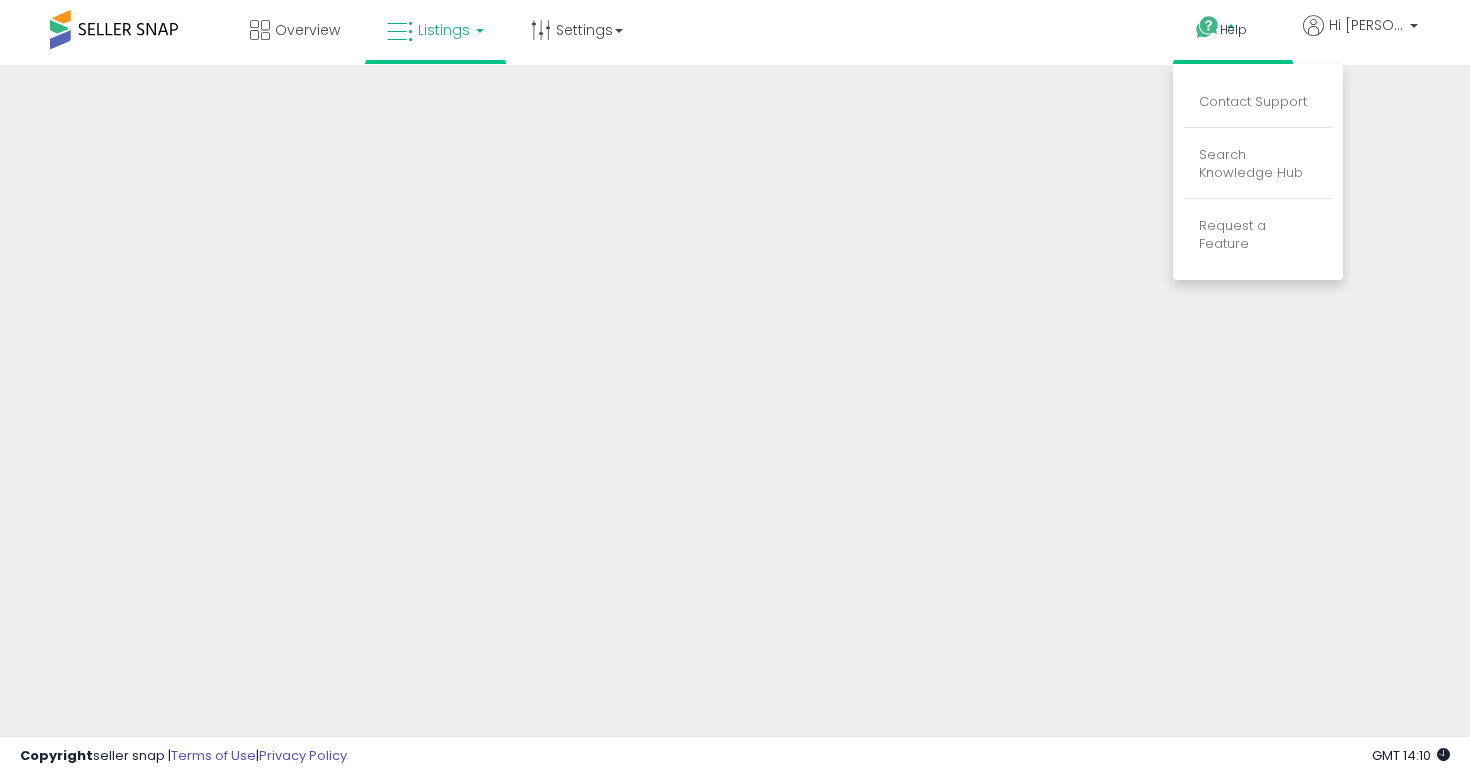 click at bounding box center [735, 480] 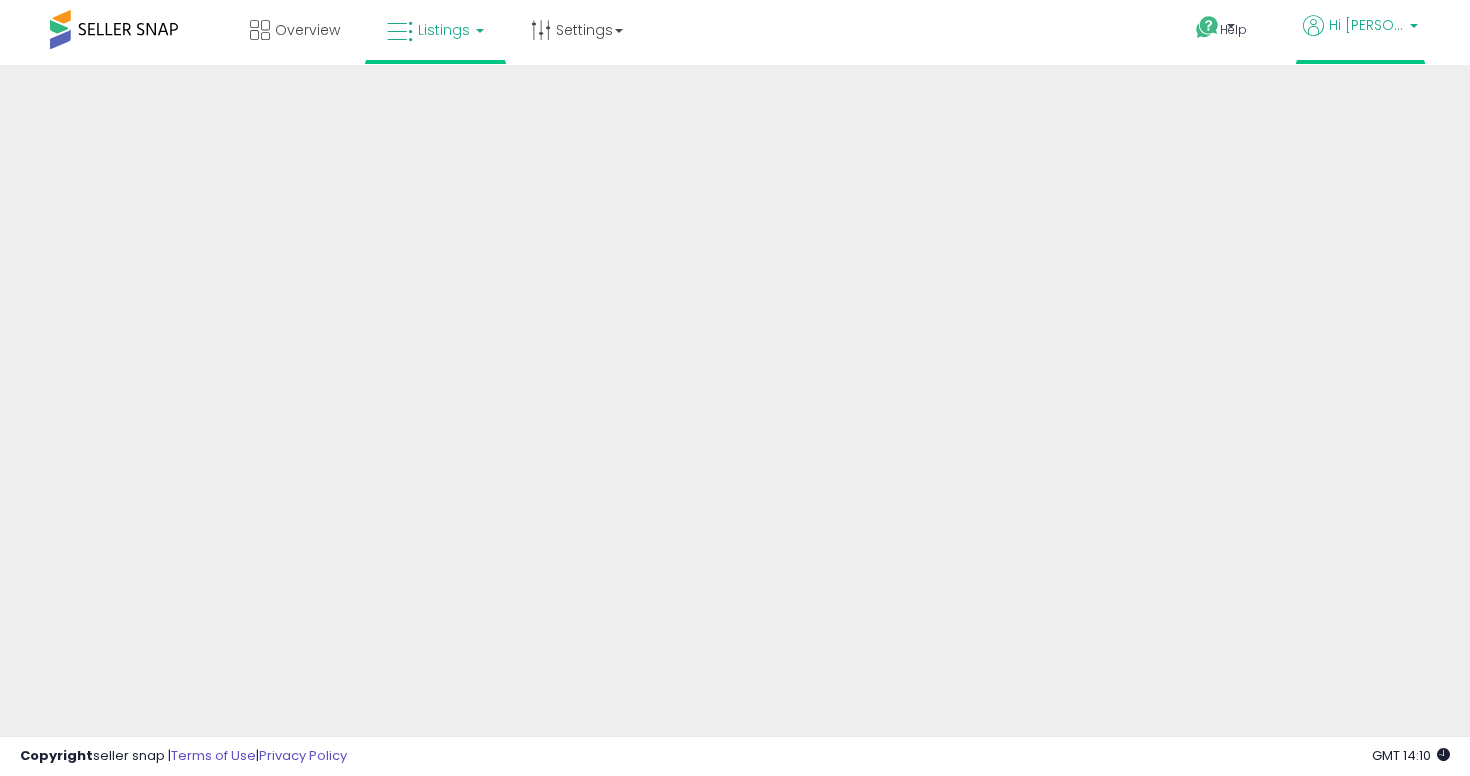 click on "Hi [PERSON_NAME]" at bounding box center (1360, 37) 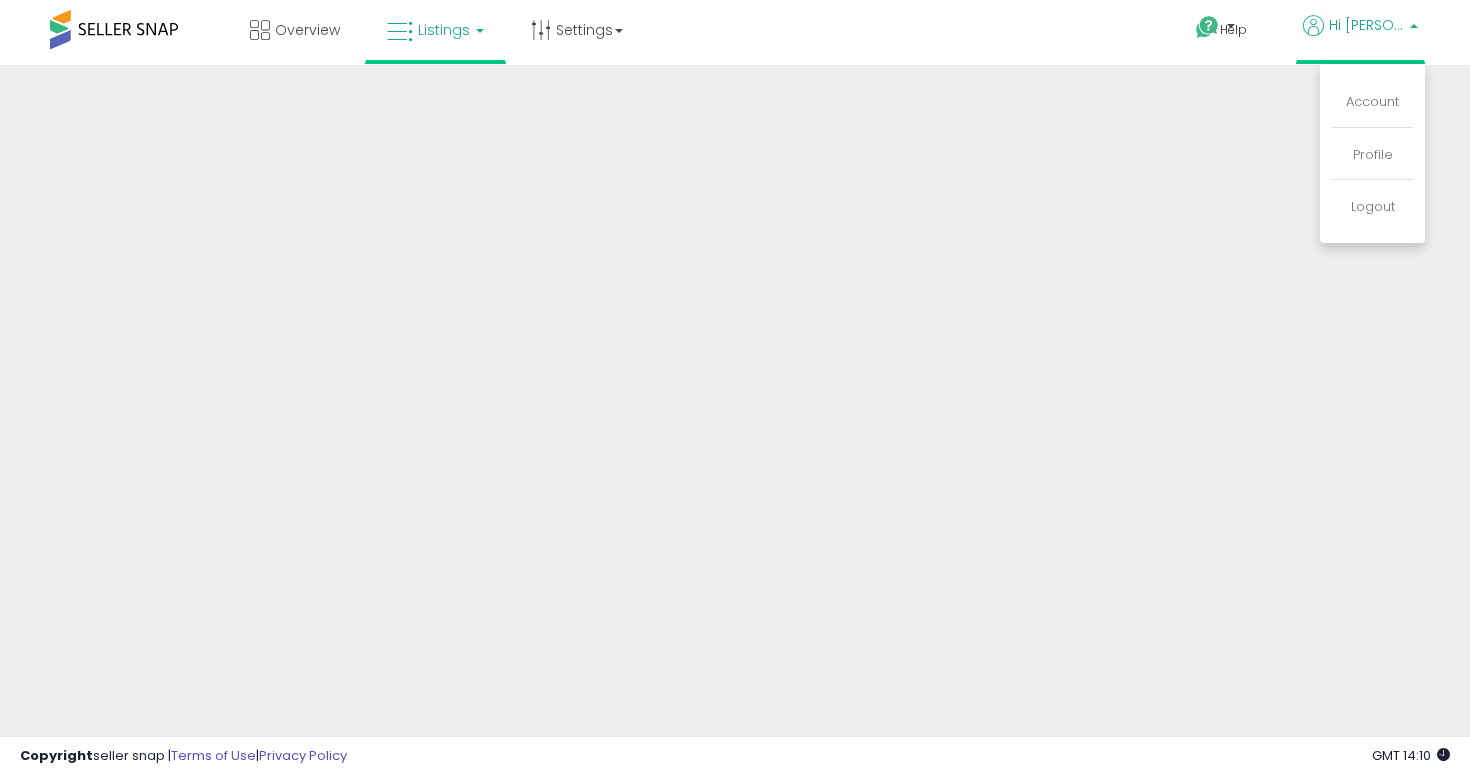 click at bounding box center [735, 480] 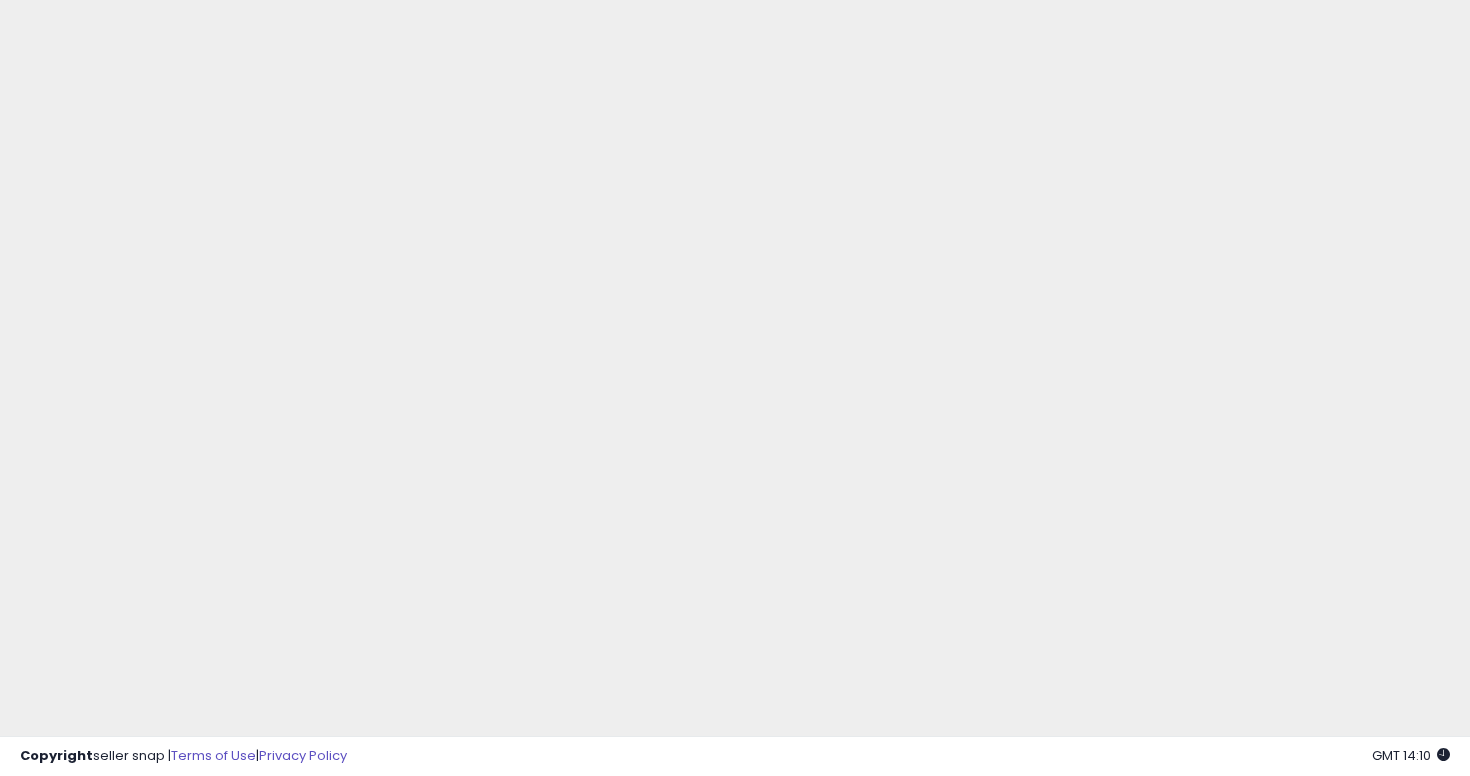 scroll, scrollTop: 0, scrollLeft: 0, axis: both 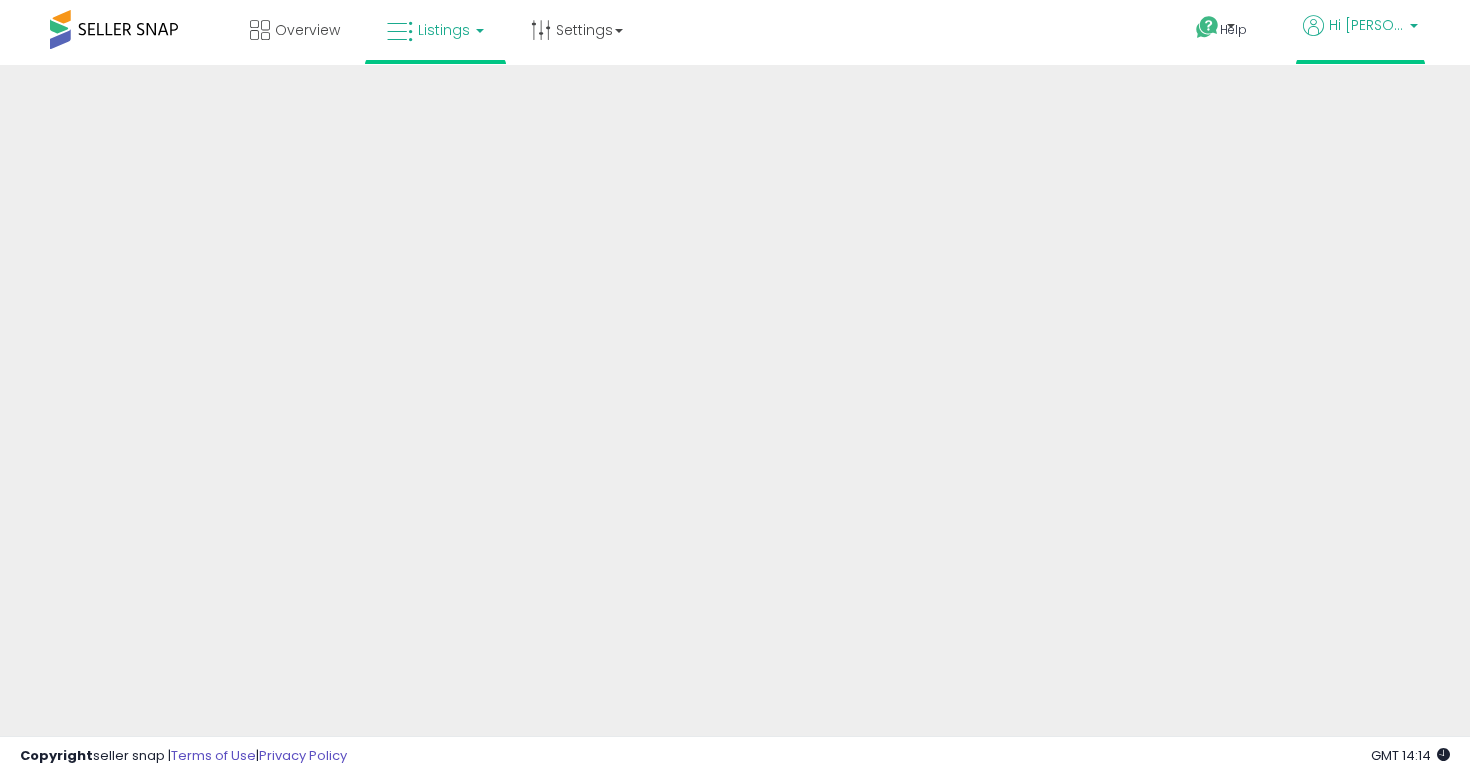 click on "Hi [PERSON_NAME]" at bounding box center (1366, 25) 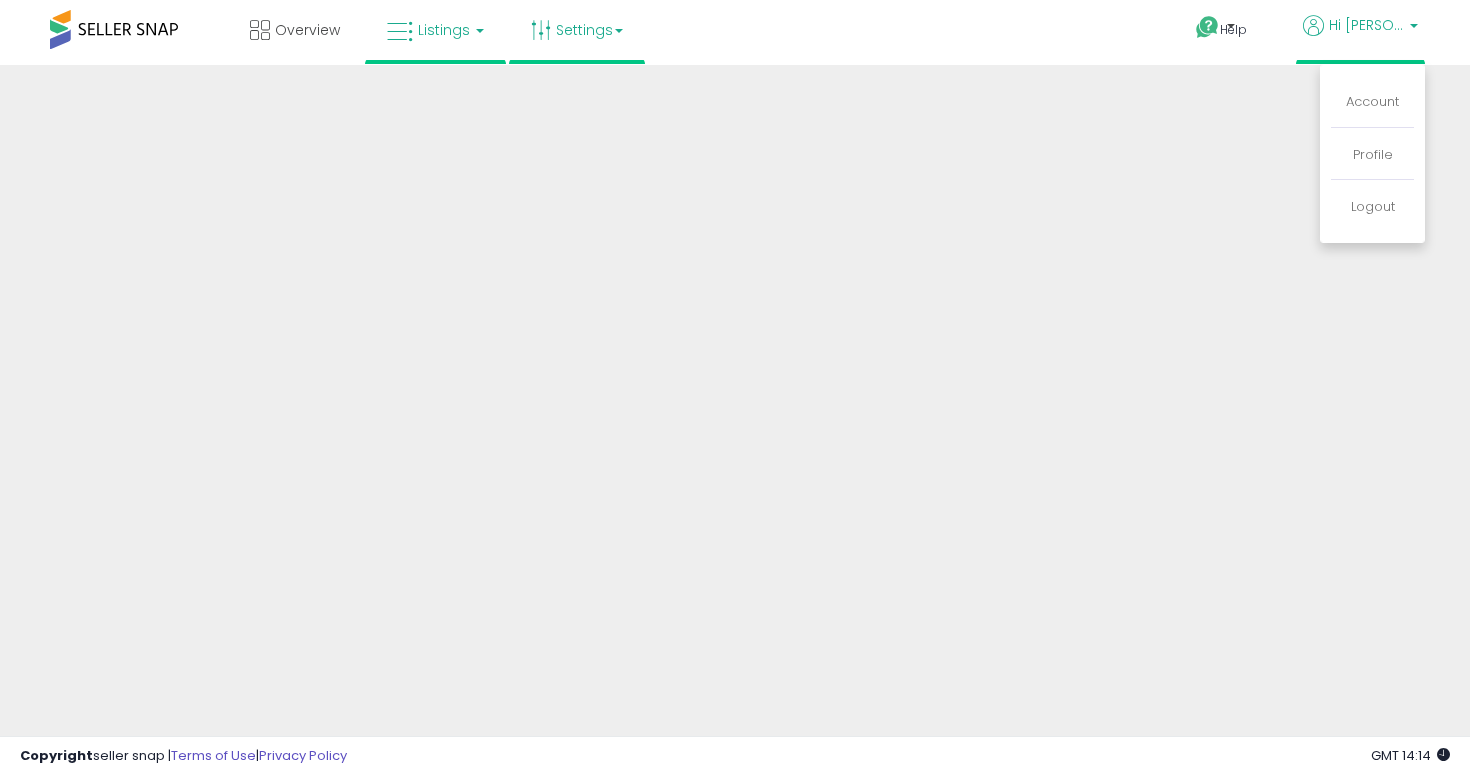 click at bounding box center [541, 30] 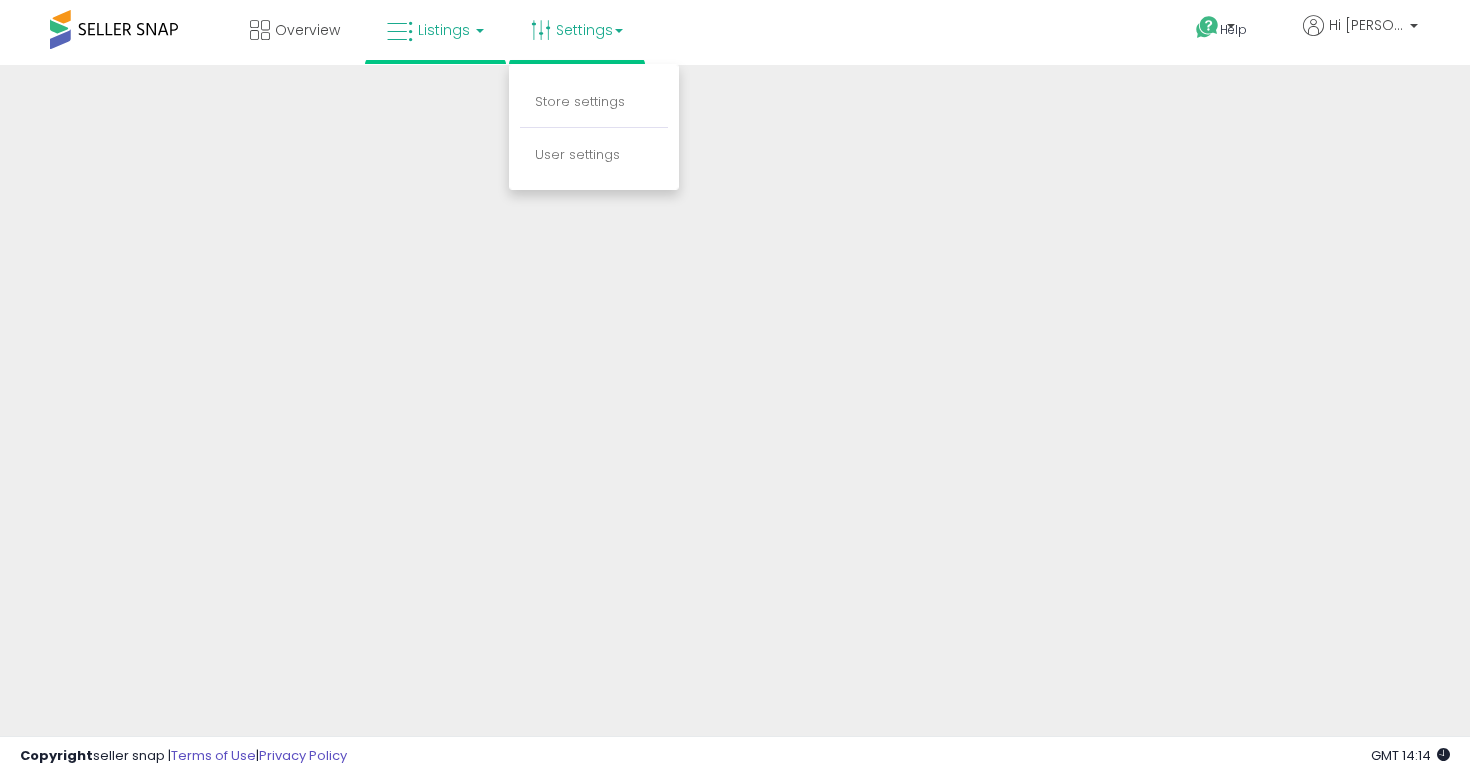 click on "Store
settings" at bounding box center (594, 103) 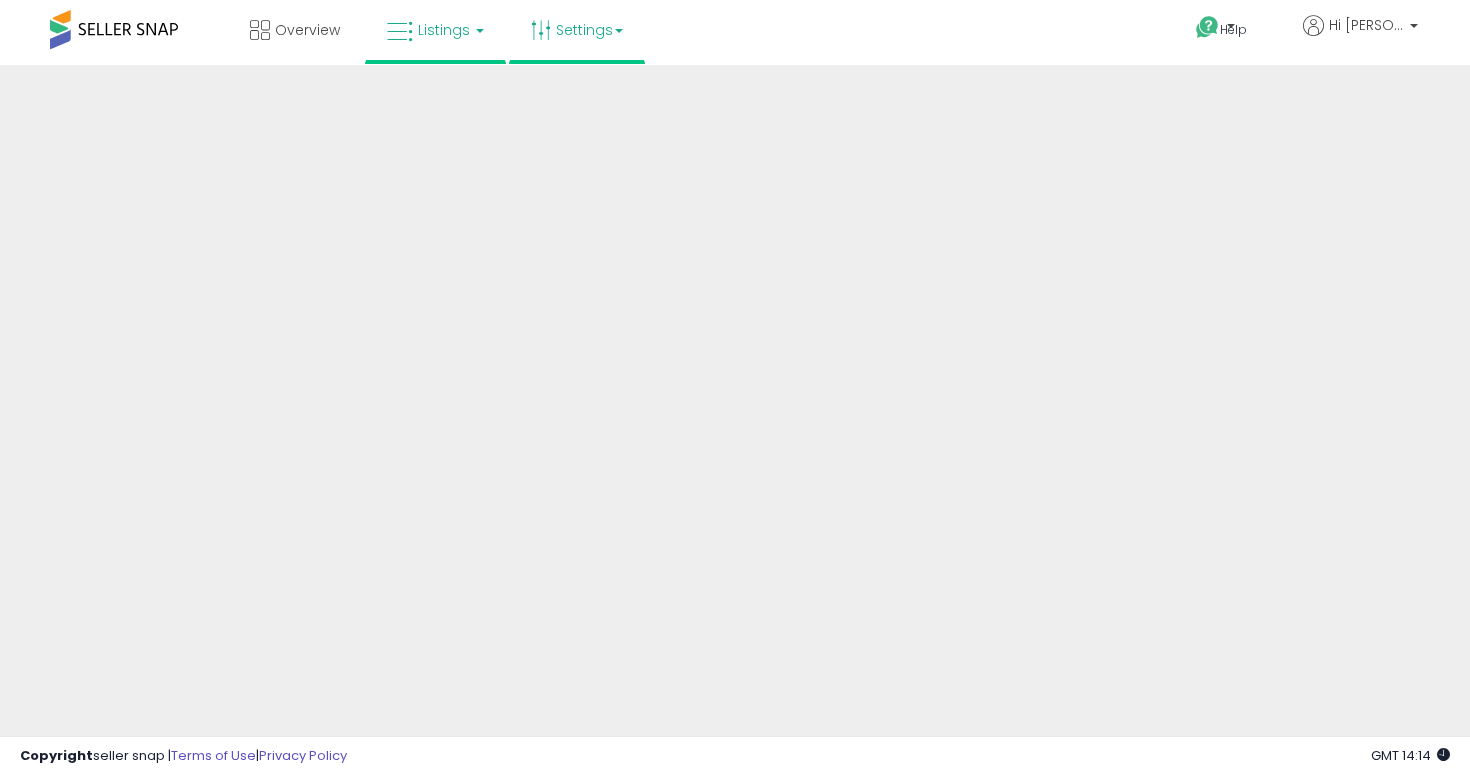 click on "Settings" at bounding box center [577, 30] 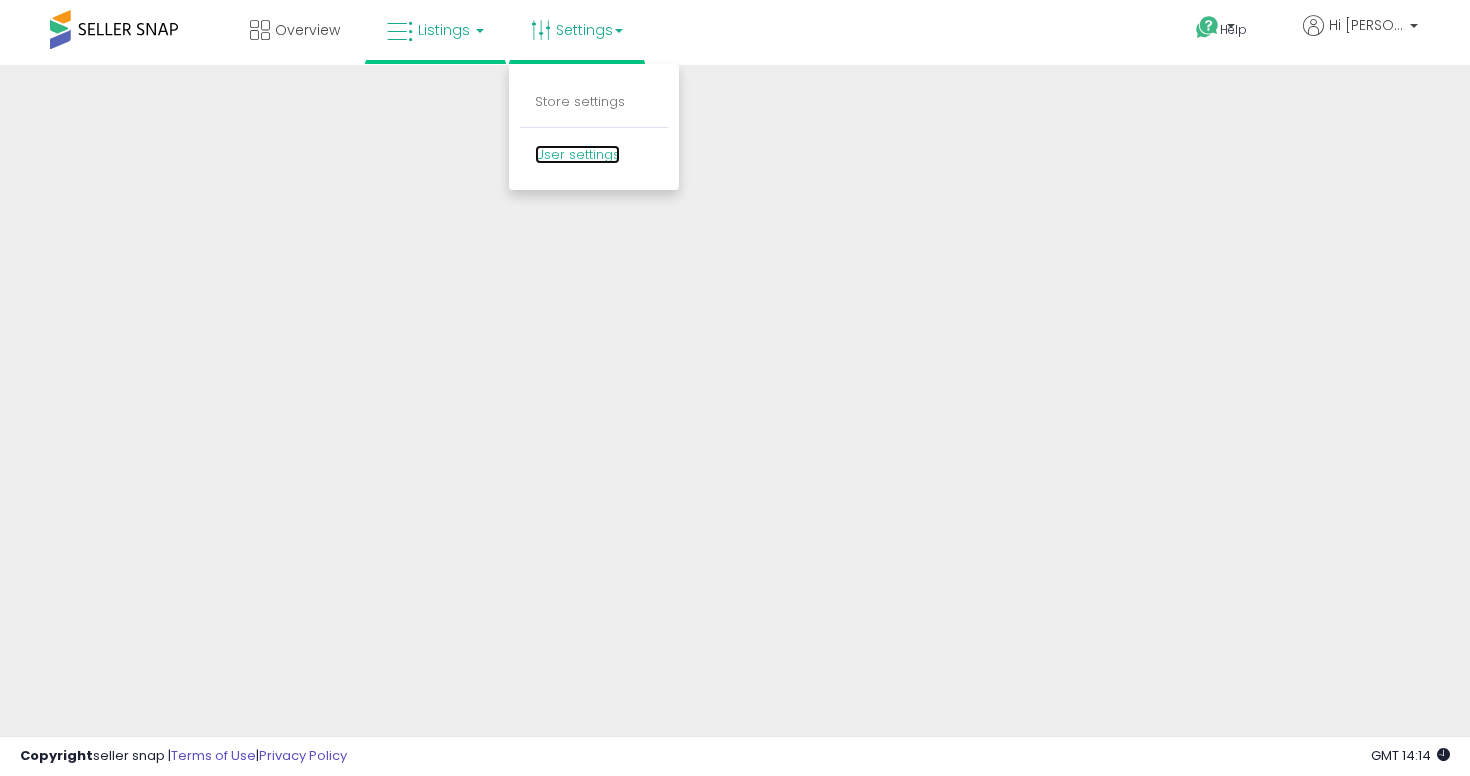 click on "User
settings" at bounding box center (577, 154) 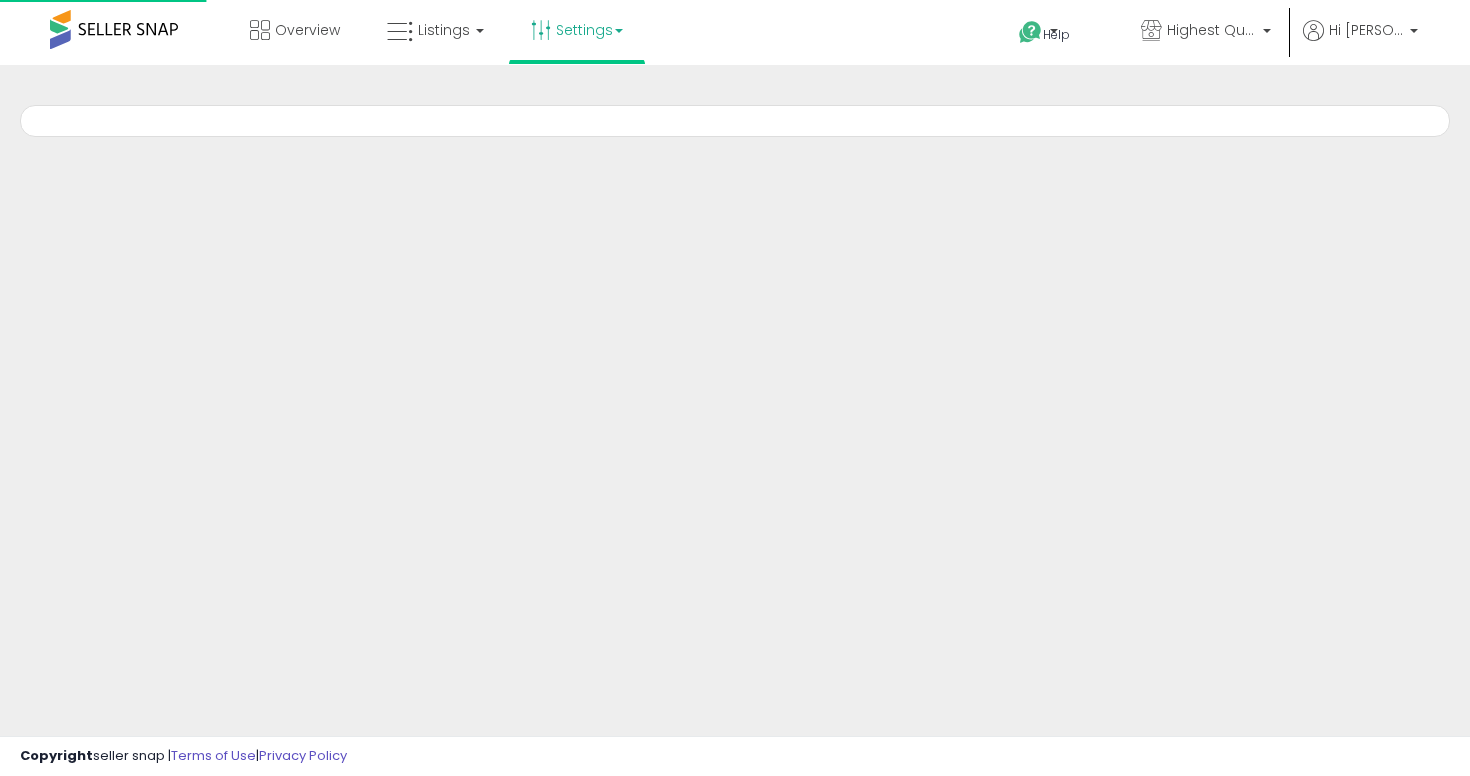 scroll, scrollTop: 0, scrollLeft: 0, axis: both 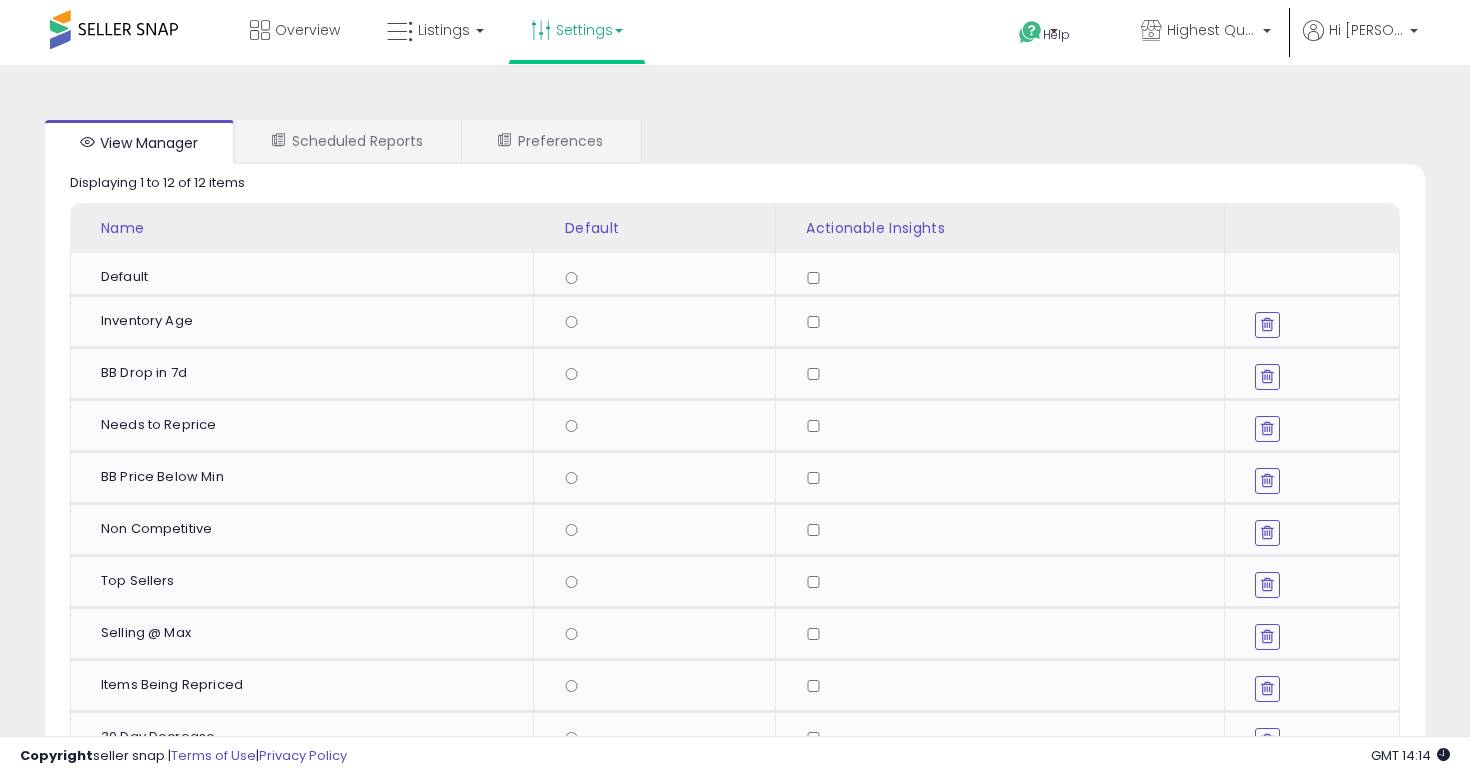 click on "Settings" at bounding box center (577, 30) 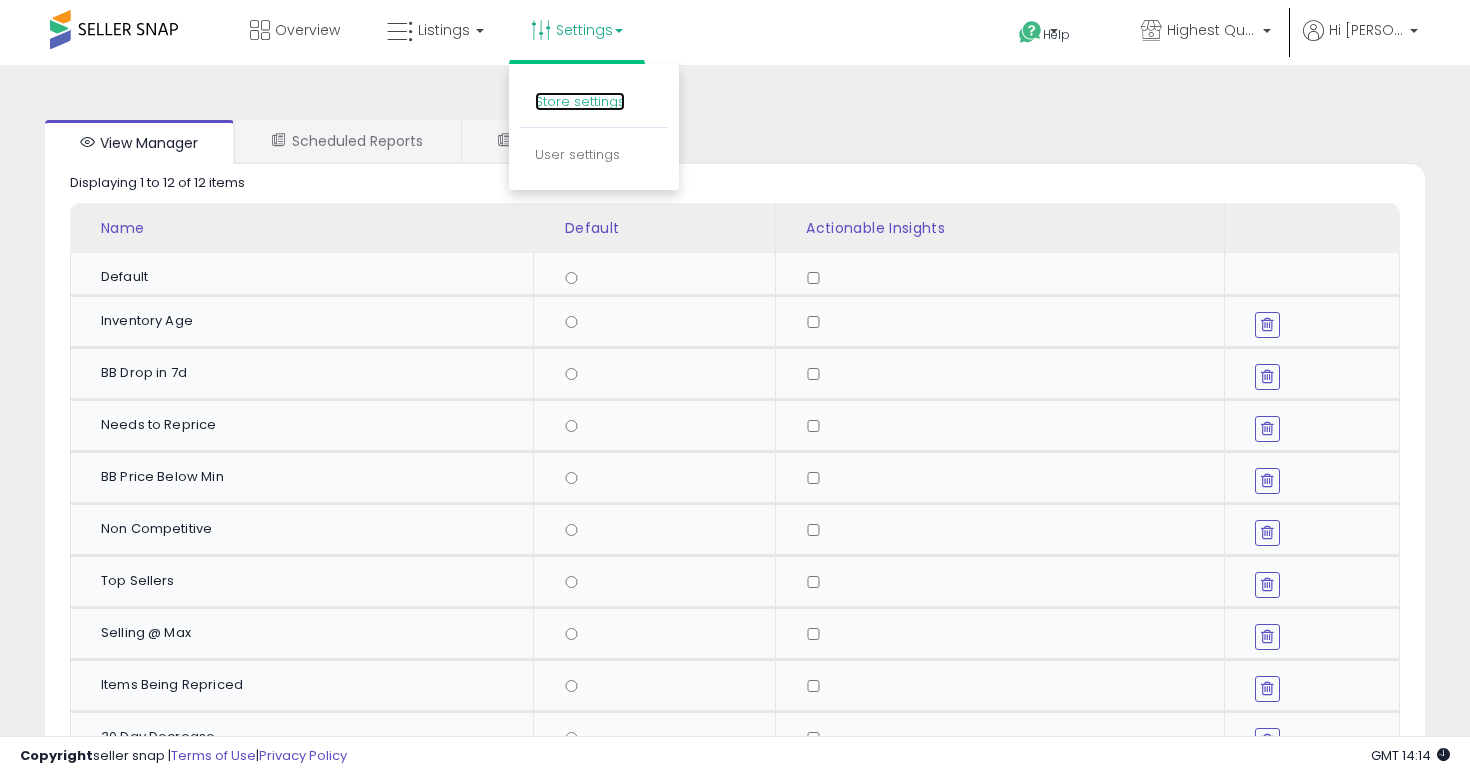 click on "Store
settings" at bounding box center [580, 101] 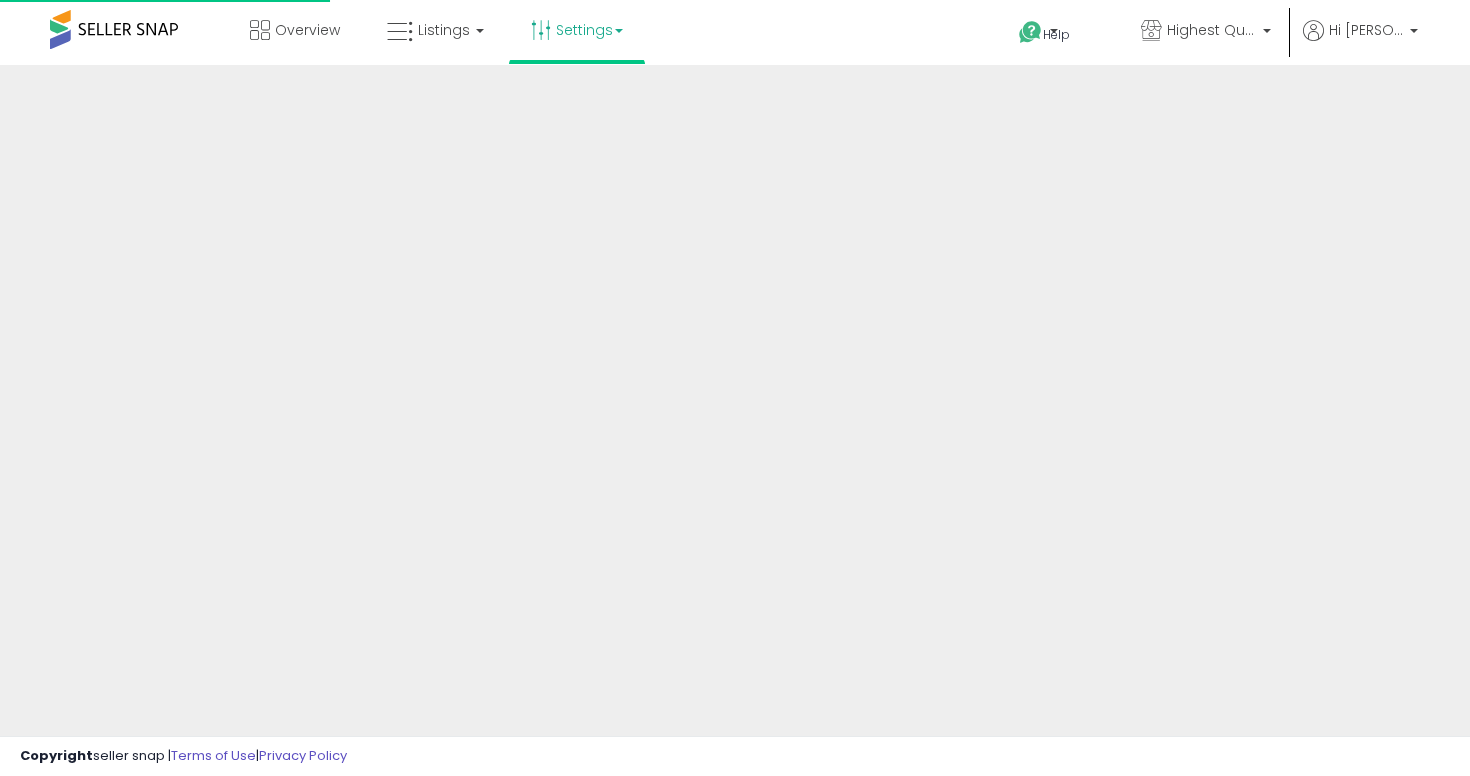 scroll, scrollTop: 0, scrollLeft: 0, axis: both 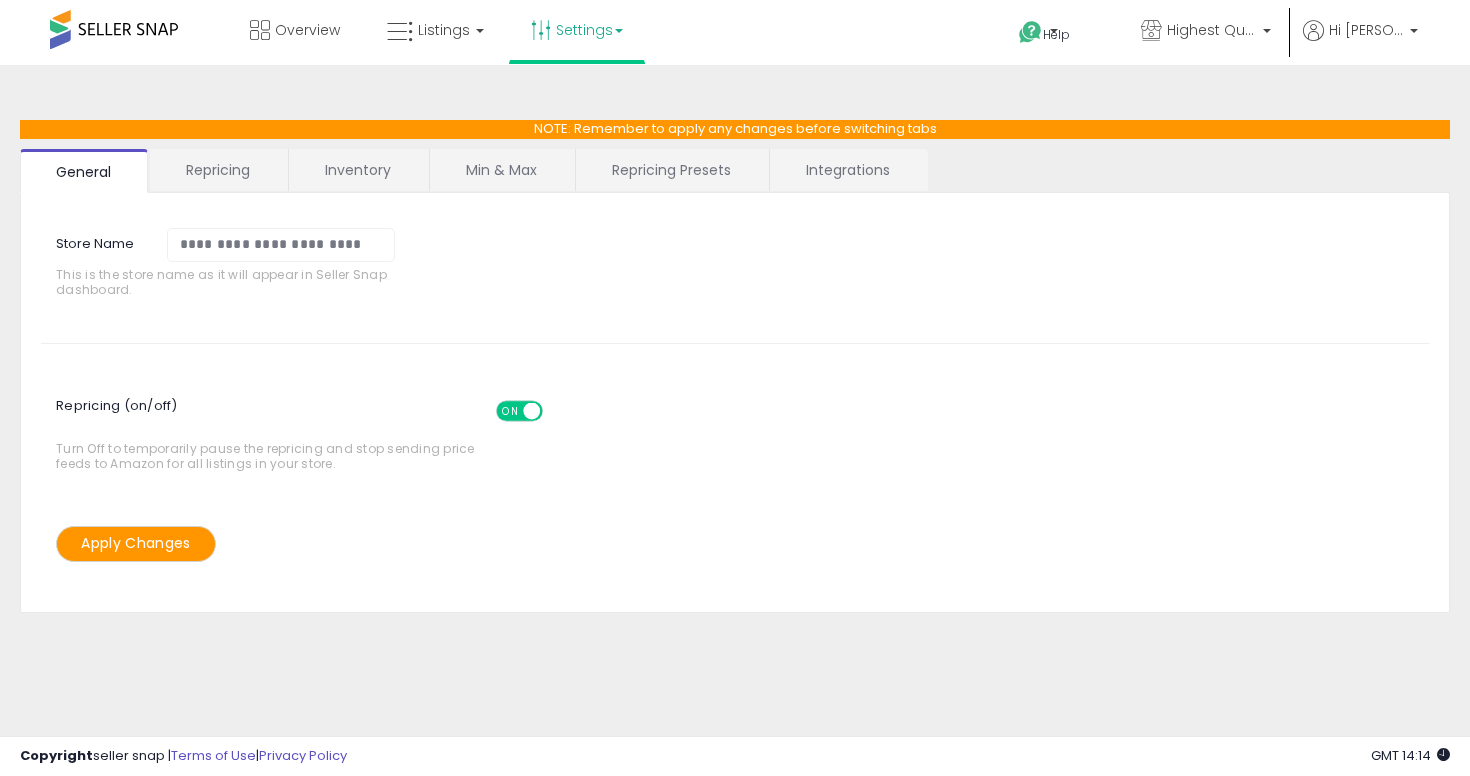 click on "Integrations" at bounding box center (848, 170) 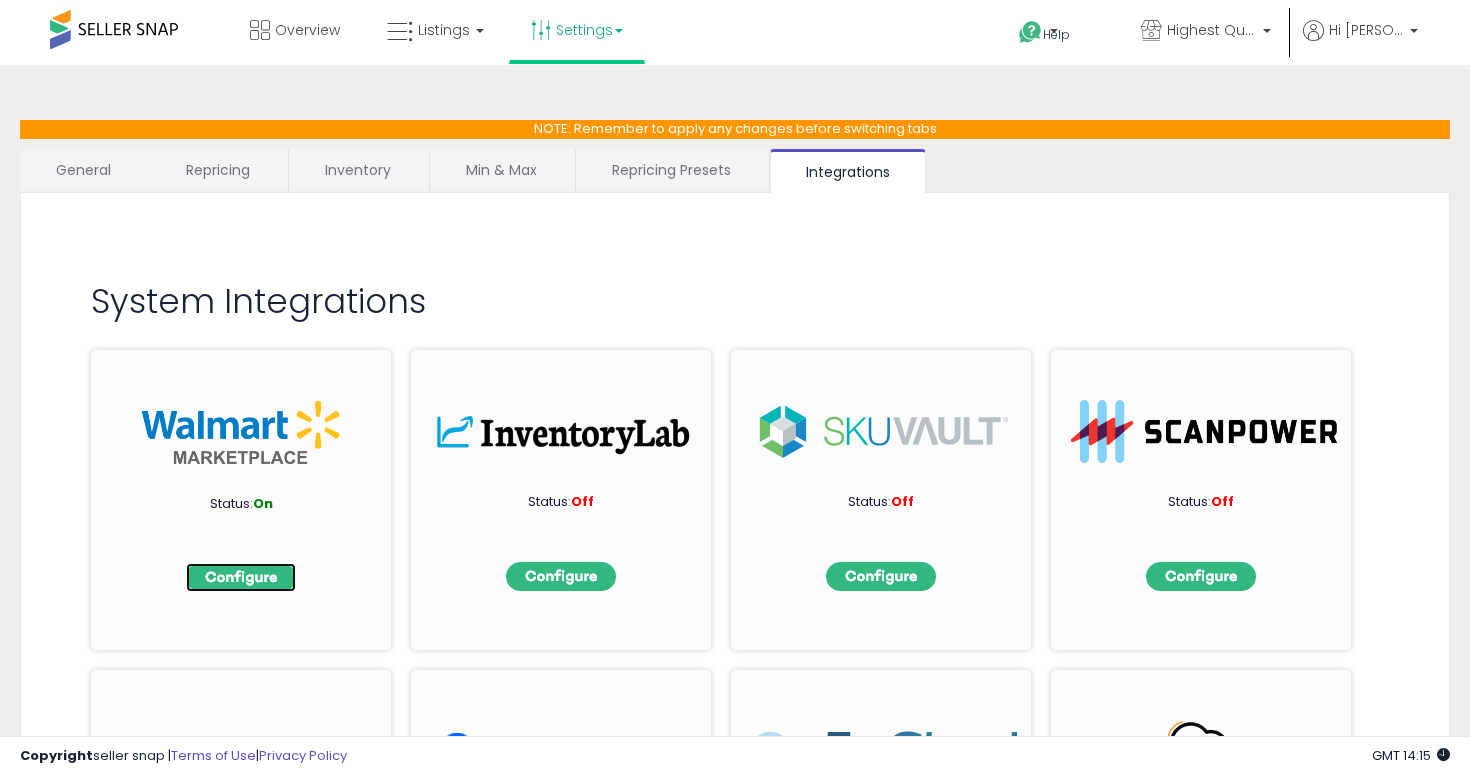 click at bounding box center (241, 577) 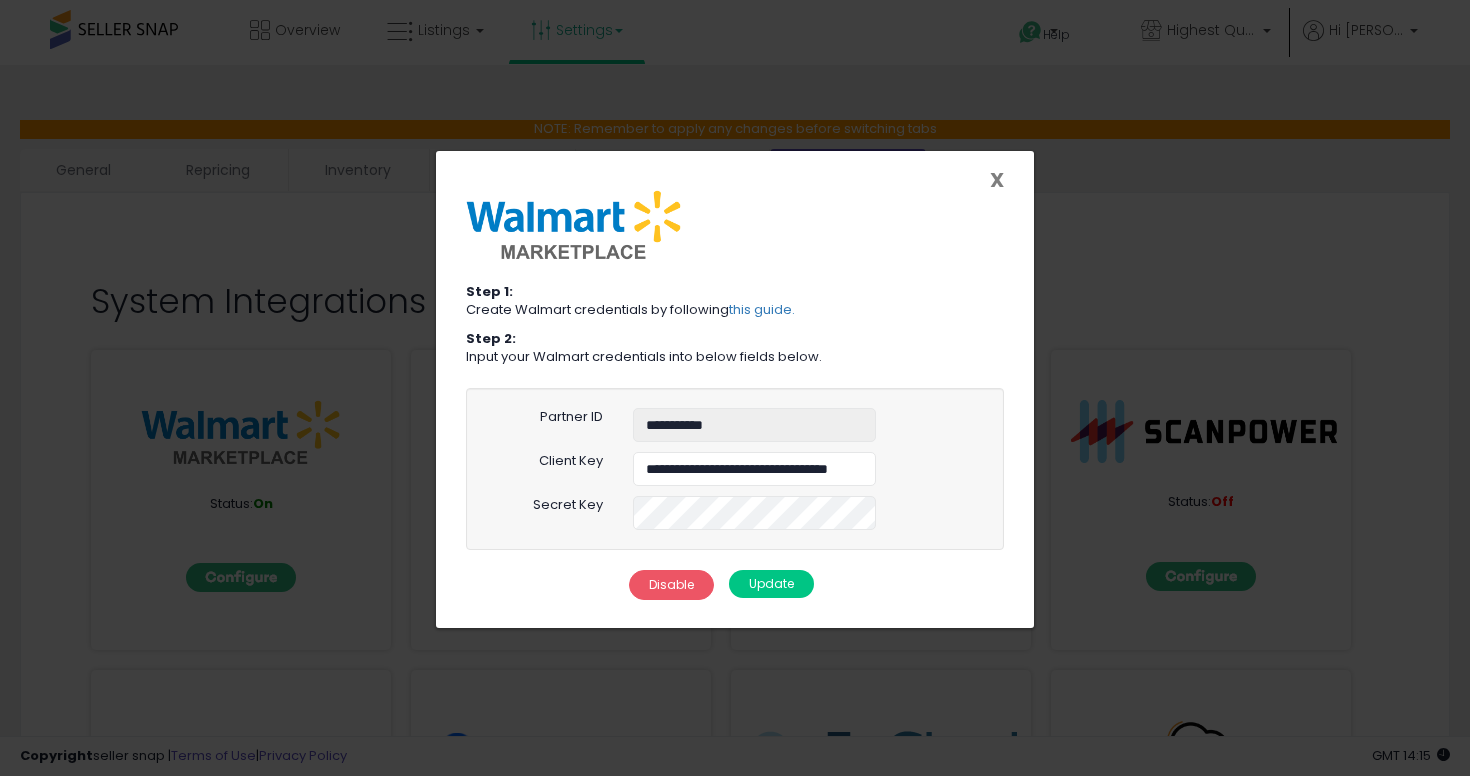 click on "X" at bounding box center (997, 180) 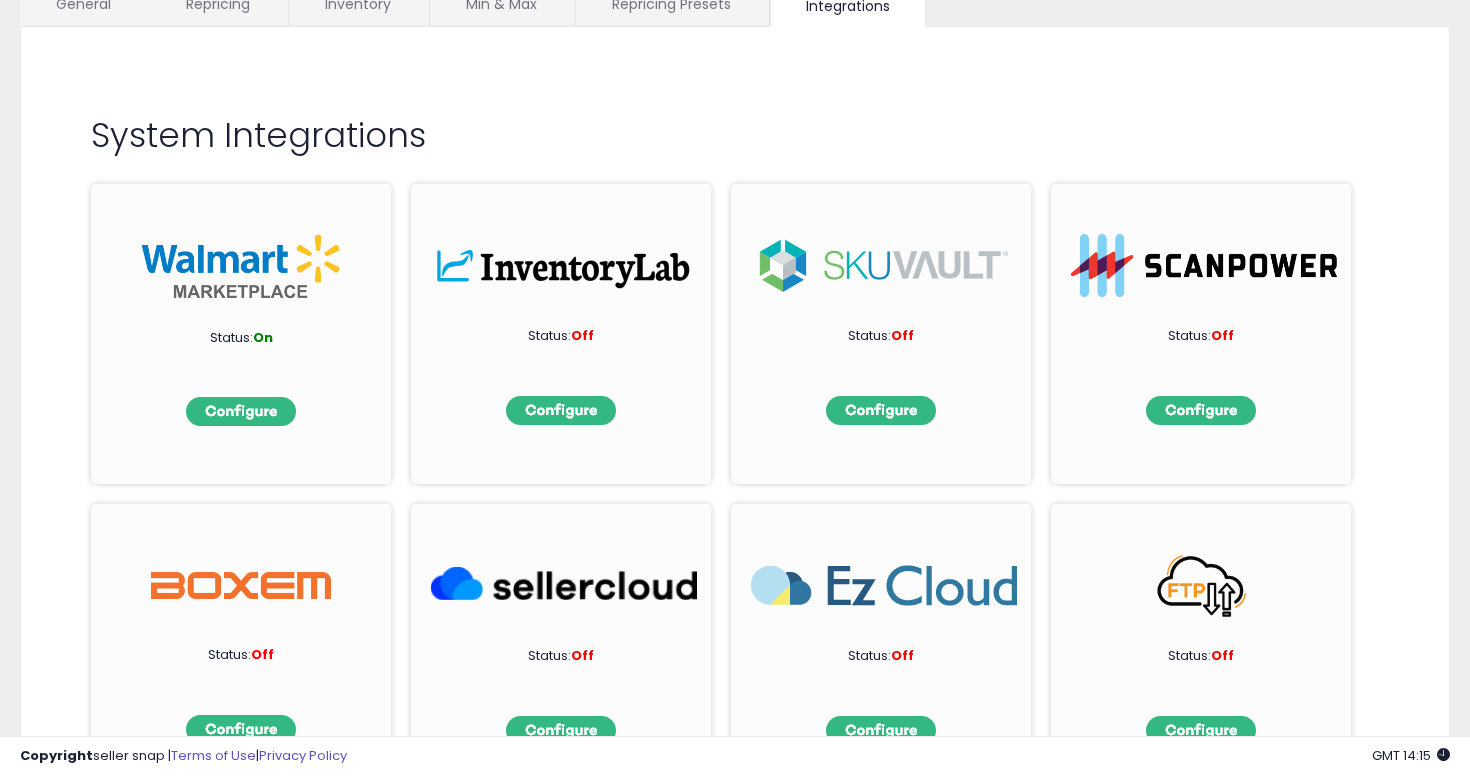 scroll, scrollTop: 21, scrollLeft: 0, axis: vertical 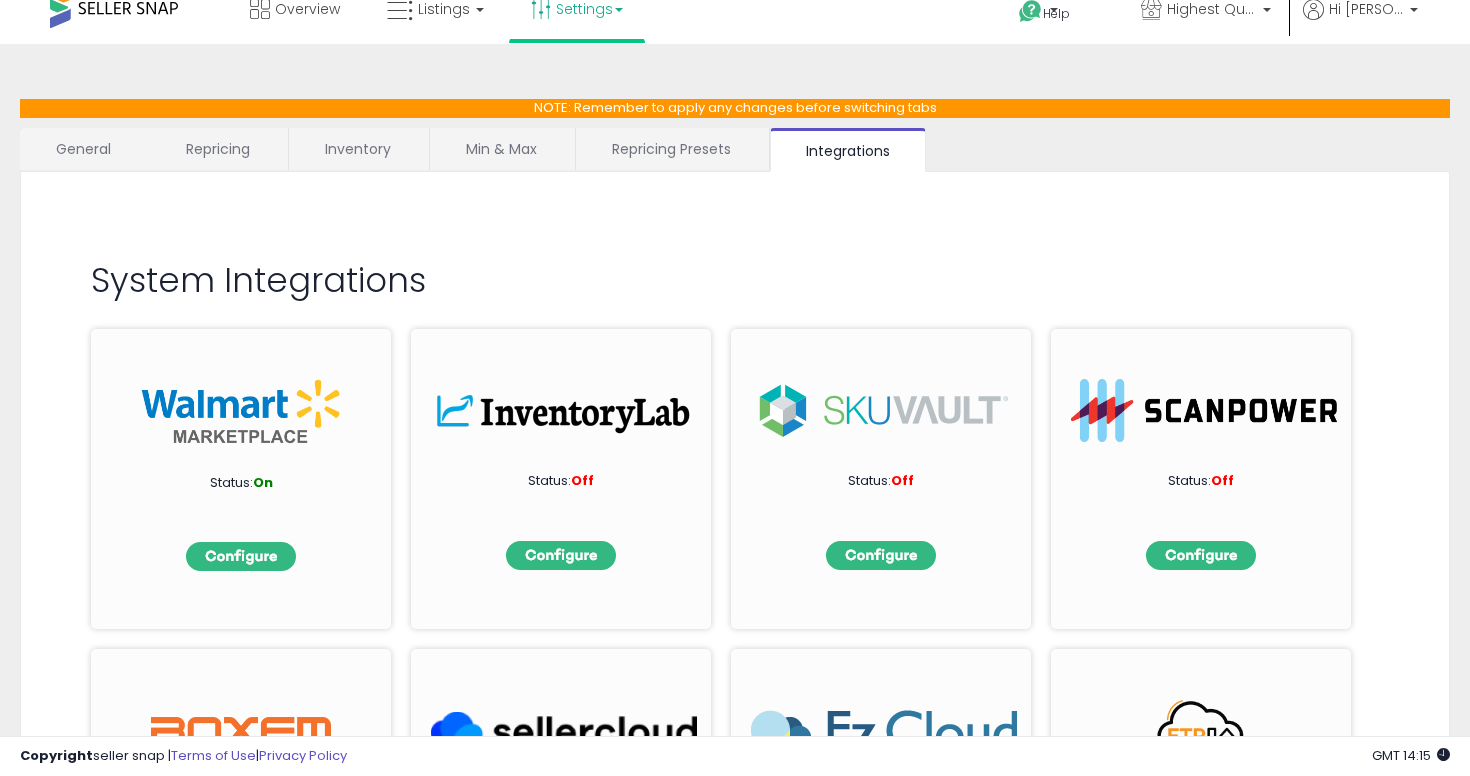 click at bounding box center [241, 411] 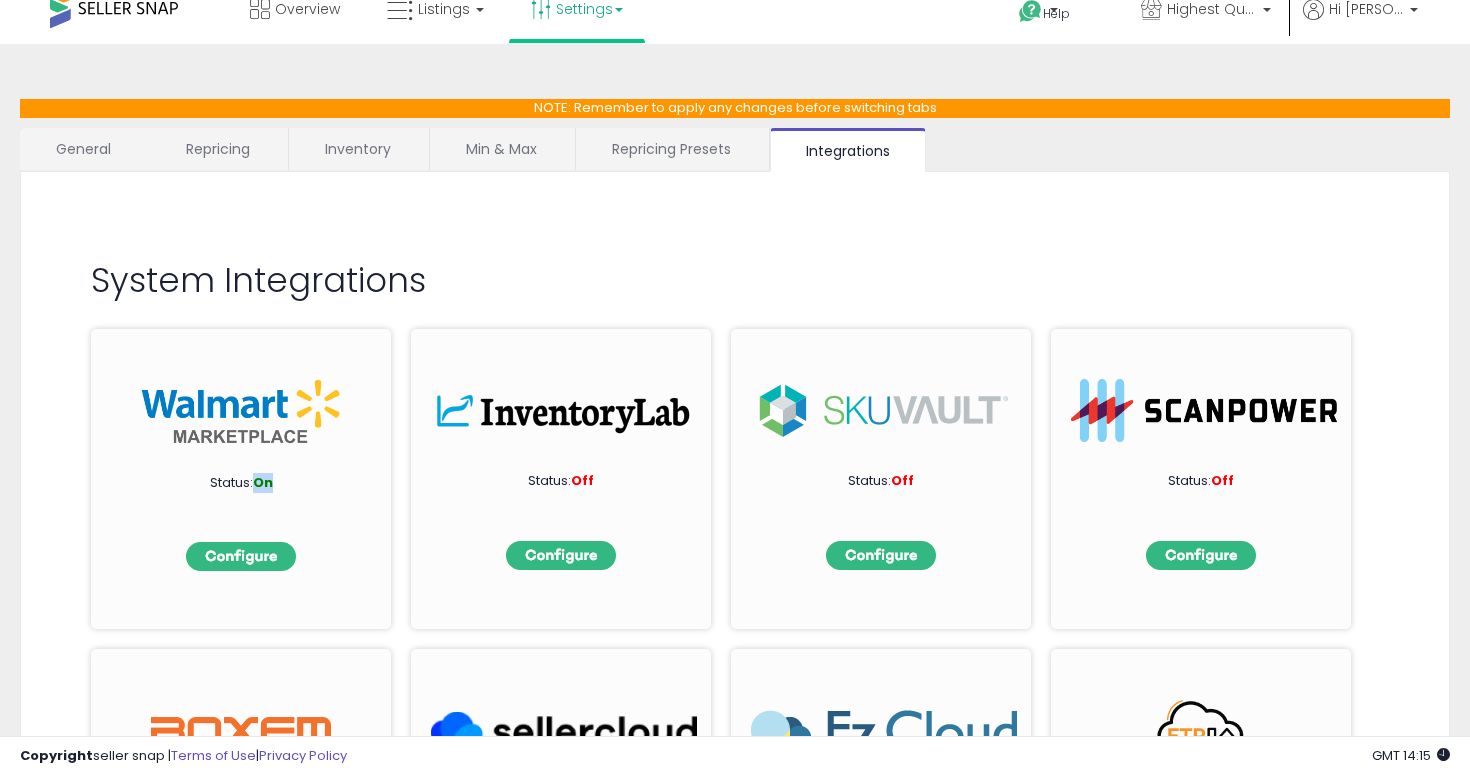 click on "On" at bounding box center (263, 482) 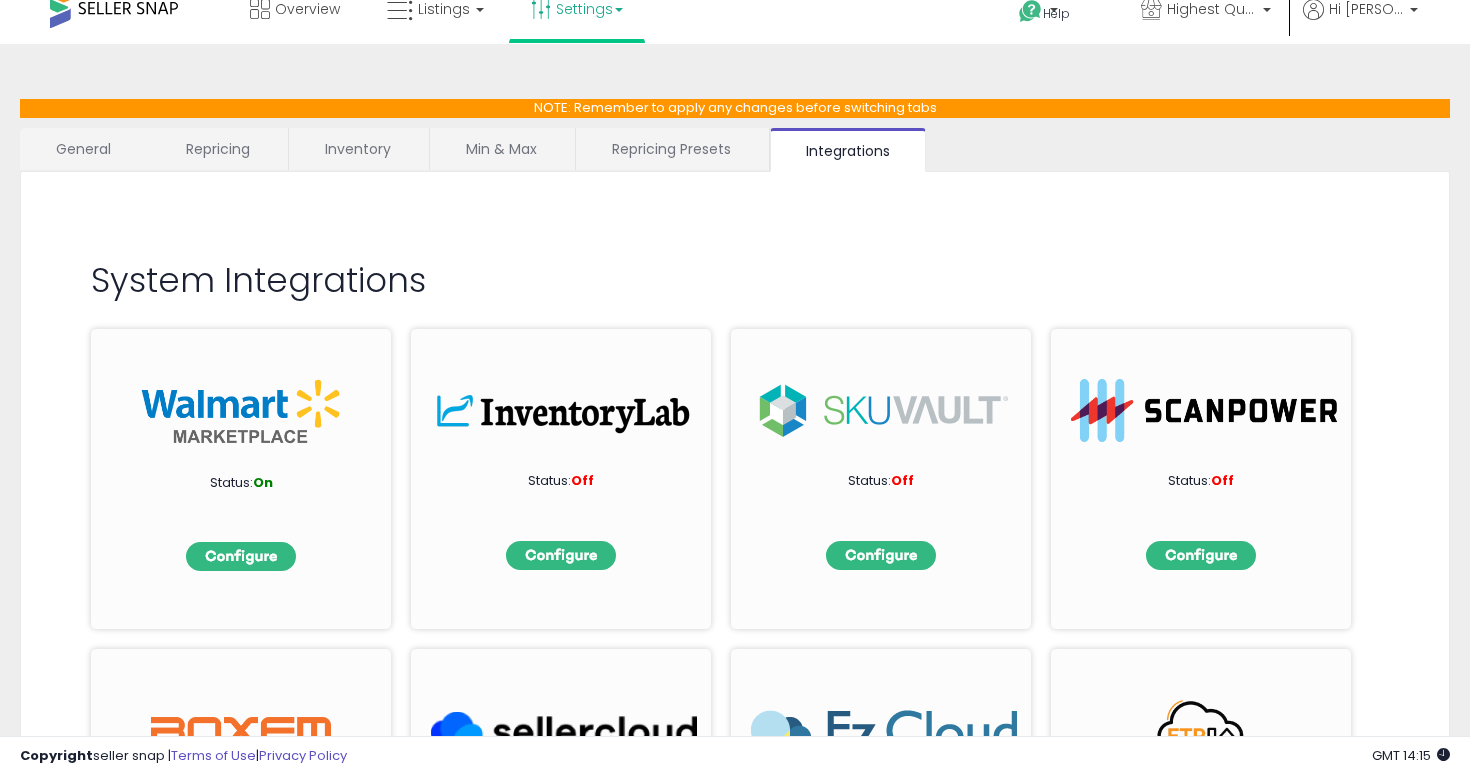 click on "System Integrations" at bounding box center (735, 280) 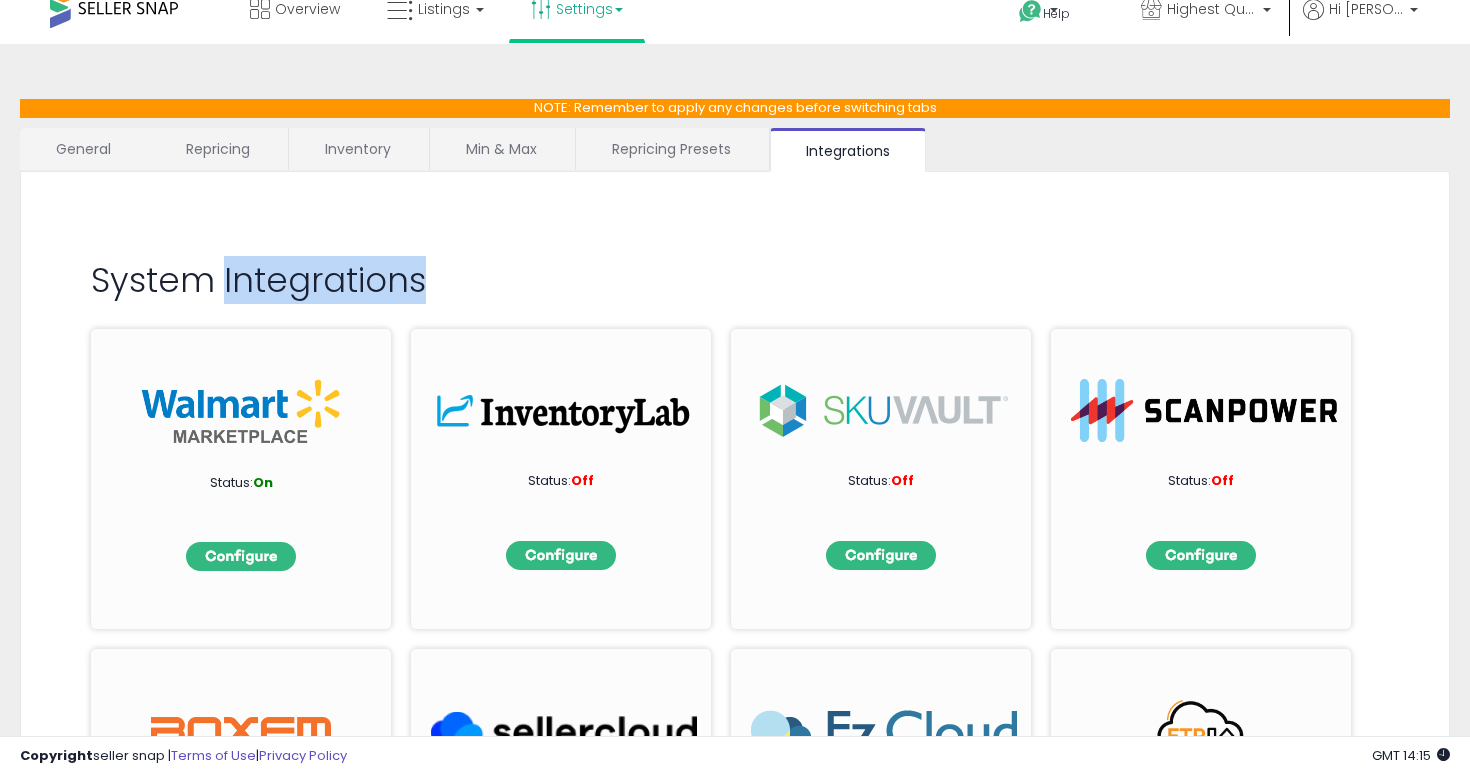 click on "System Integrations" at bounding box center [735, 280] 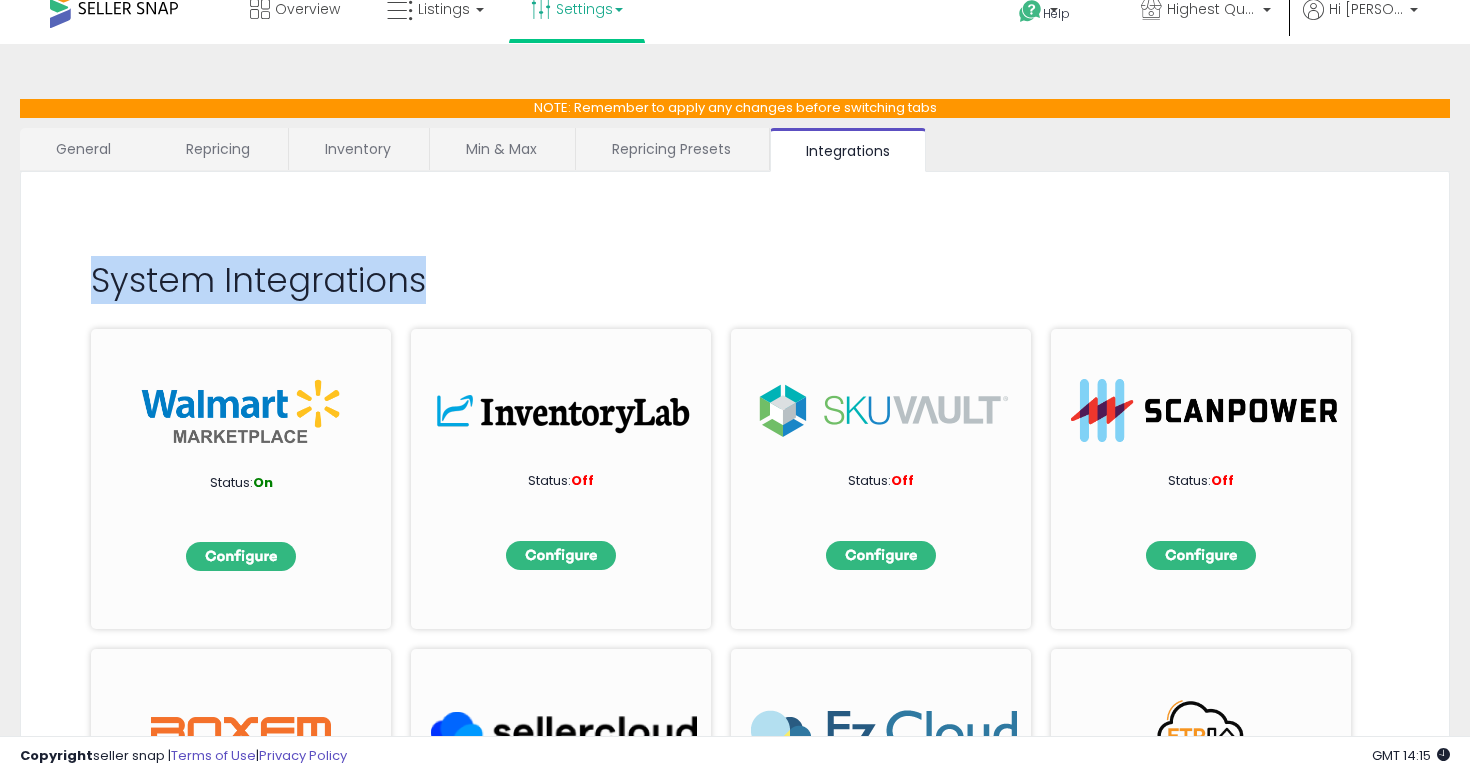 click on "System Integrations" at bounding box center [735, 280] 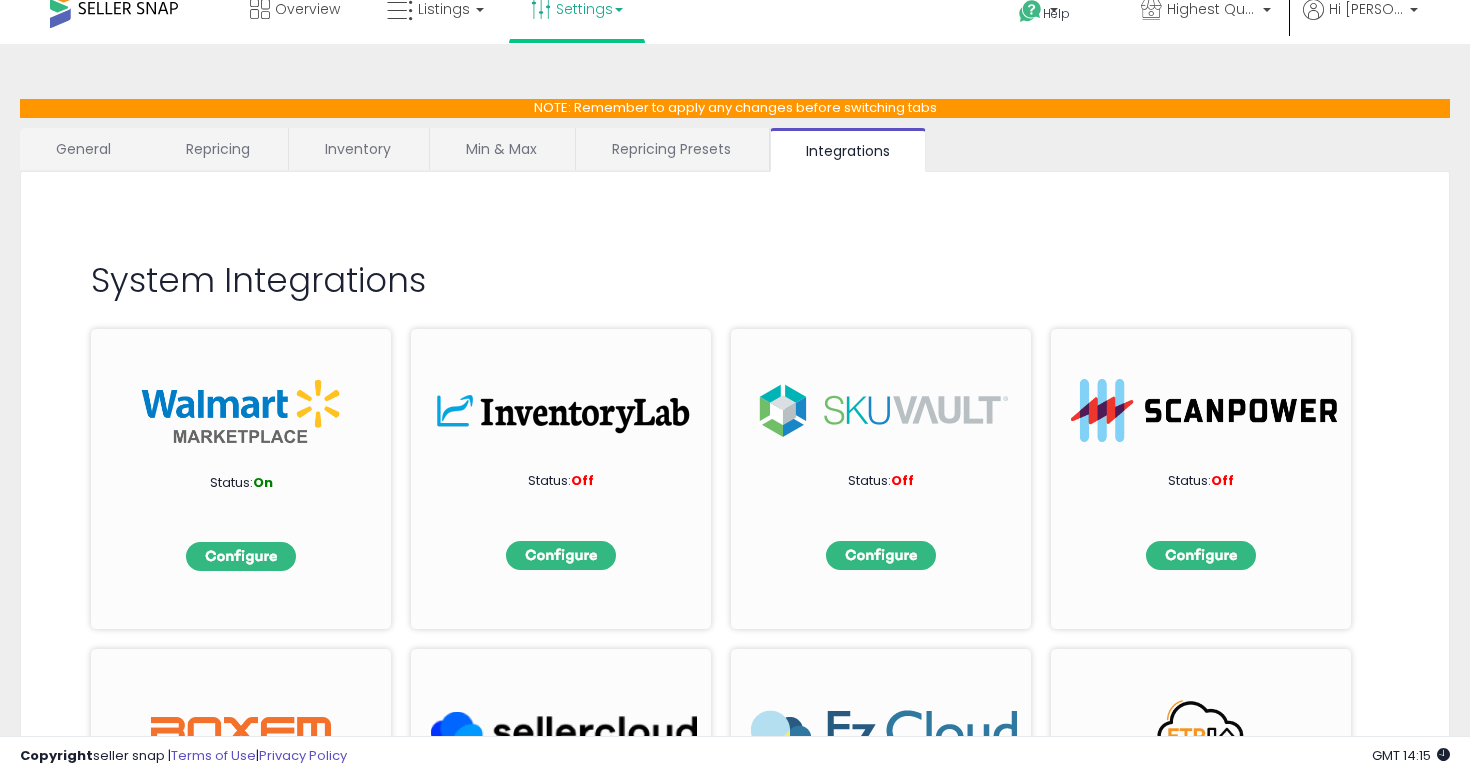 click on "System Integrations" at bounding box center (735, 280) 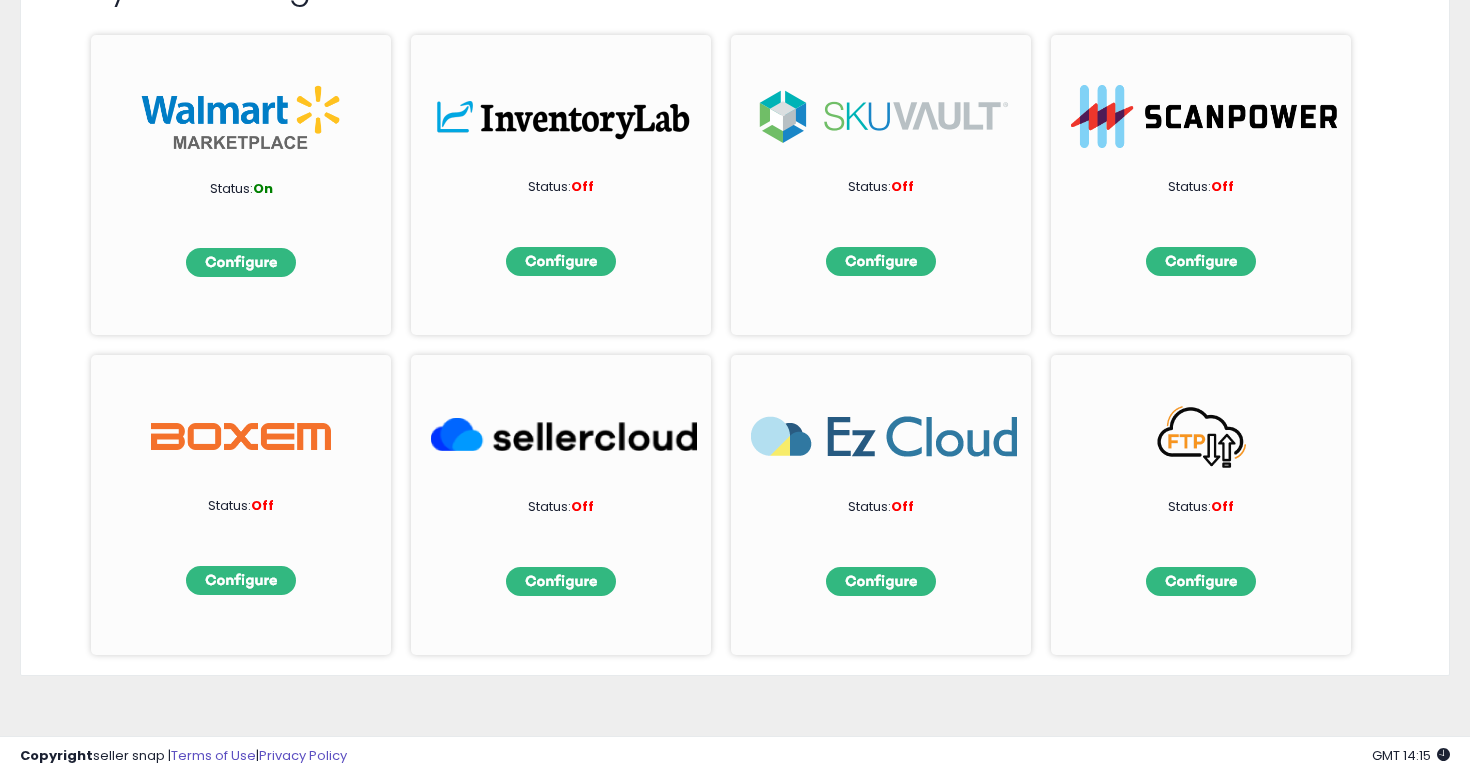 scroll, scrollTop: 0, scrollLeft: 0, axis: both 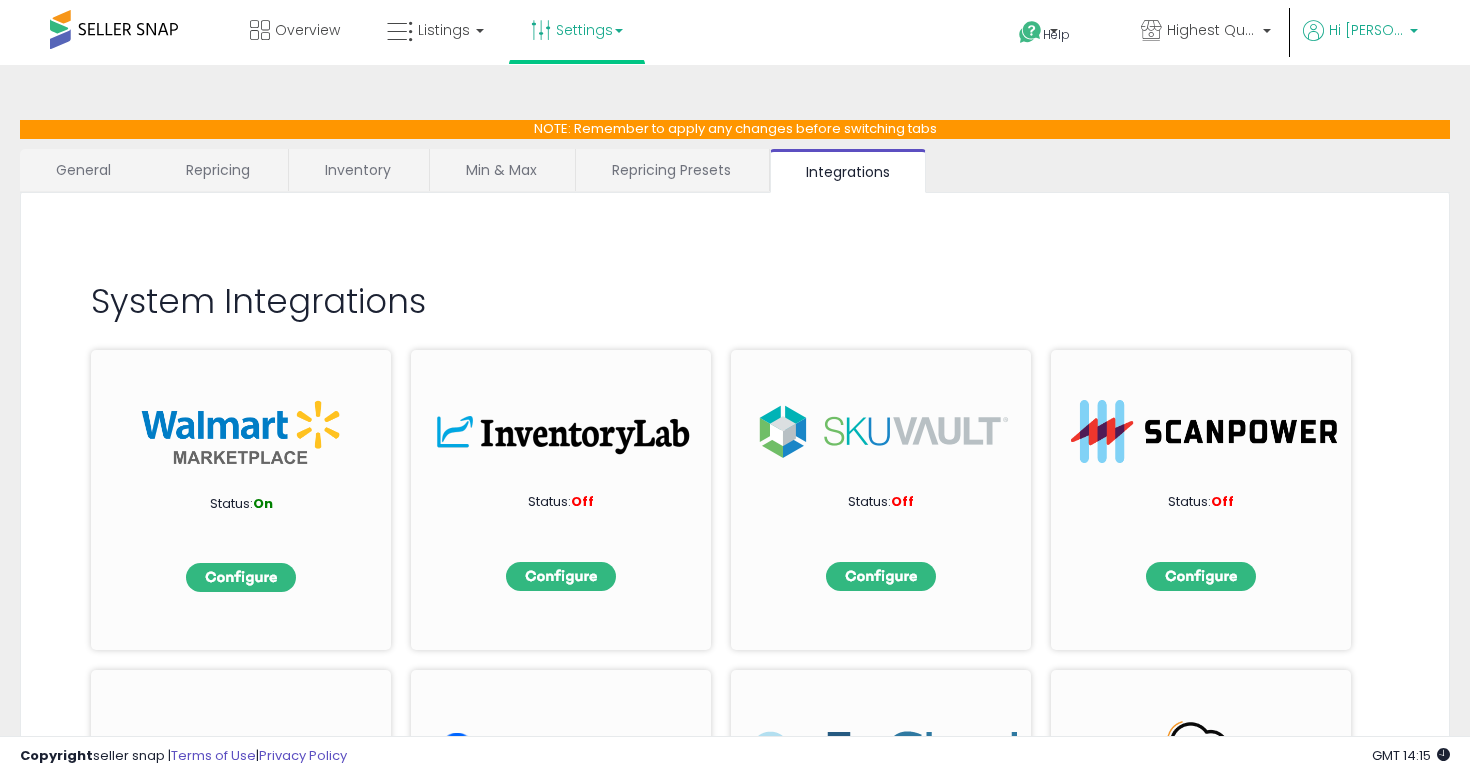click at bounding box center [1313, 30] 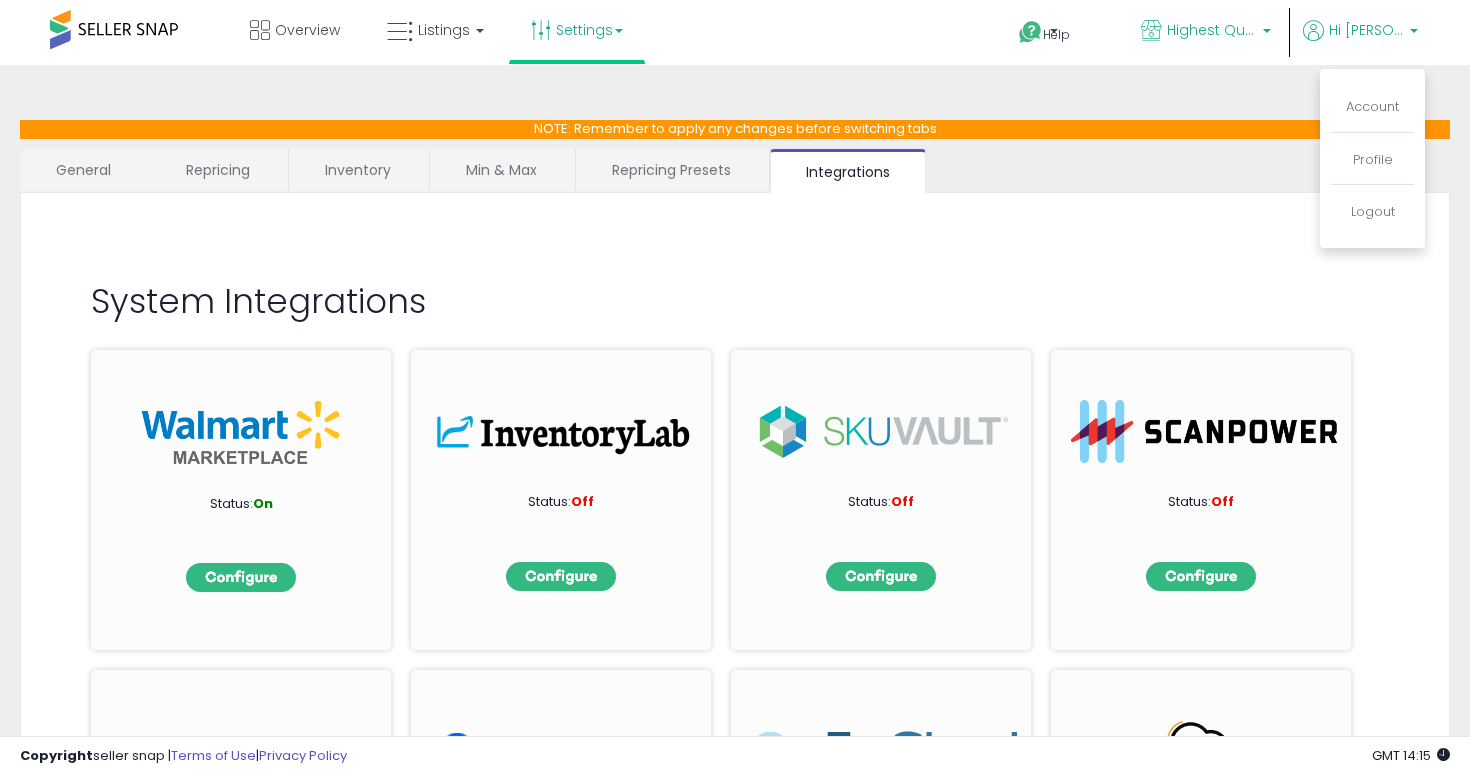 click on "Highest Quality Products" at bounding box center (1212, 30) 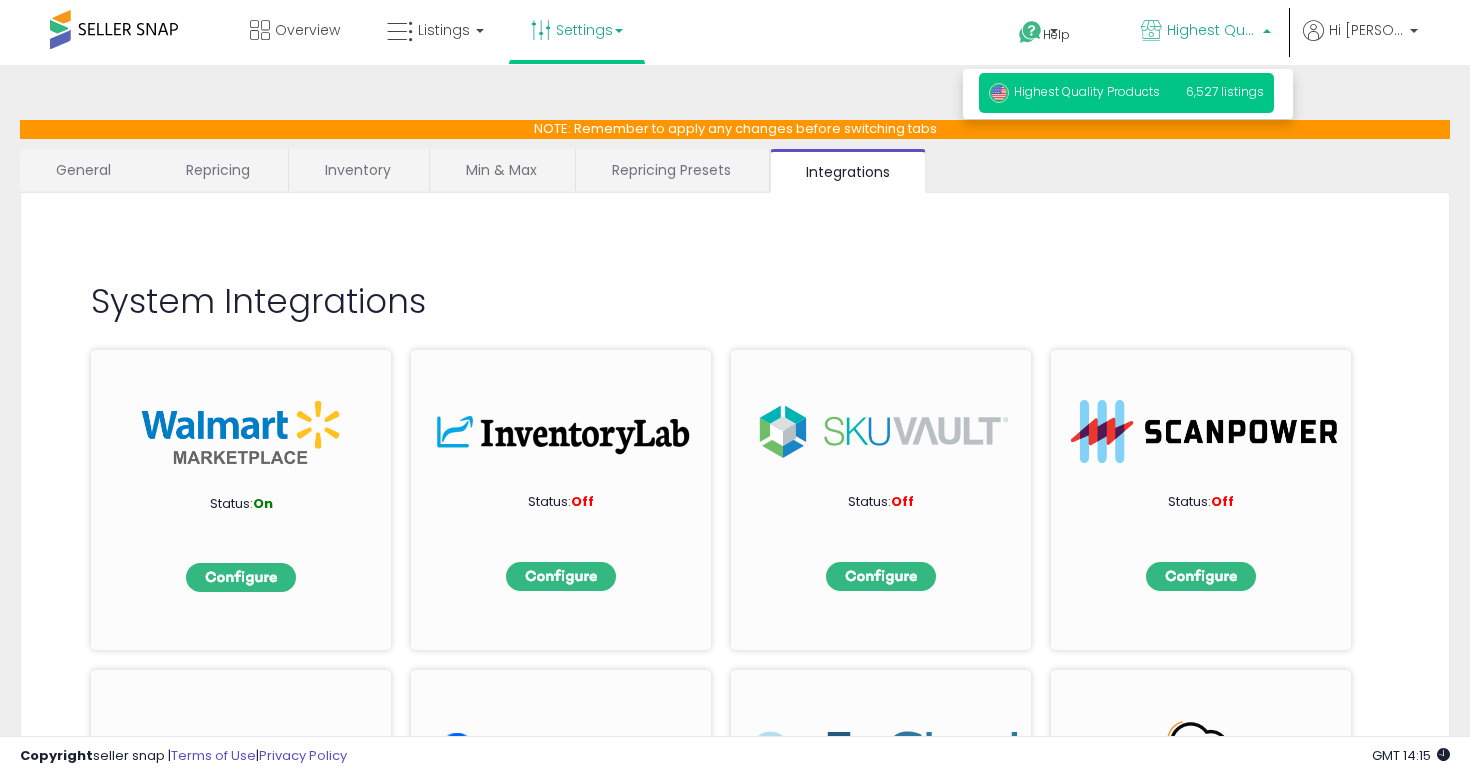 click on "Highest Quality Products" at bounding box center (1212, 30) 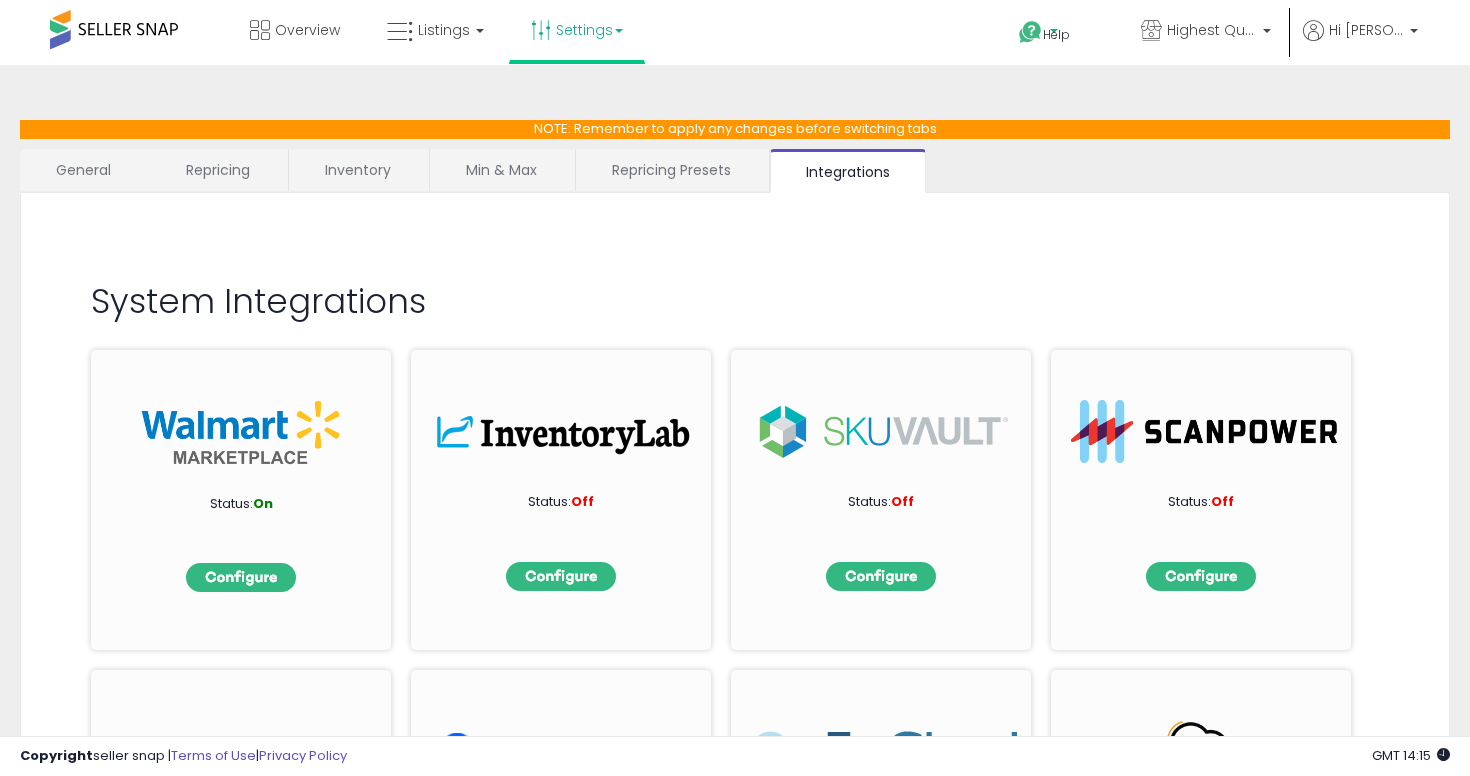click on "Help" at bounding box center [1056, 34] 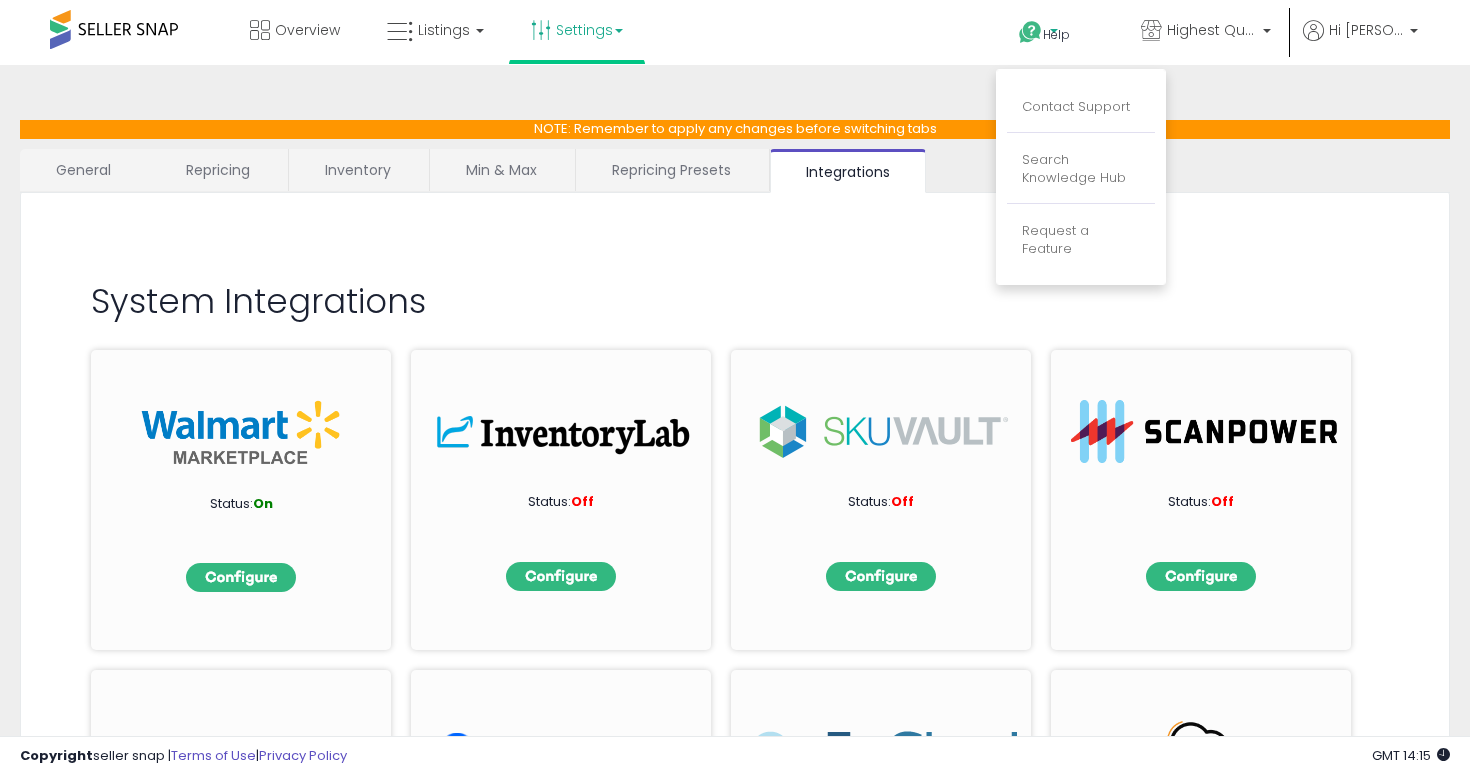 click on "System Integrations
Status:  On
Status:  Off
Status:  Off
Status:  Off
Status:  Off
Status:  Off
Status:  Off
Status:  Off" 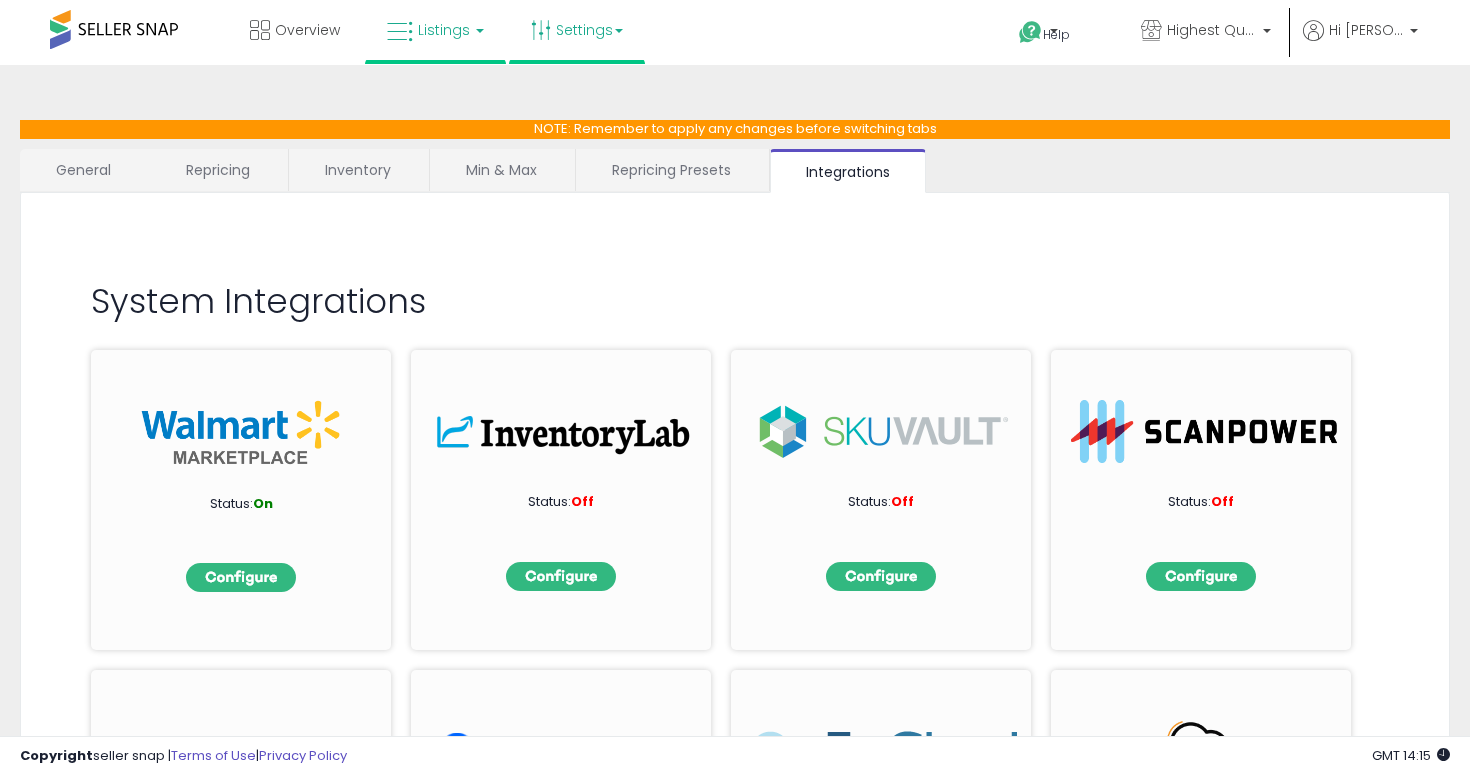 click on "Listings" at bounding box center [444, 30] 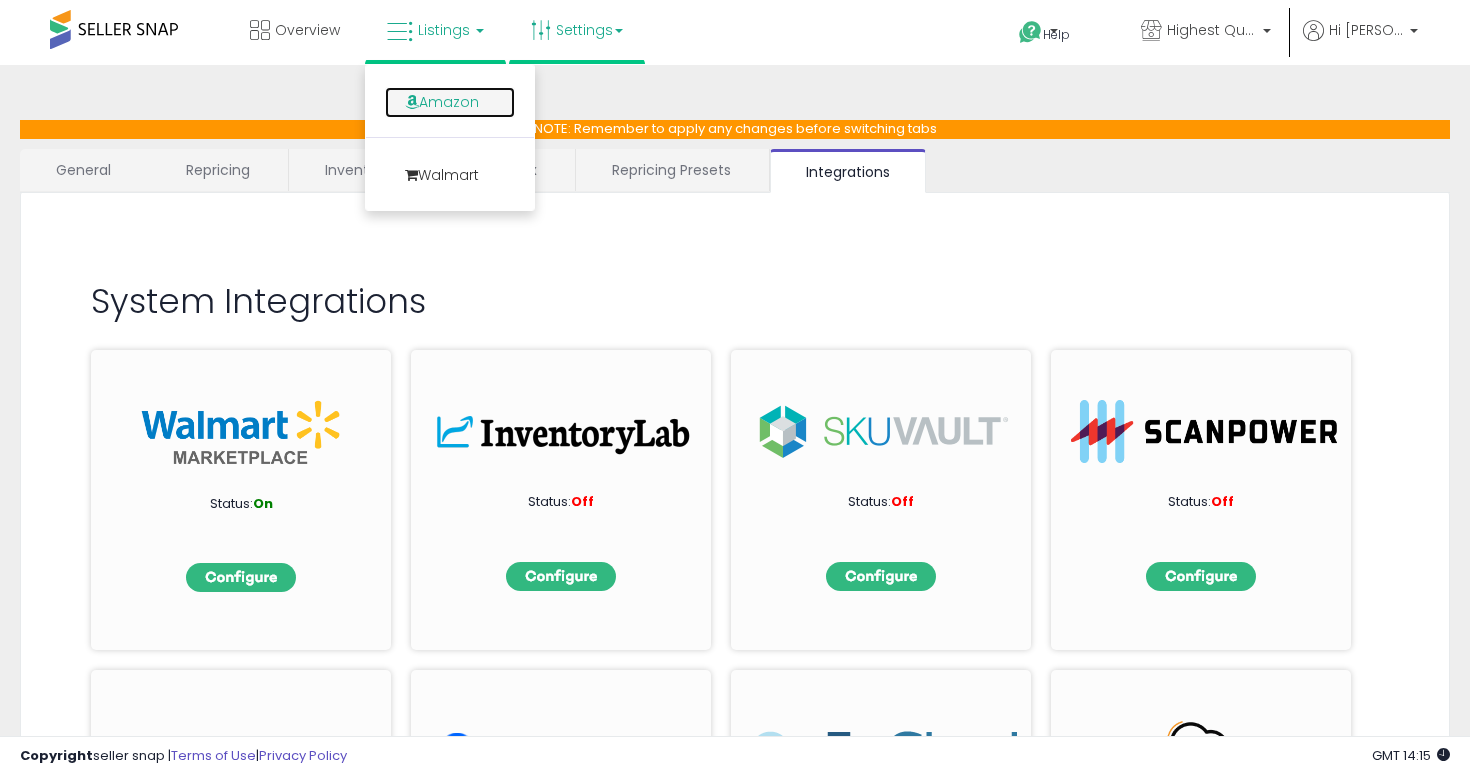 click on "Amazon" at bounding box center [450, 102] 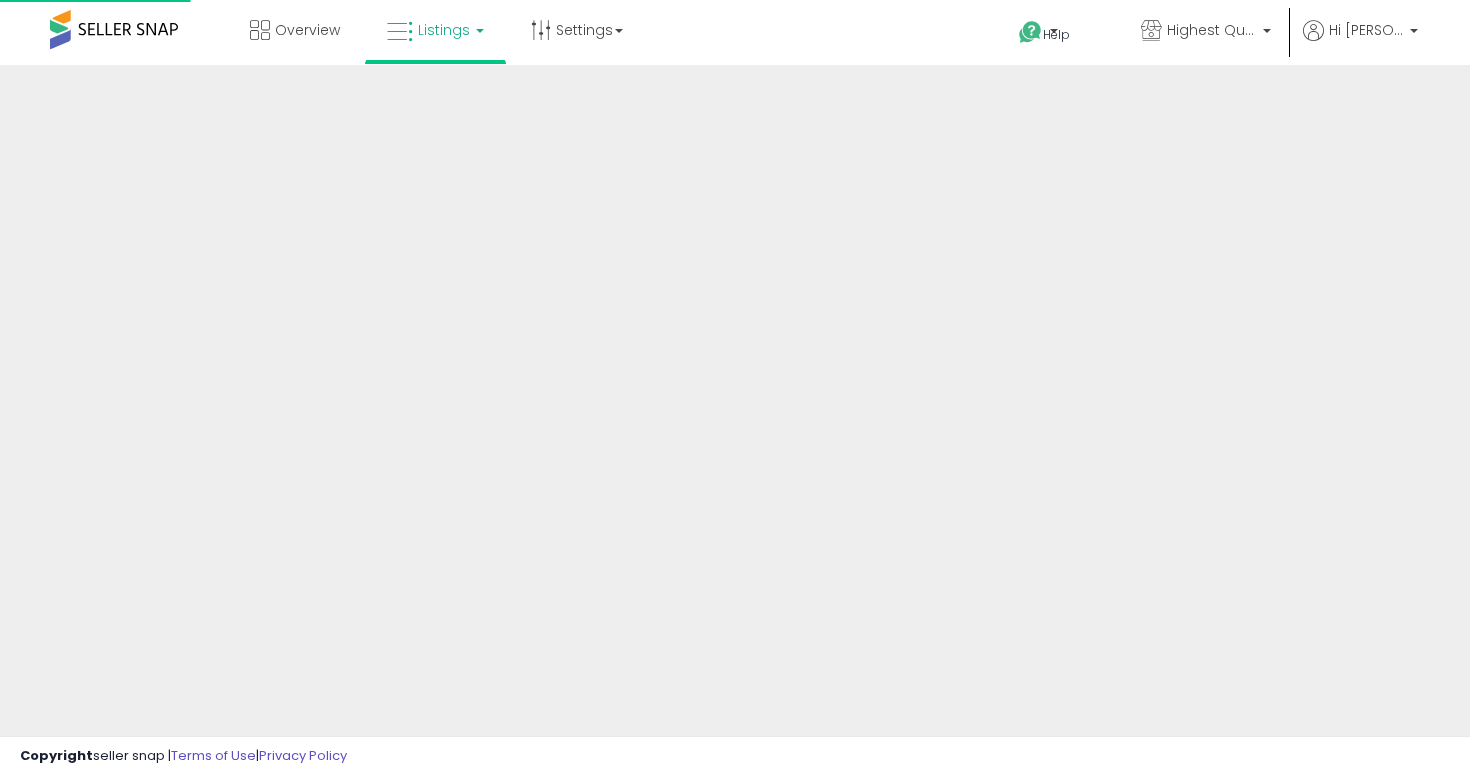 scroll, scrollTop: 0, scrollLeft: 0, axis: both 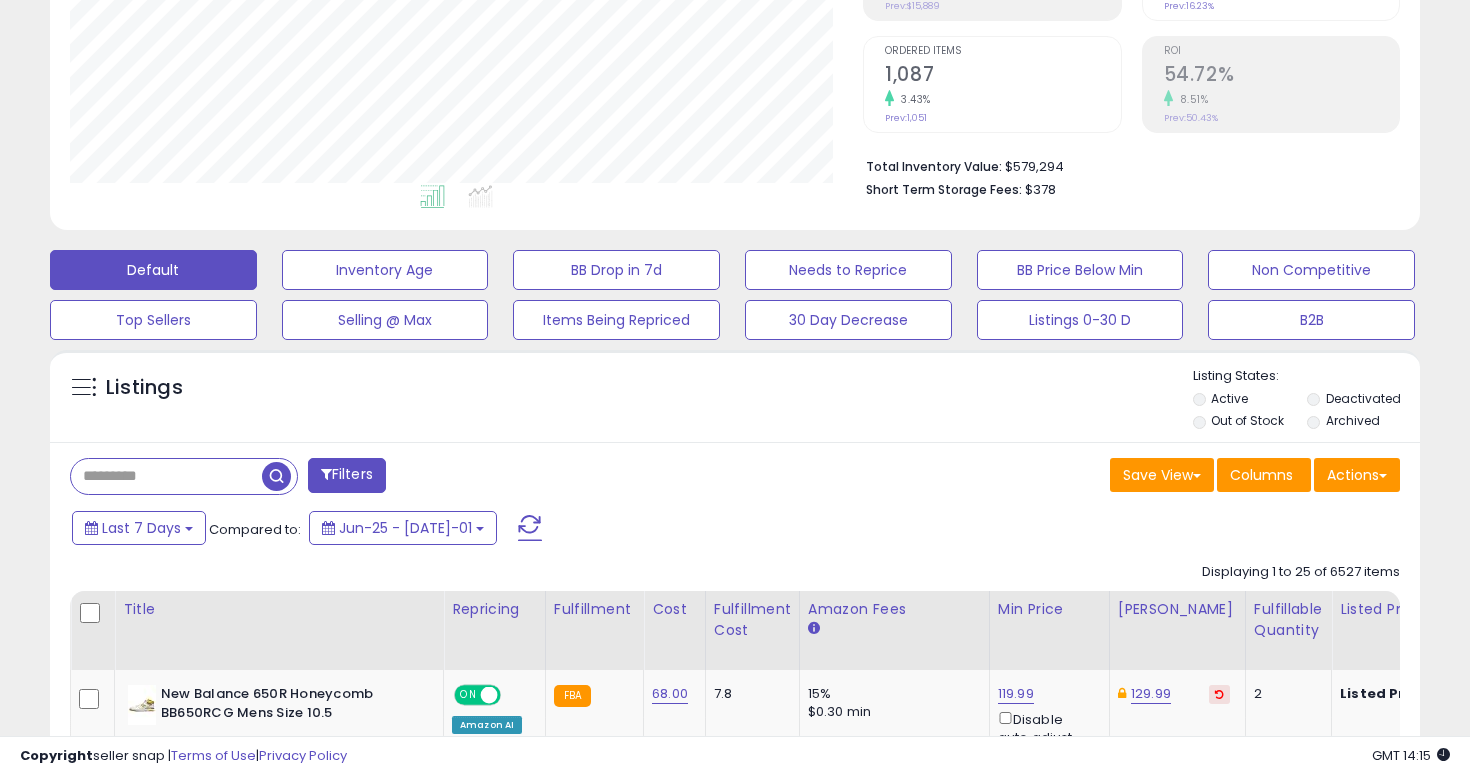 click at bounding box center (83, 387) 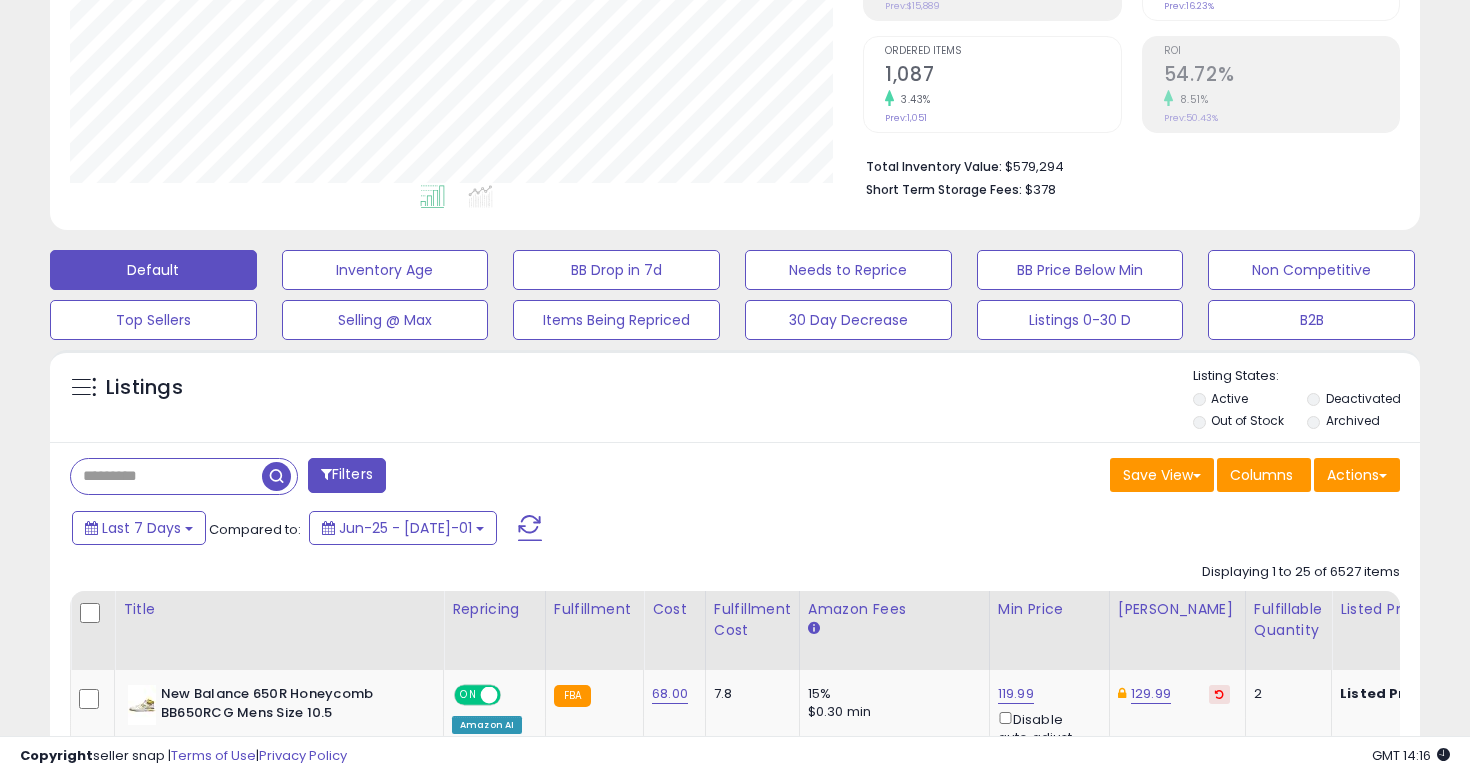 click on "Listings" at bounding box center (735, 401) 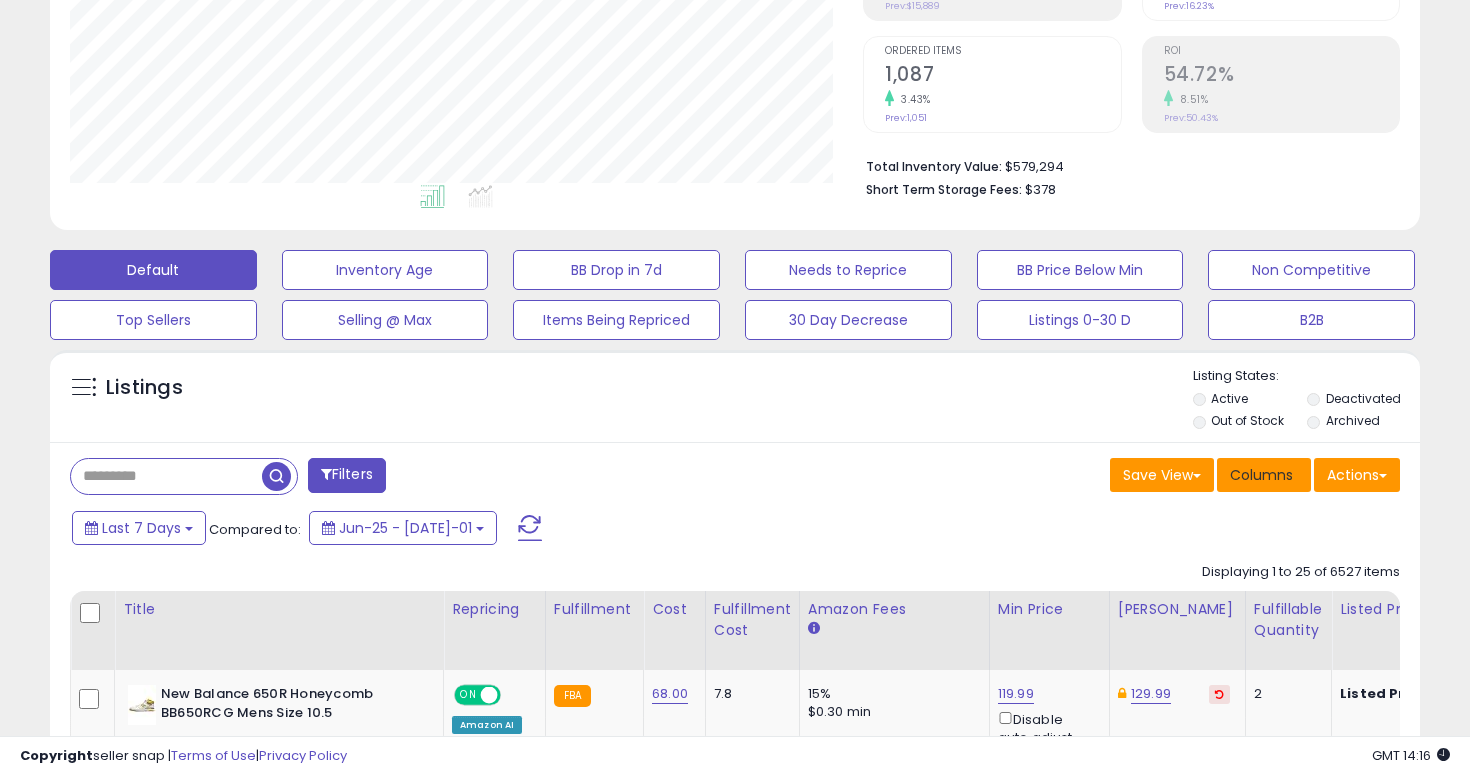 click on "Columns" at bounding box center [1264, 475] 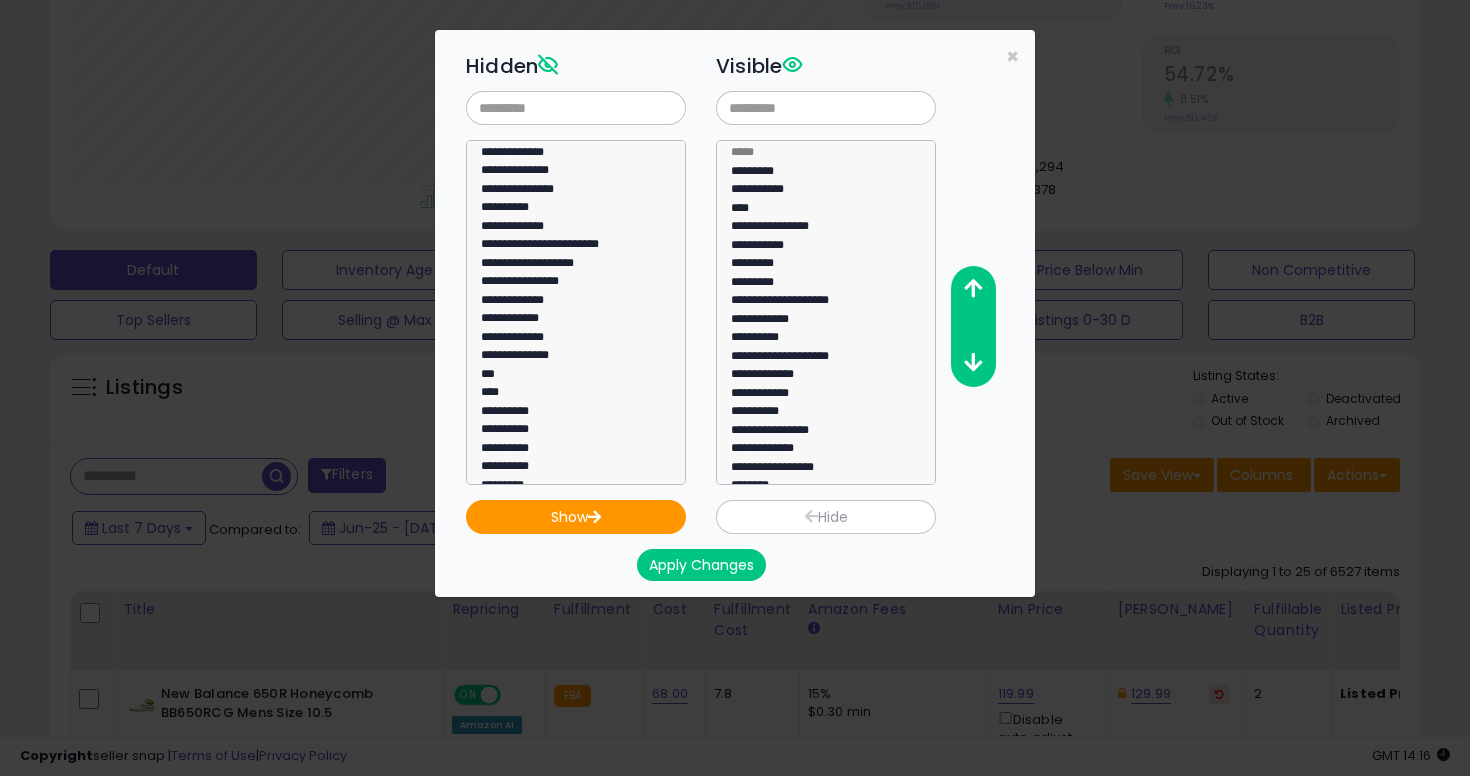 scroll, scrollTop: 1184, scrollLeft: 0, axis: vertical 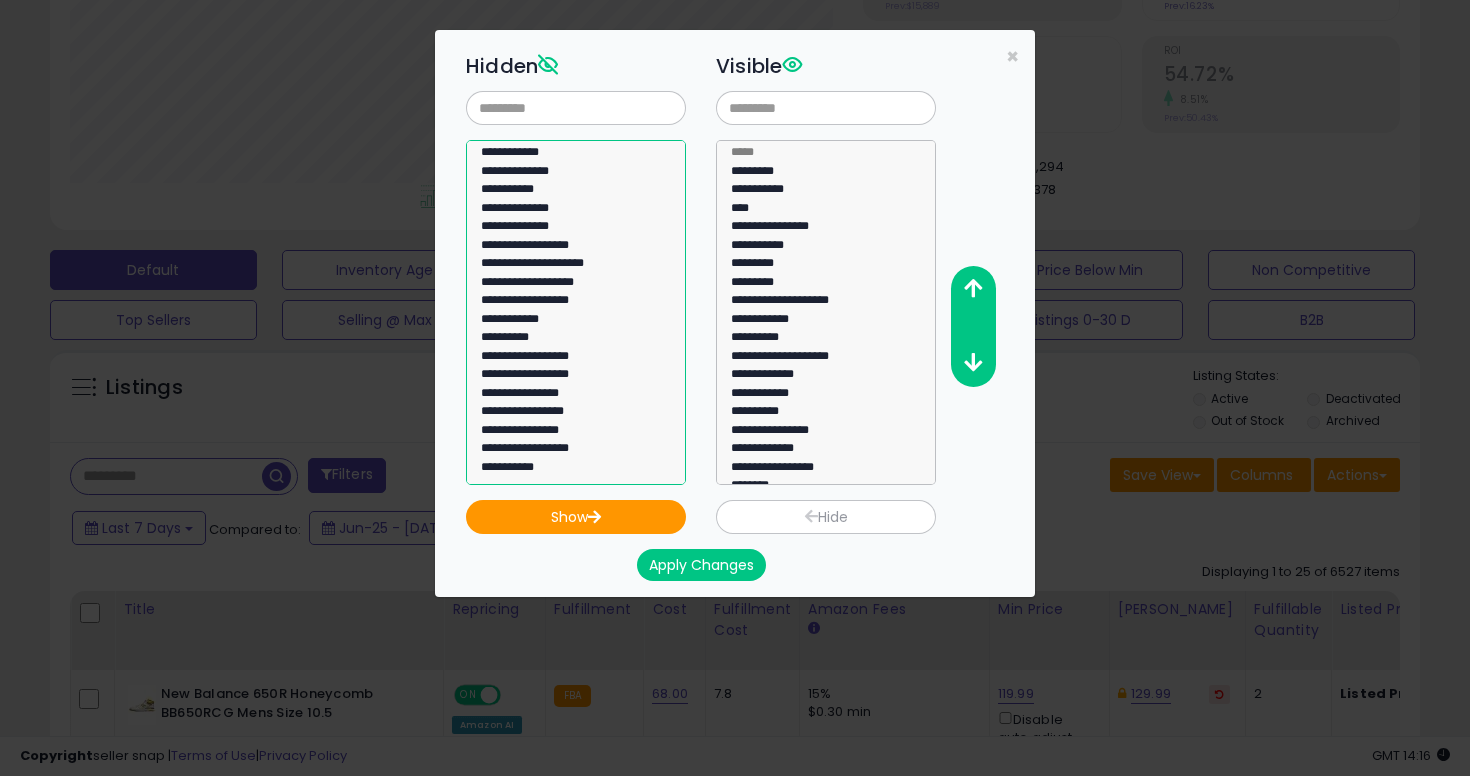 click on "**********" 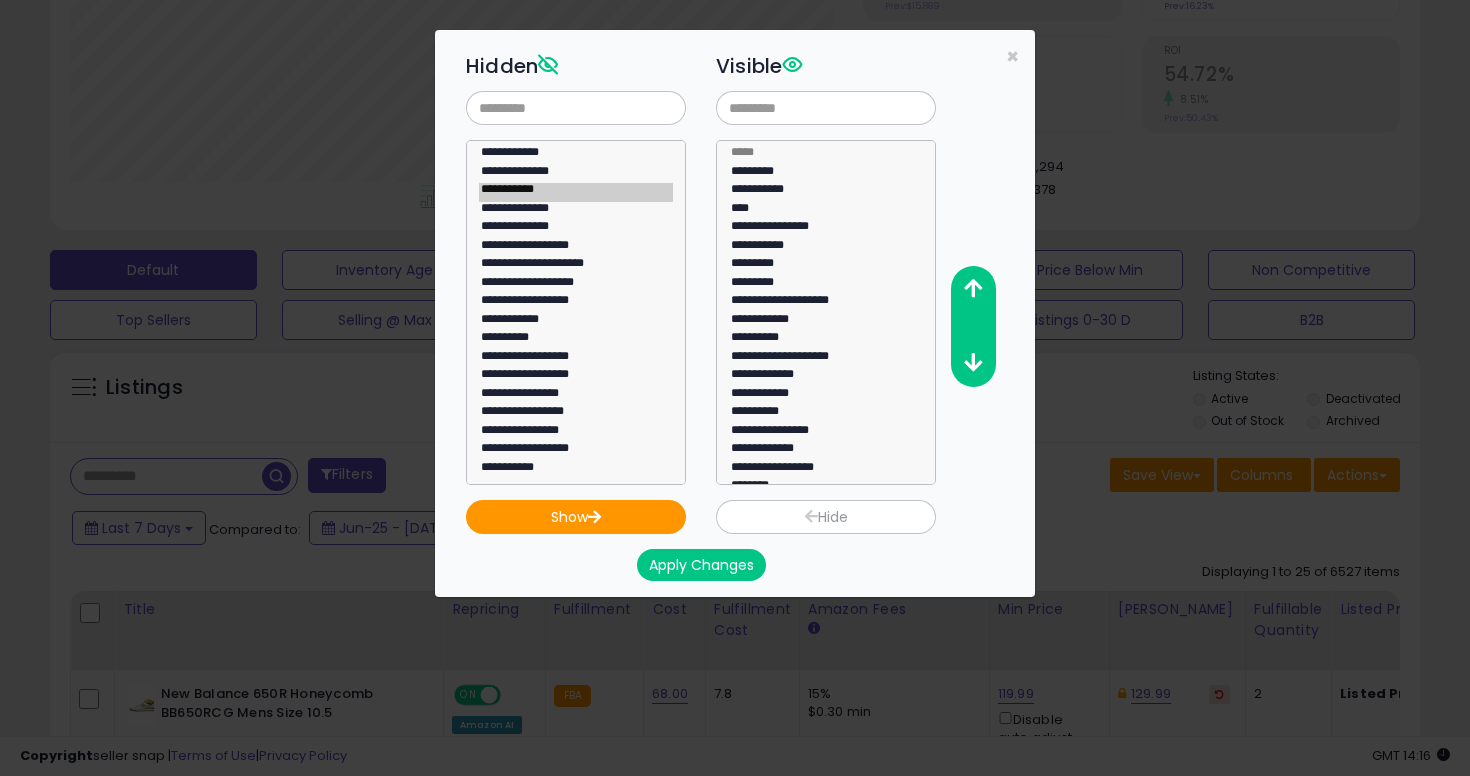 click on "Apply Changes" at bounding box center (751, 557) 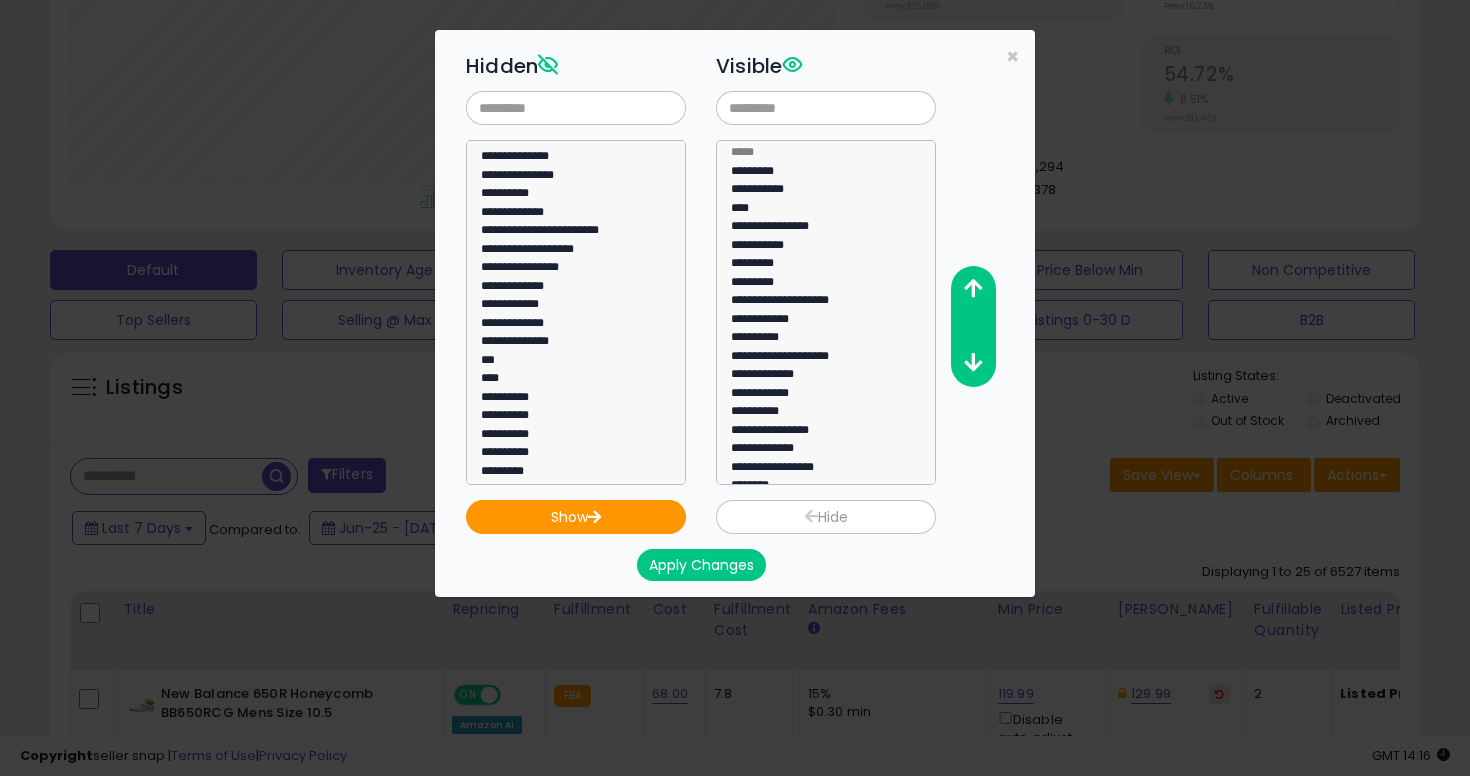 scroll, scrollTop: 0, scrollLeft: 0, axis: both 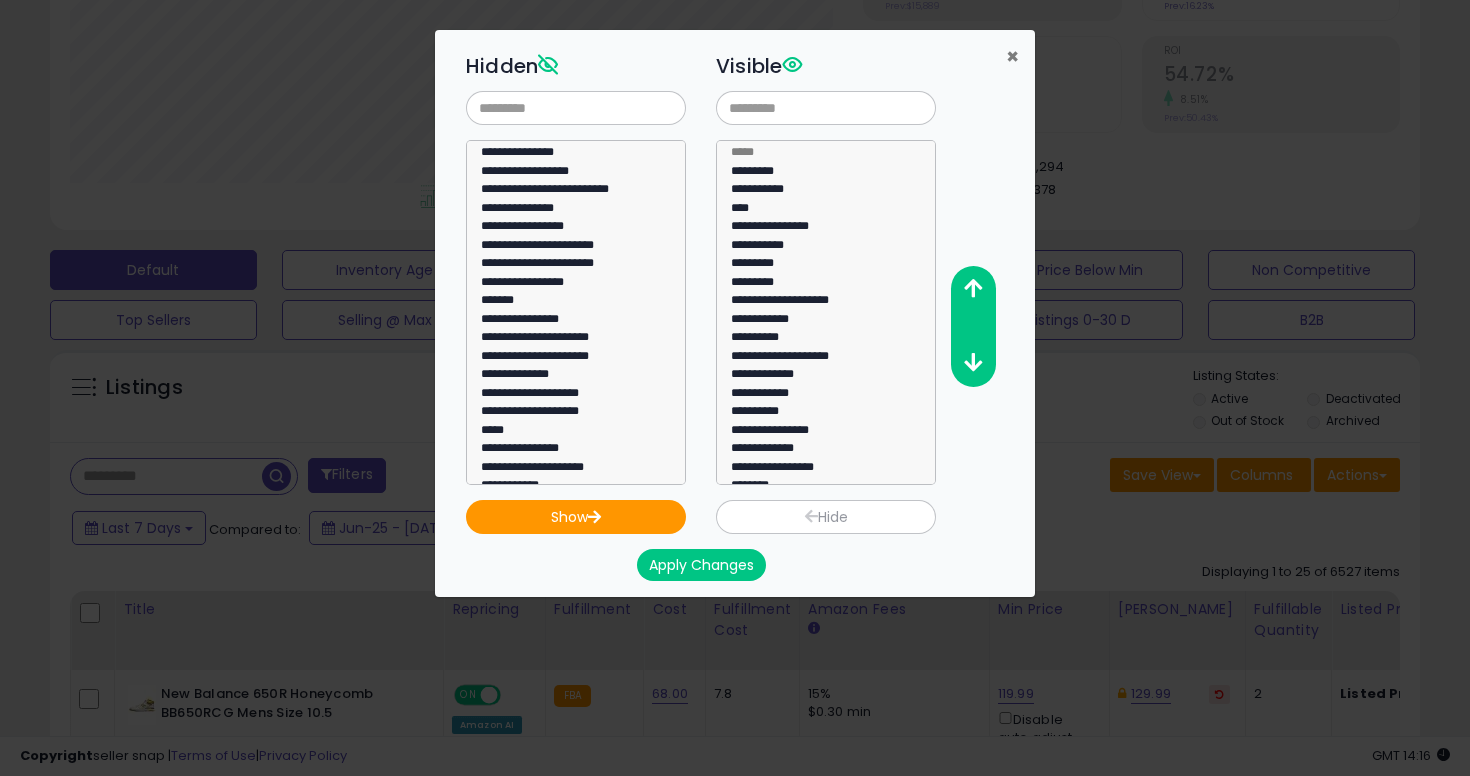 click on "×" at bounding box center (1012, 56) 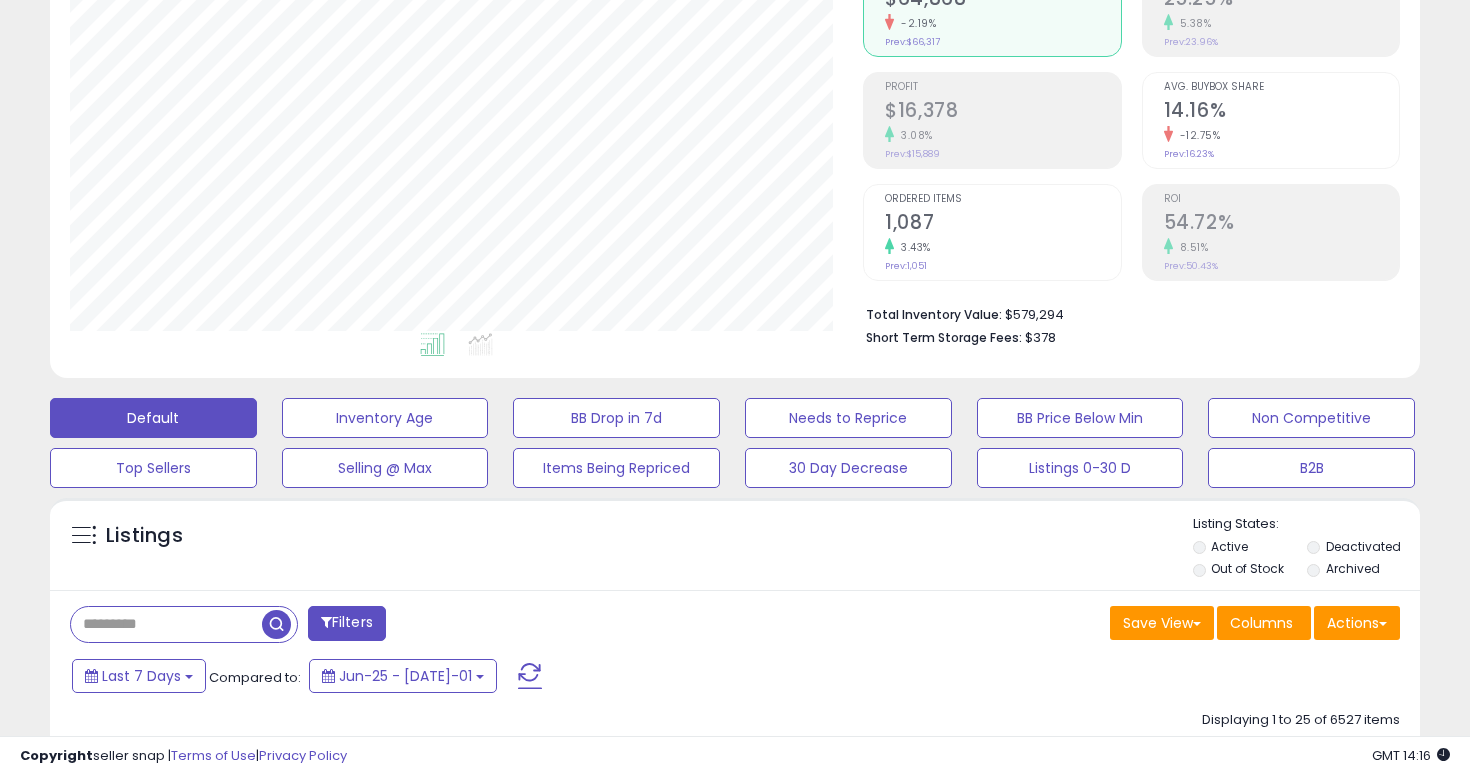 scroll, scrollTop: 0, scrollLeft: 0, axis: both 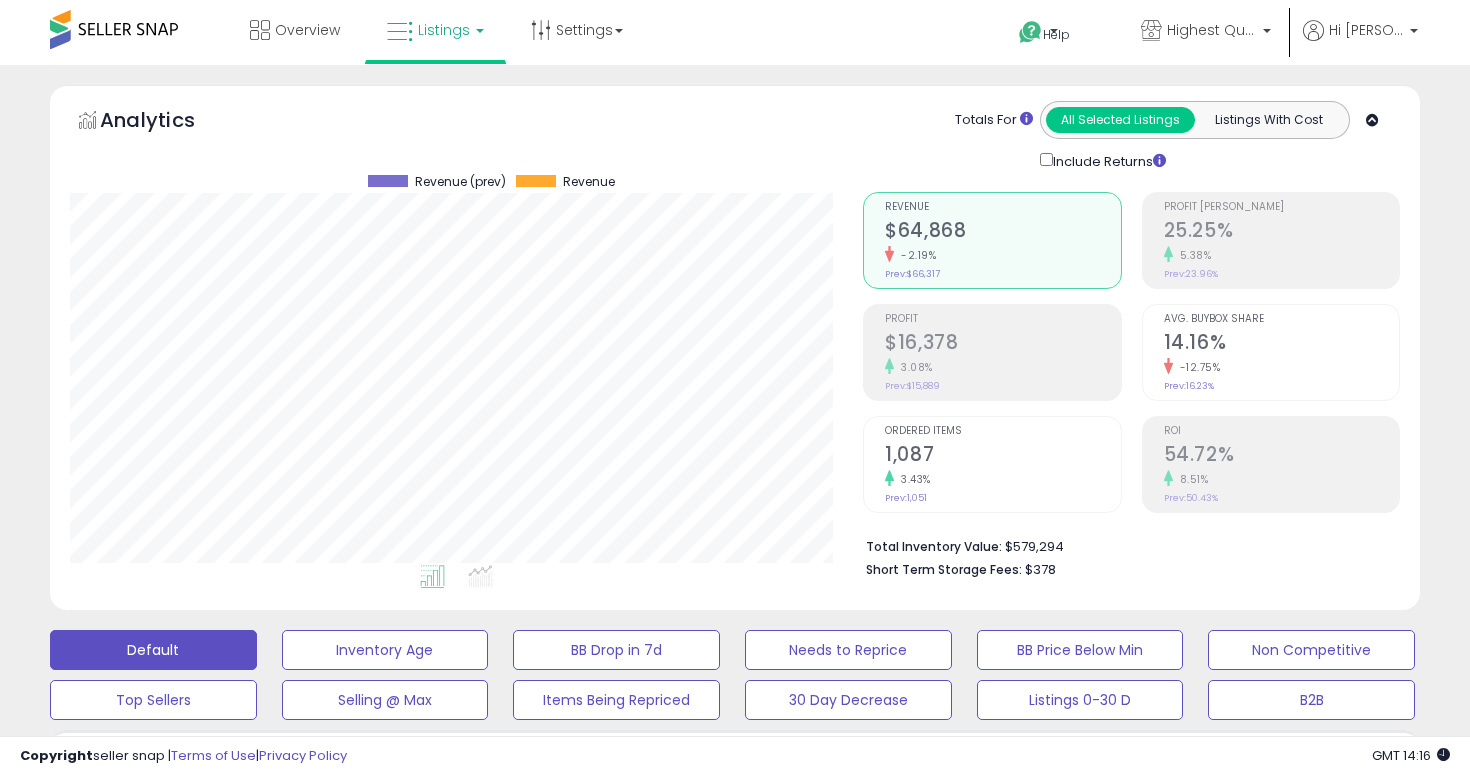 click on "Listings" at bounding box center (435, 30) 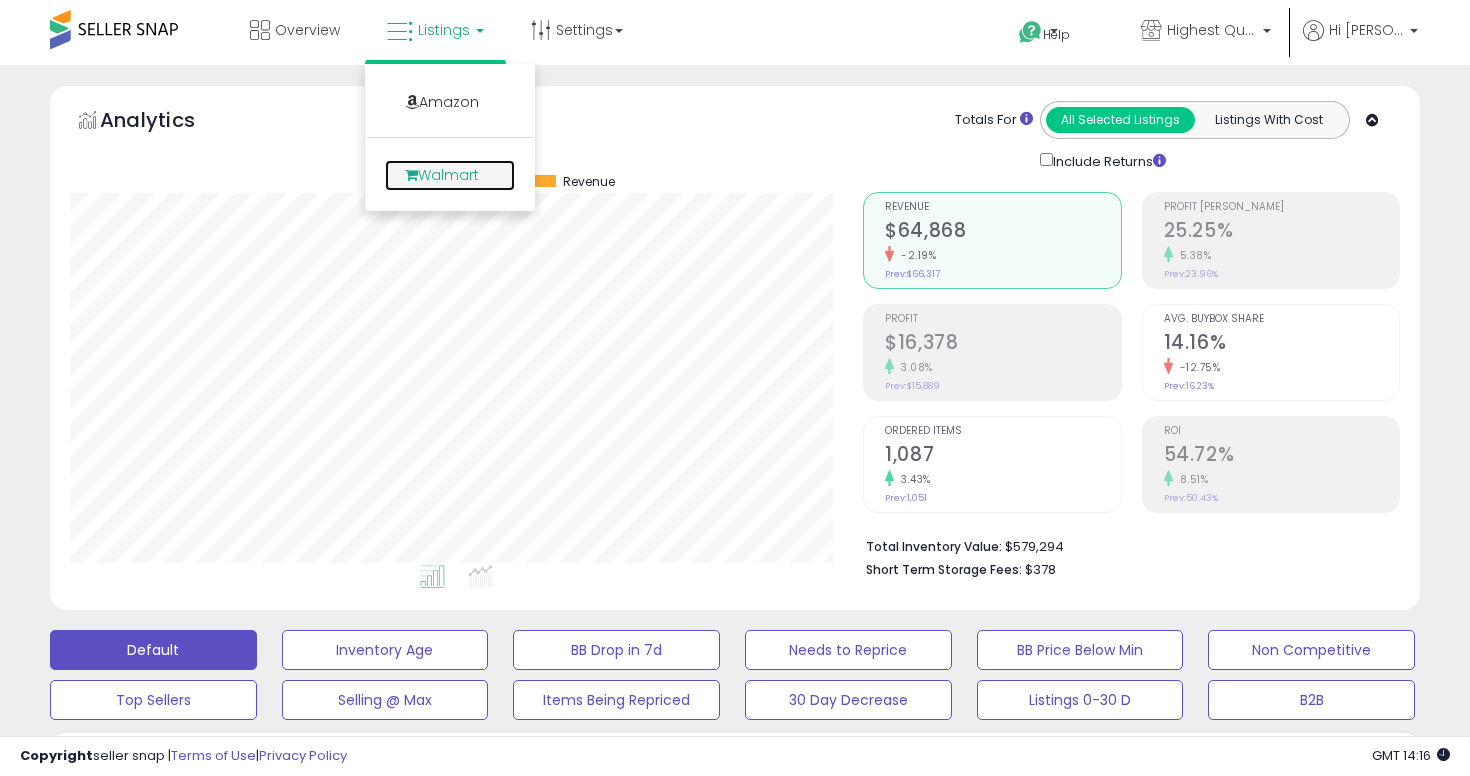 click on "Walmart" at bounding box center [450, 175] 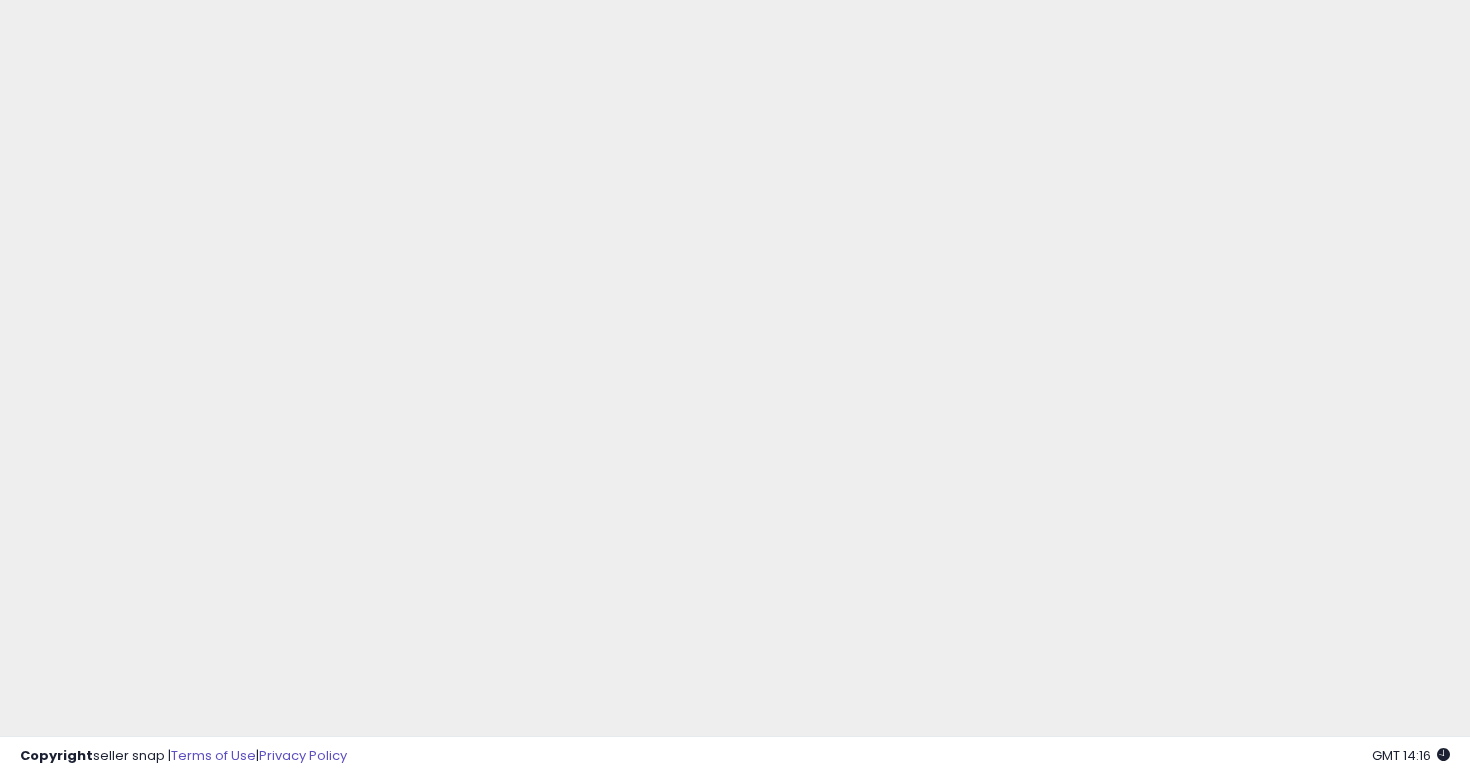 scroll, scrollTop: 0, scrollLeft: 0, axis: both 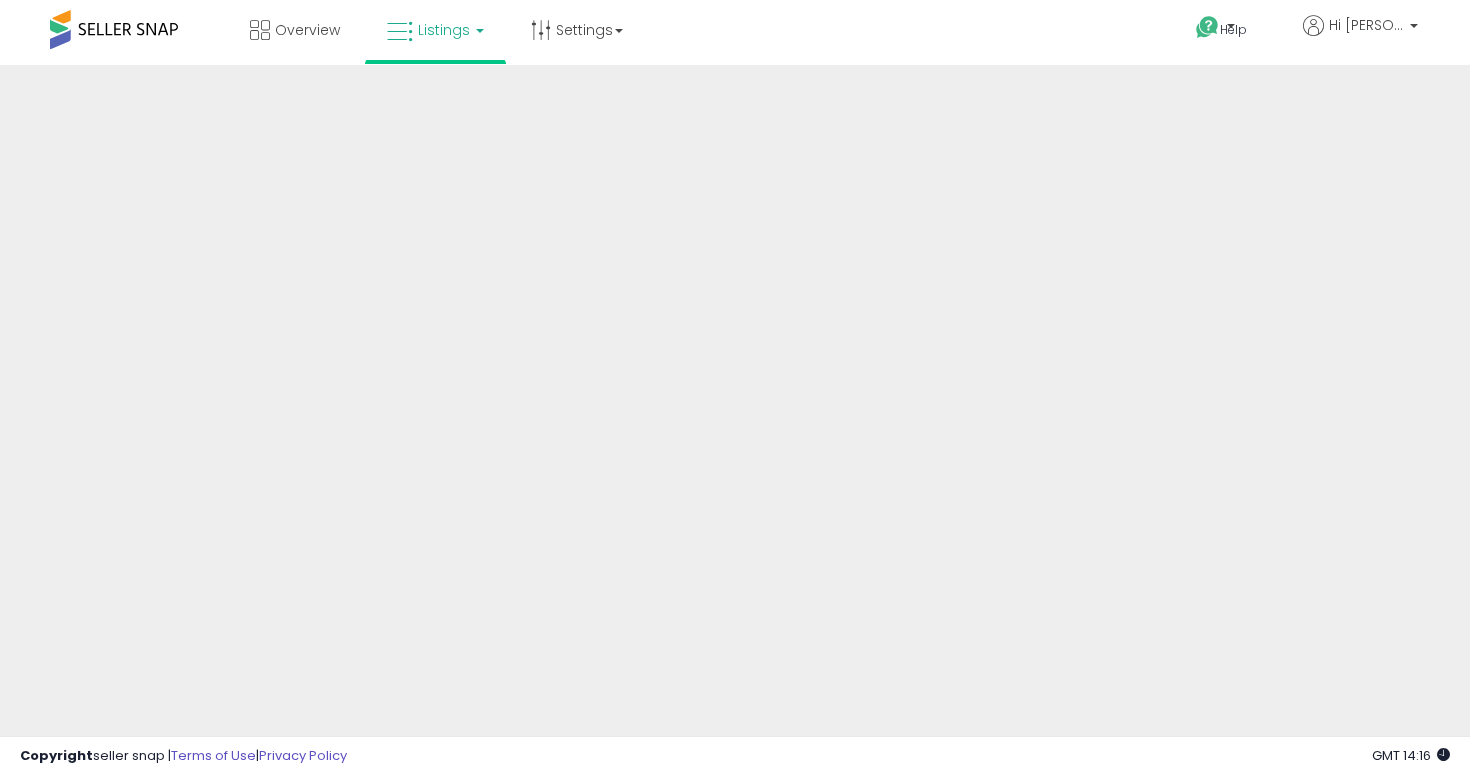 click at bounding box center (735, 480) 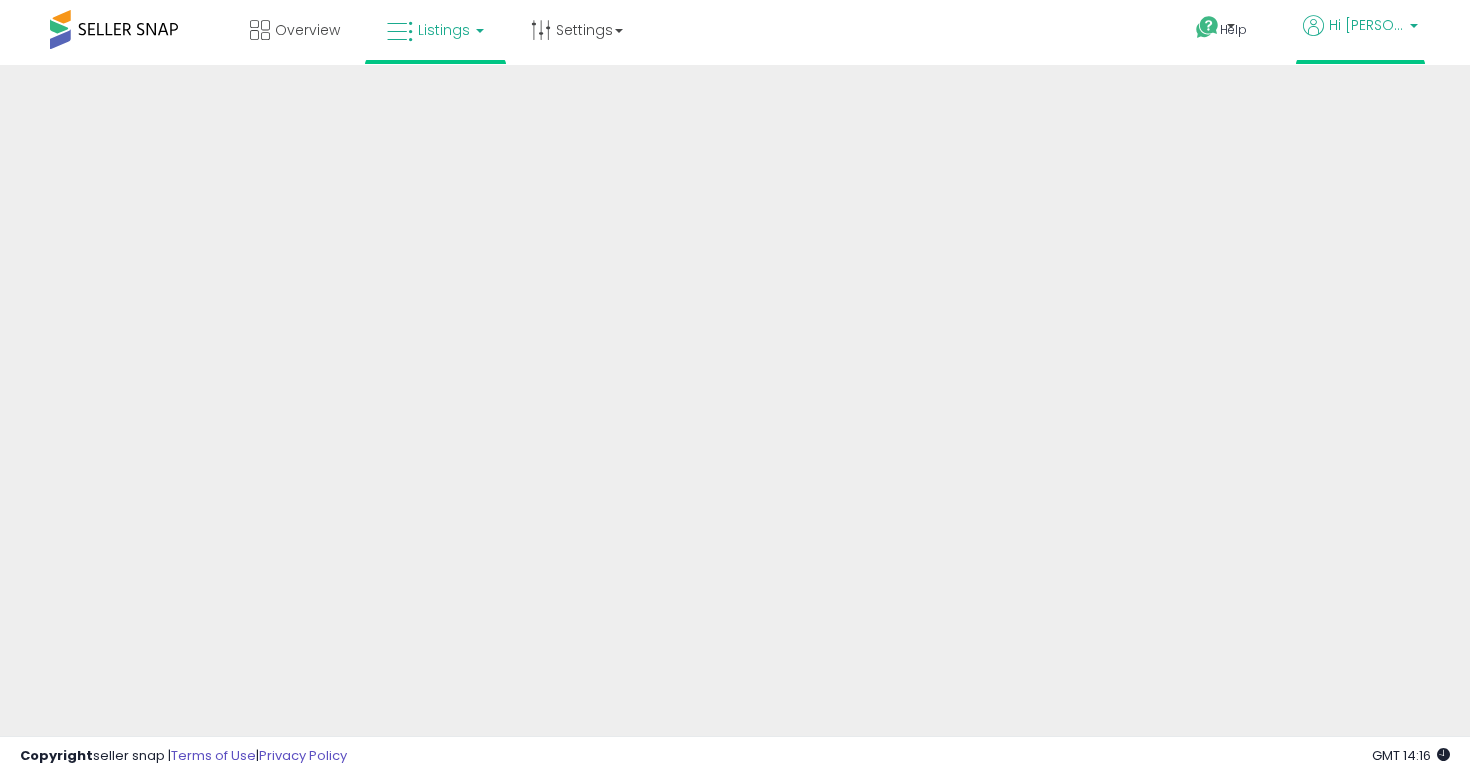 click on "Hi [PERSON_NAME]" at bounding box center (1366, 25) 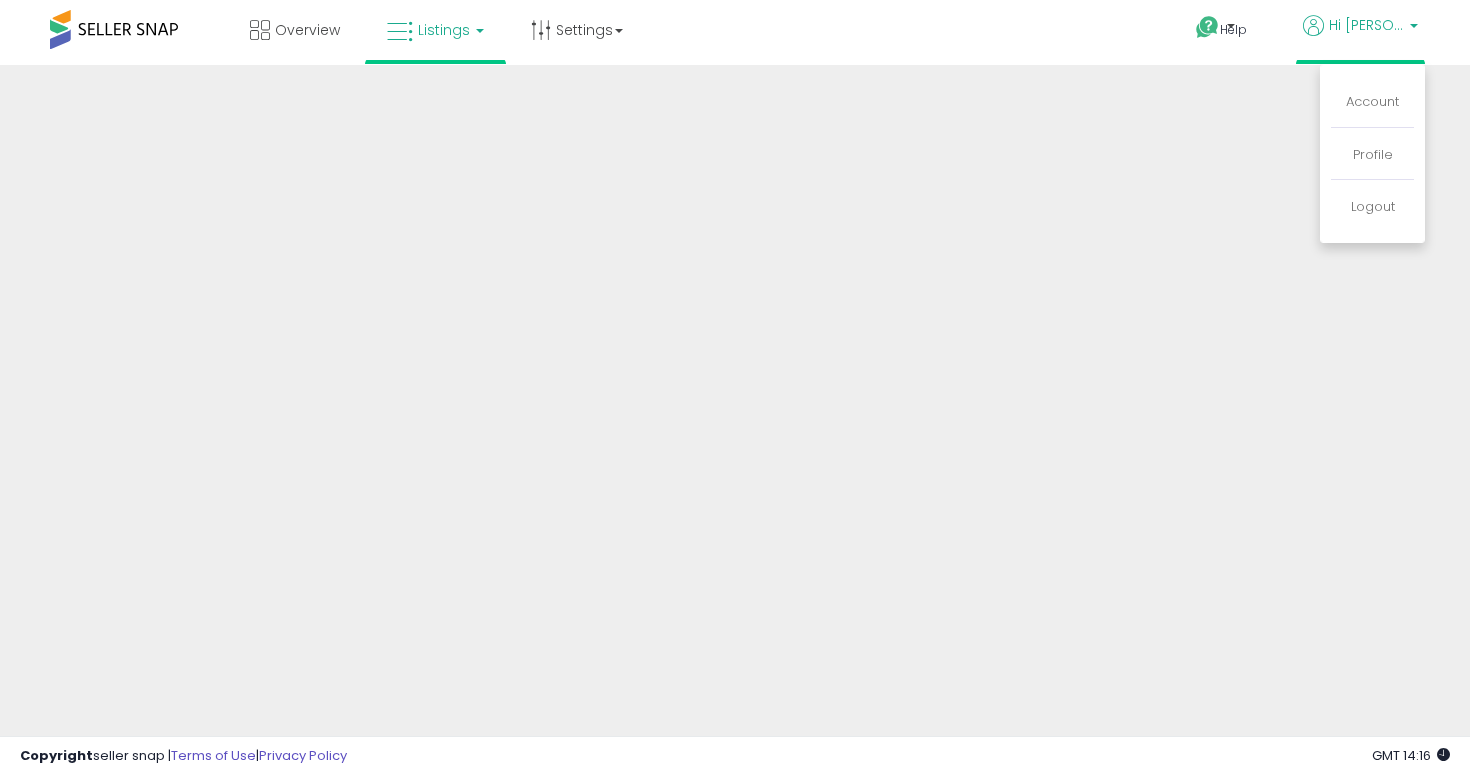 click at bounding box center (735, 480) 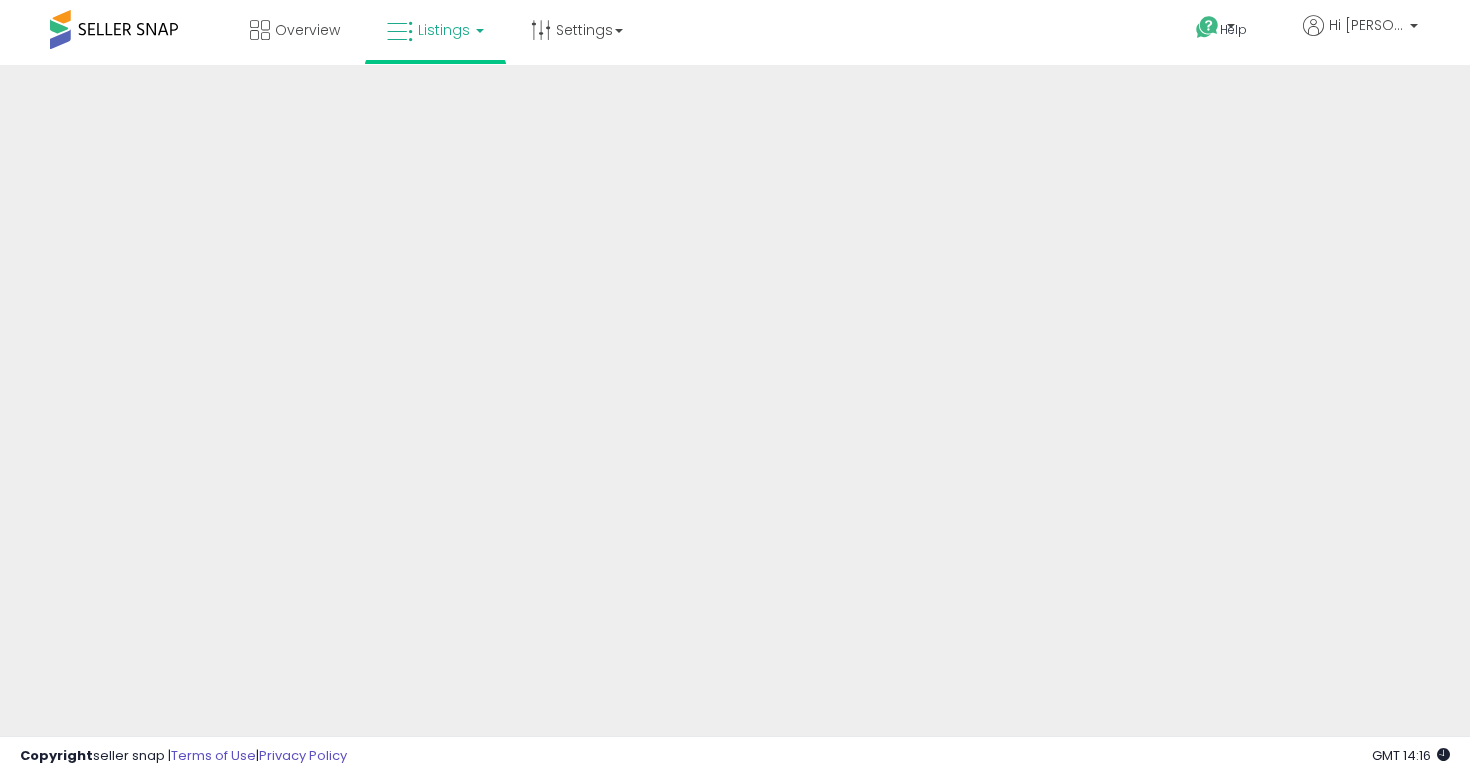 click at bounding box center (400, 32) 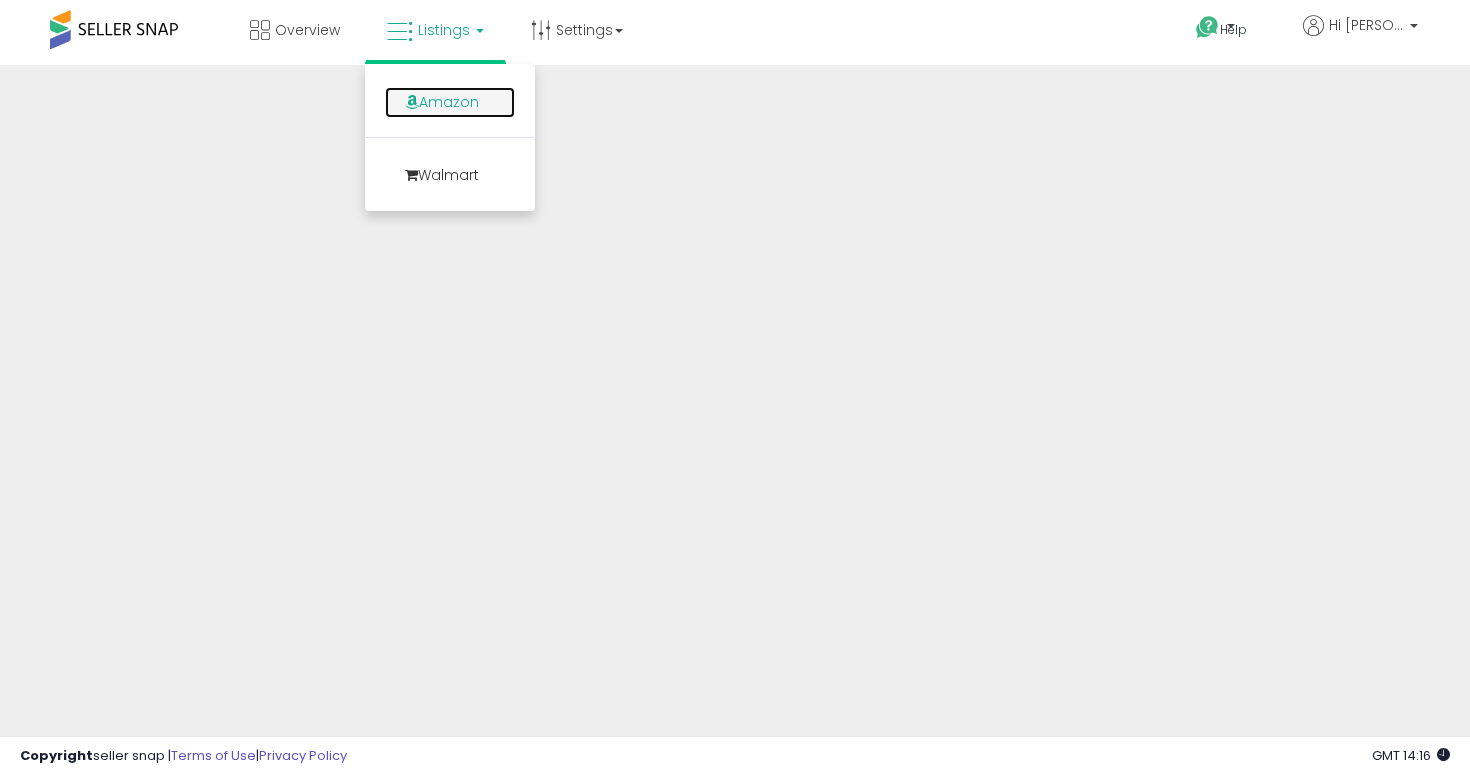 click on "Amazon" at bounding box center [450, 102] 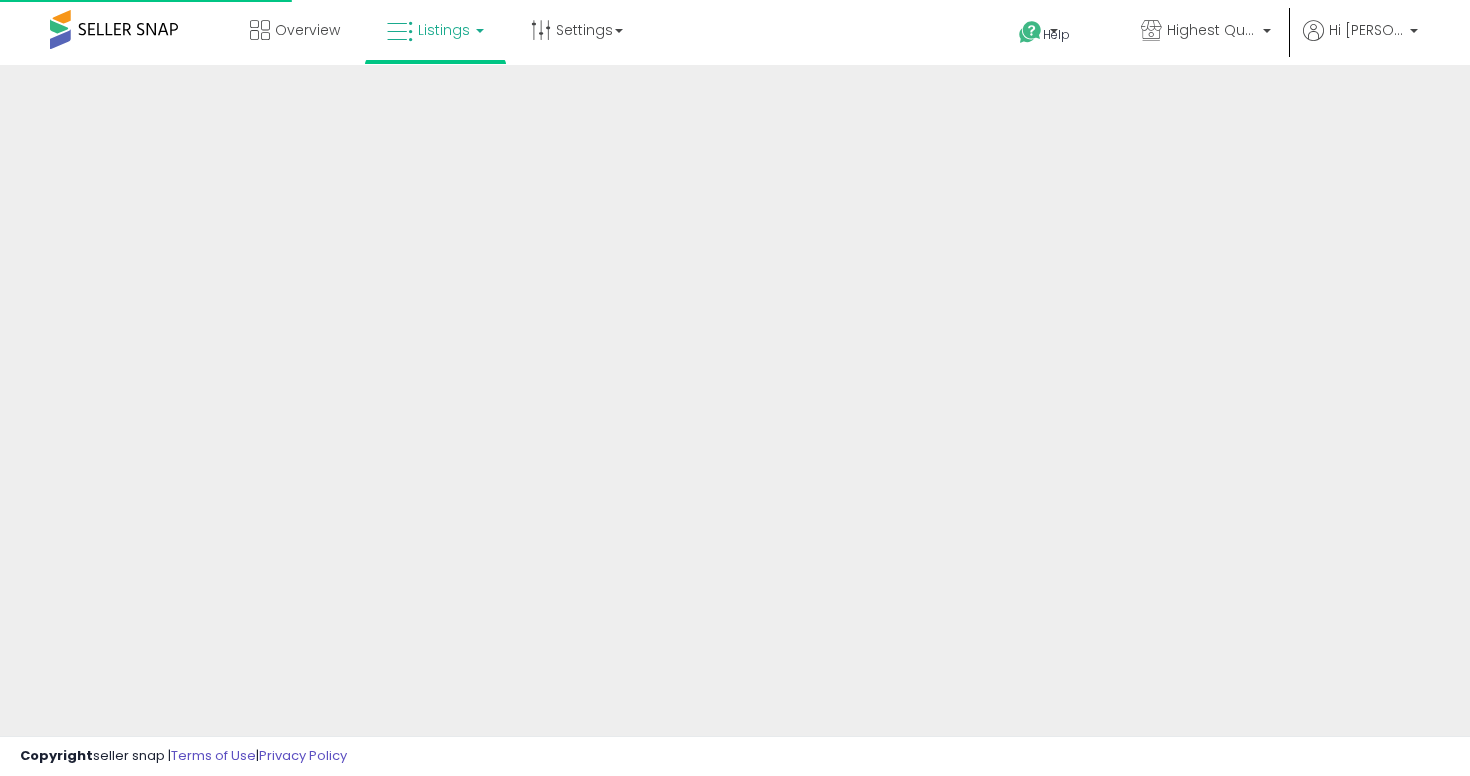 scroll, scrollTop: 0, scrollLeft: 0, axis: both 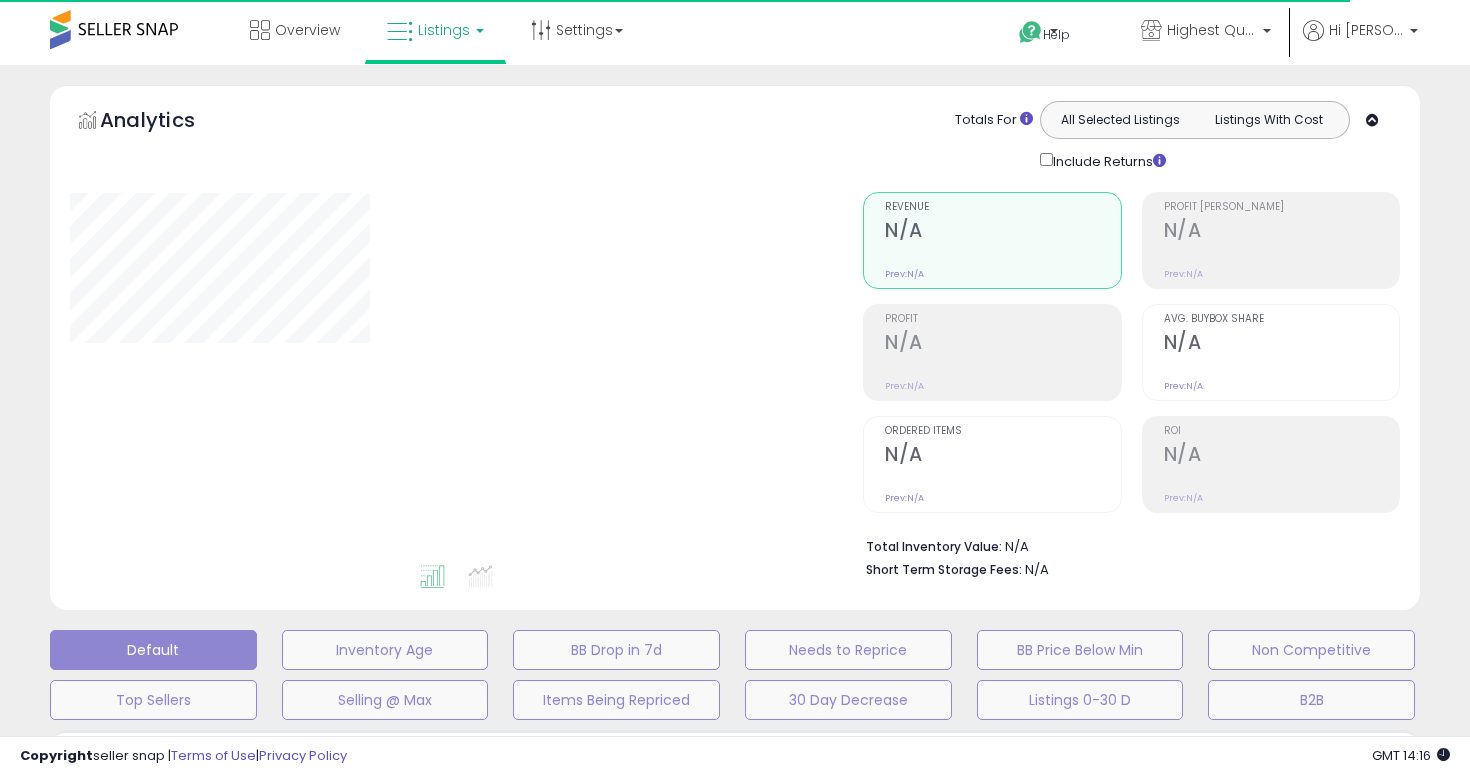 click on "Short Term Storage Fees:   N/A" at bounding box center (1125, 568) 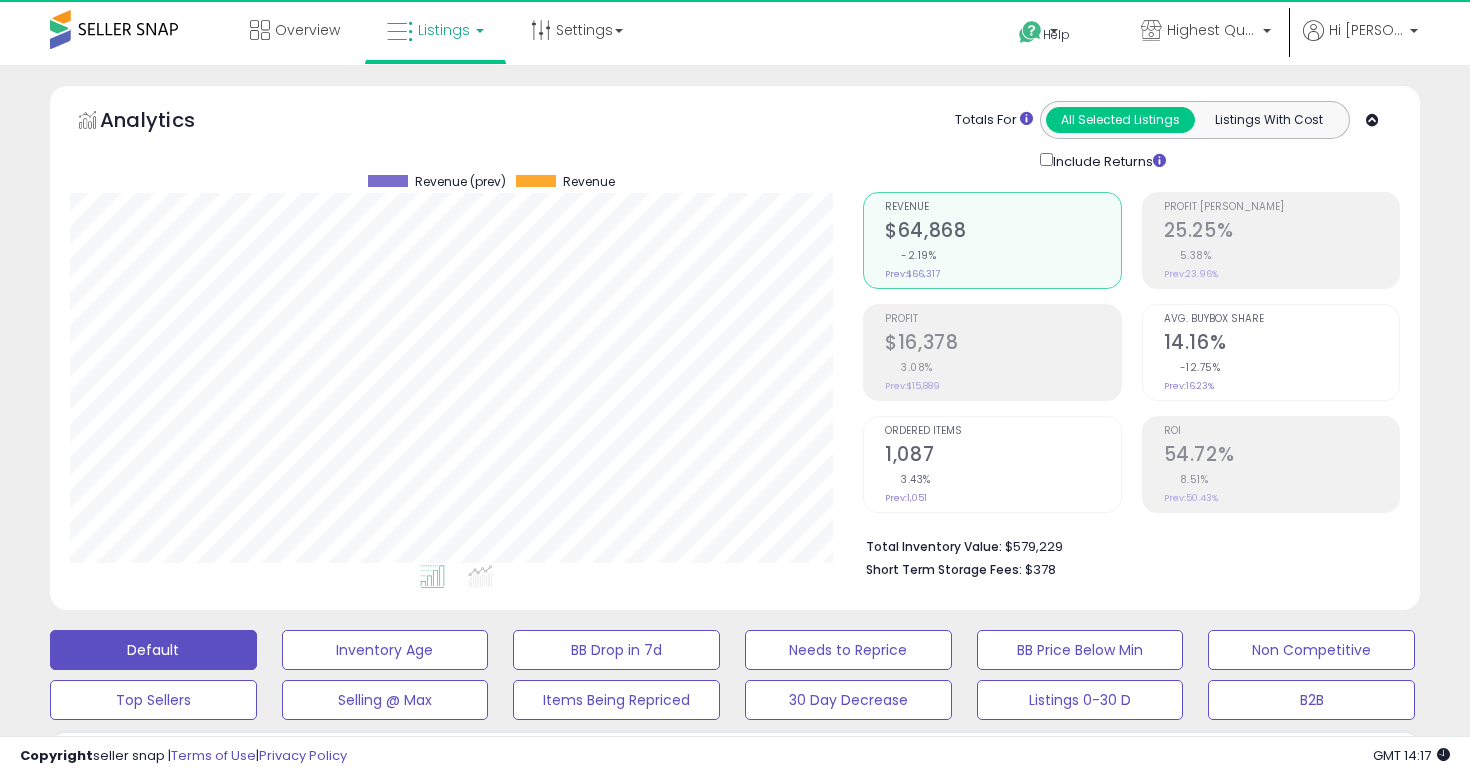 scroll, scrollTop: 999590, scrollLeft: 999206, axis: both 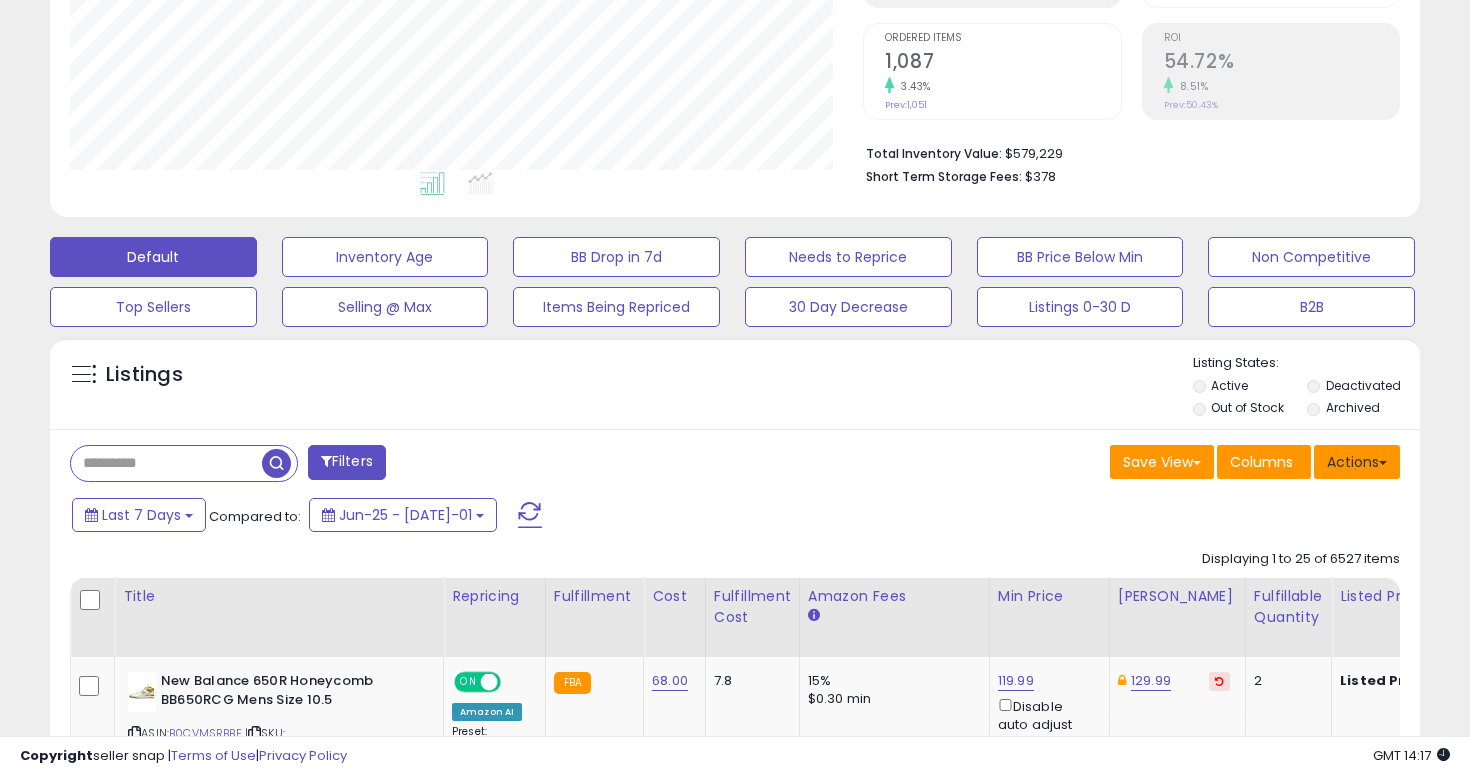 click on "Actions" at bounding box center (1357, 462) 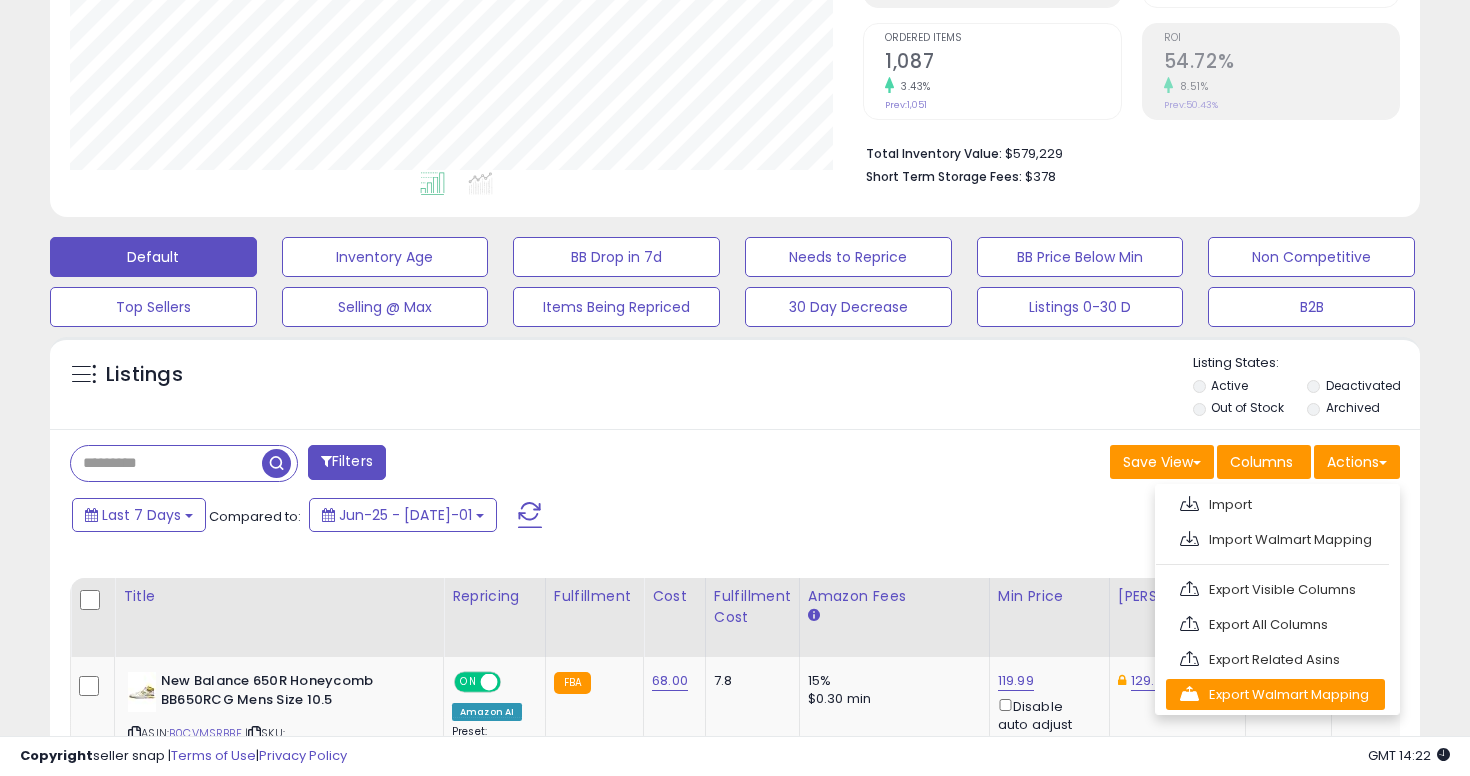 click on "Export Walmart Mapping" at bounding box center [1275, 694] 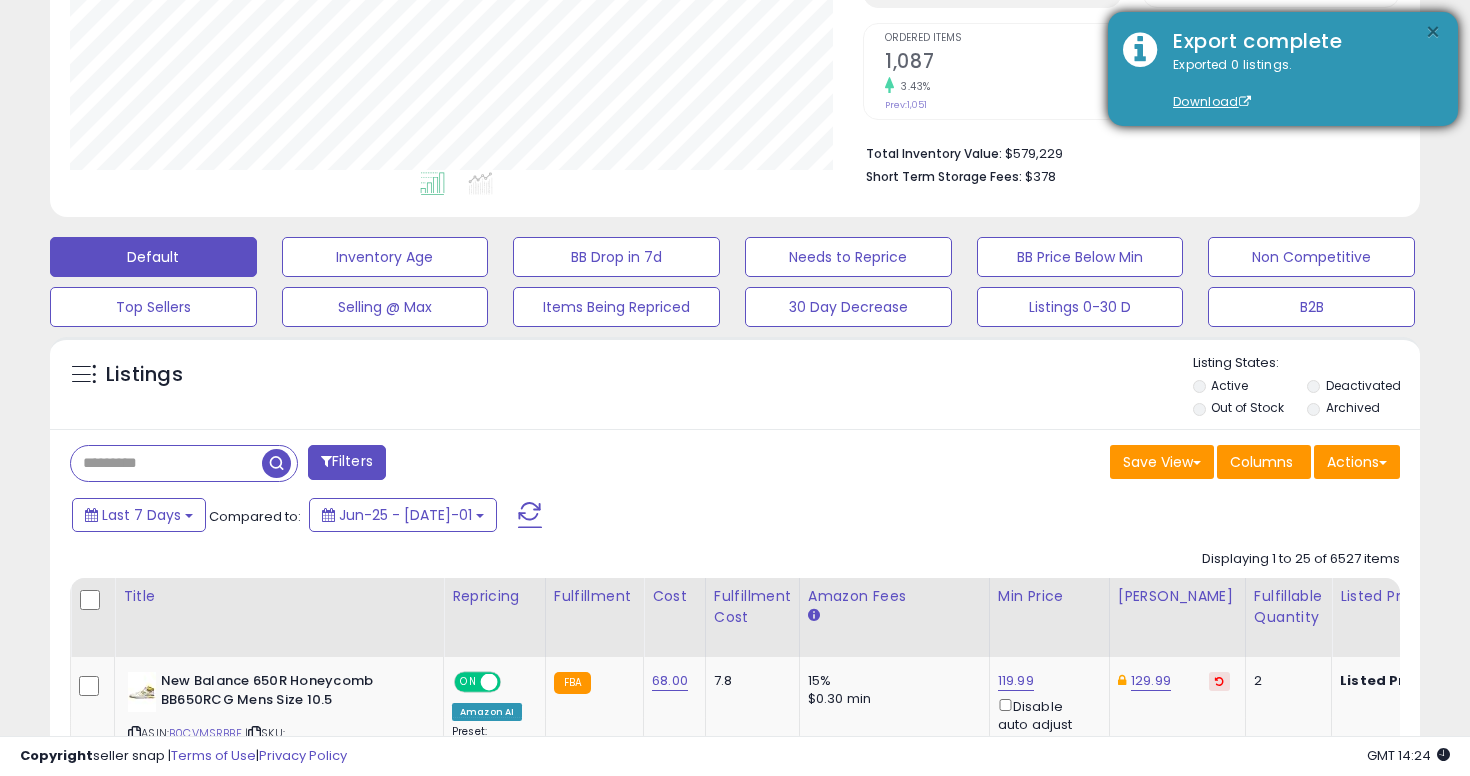 click on "×" at bounding box center [1433, 32] 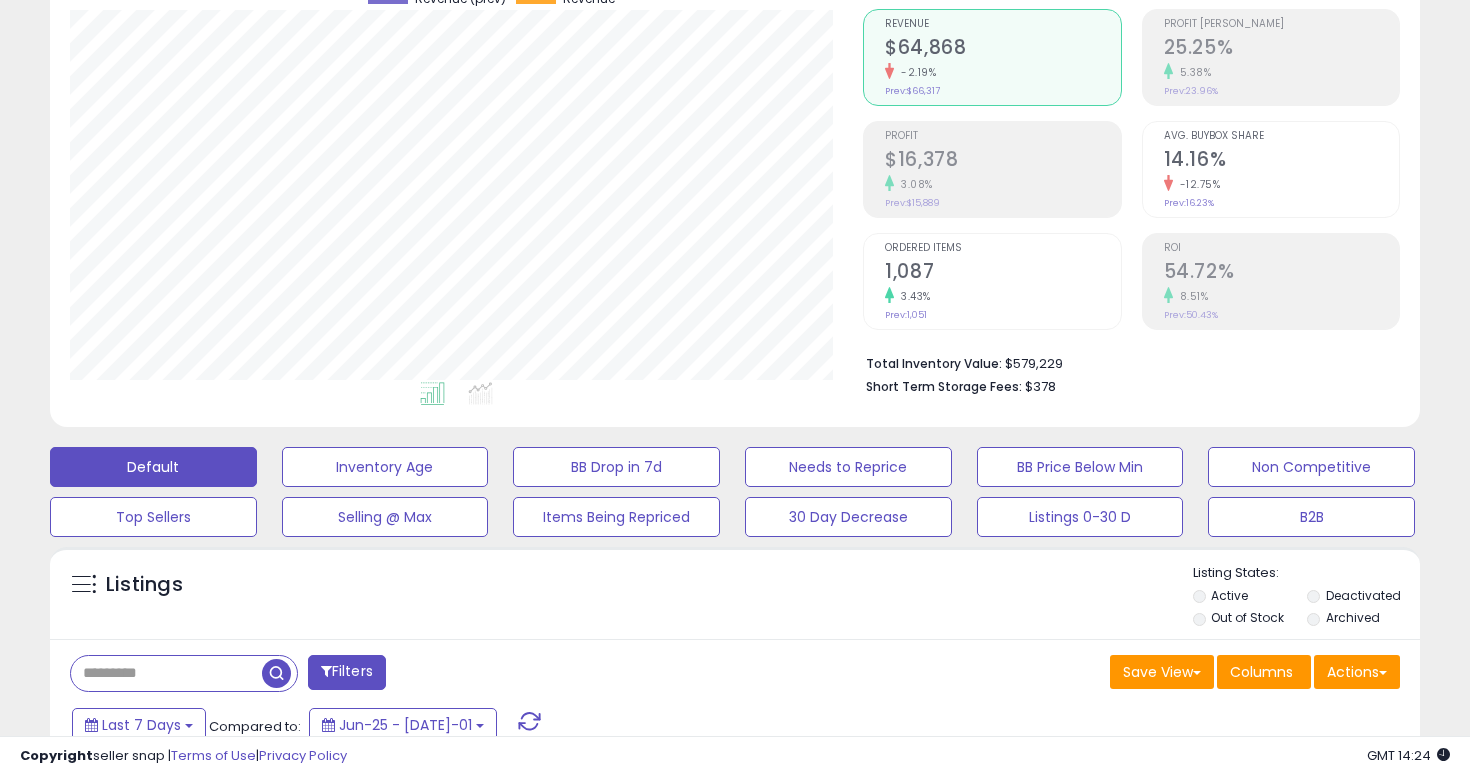 scroll, scrollTop: 0, scrollLeft: 0, axis: both 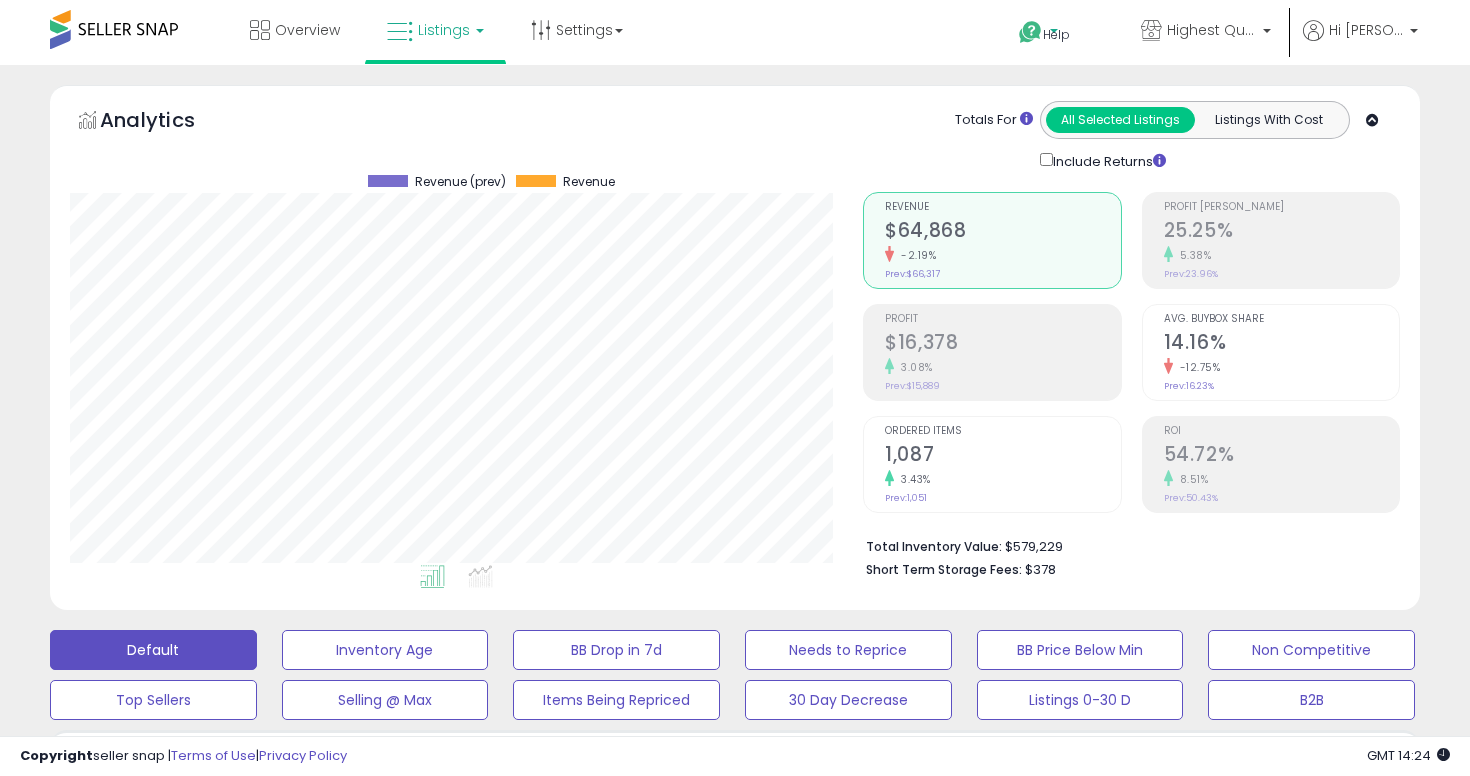 click on "Help" at bounding box center (1056, 35) 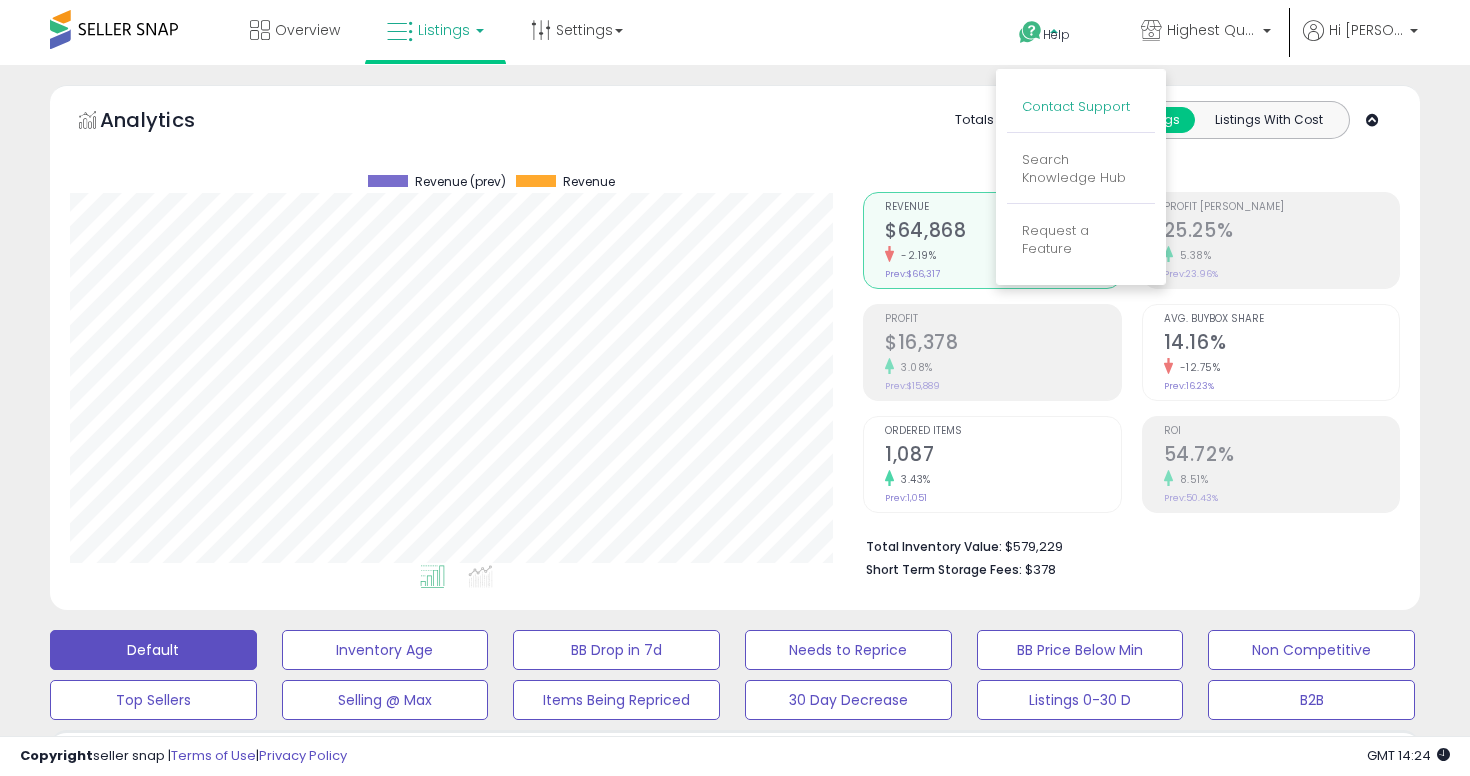 click on "Contact Support" at bounding box center [1076, 106] 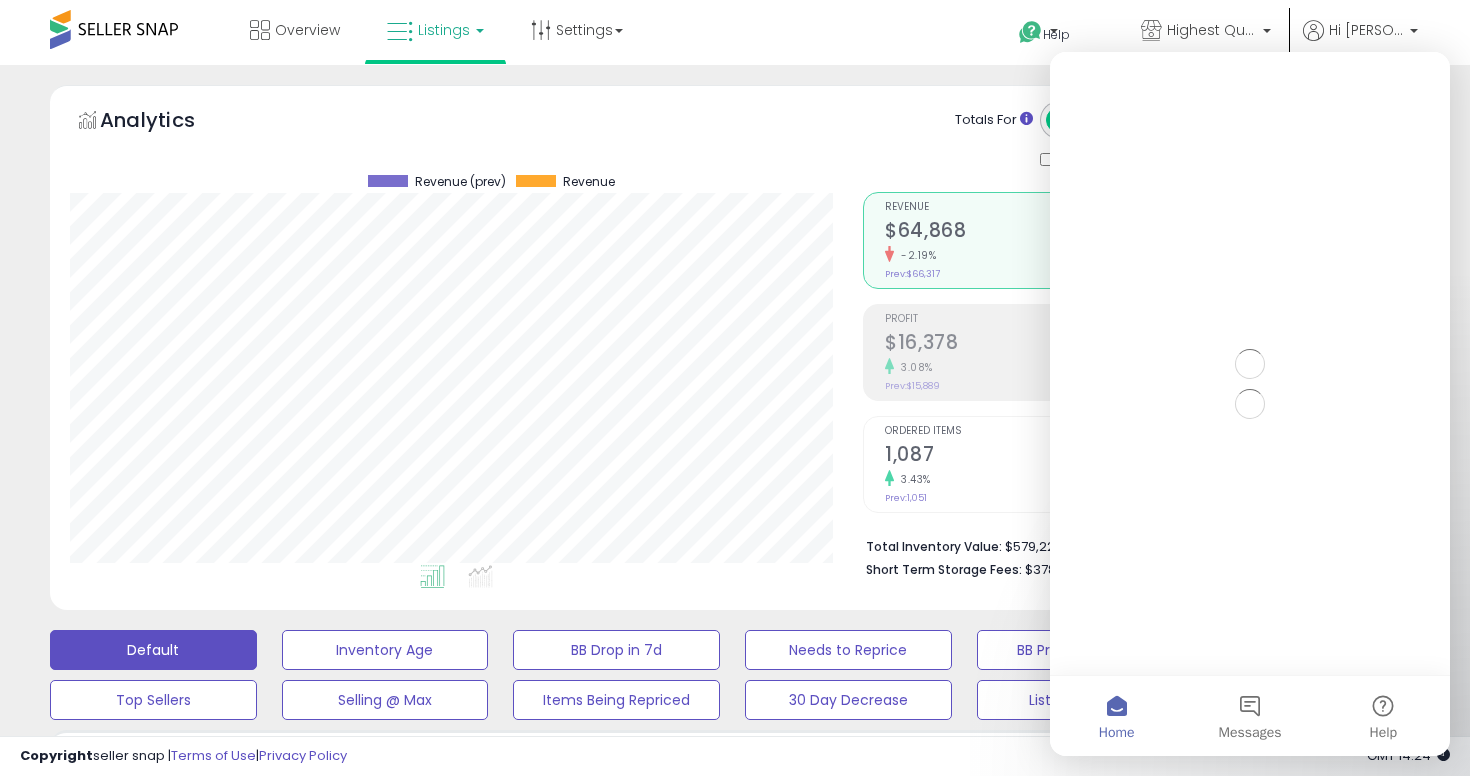scroll, scrollTop: 0, scrollLeft: 0, axis: both 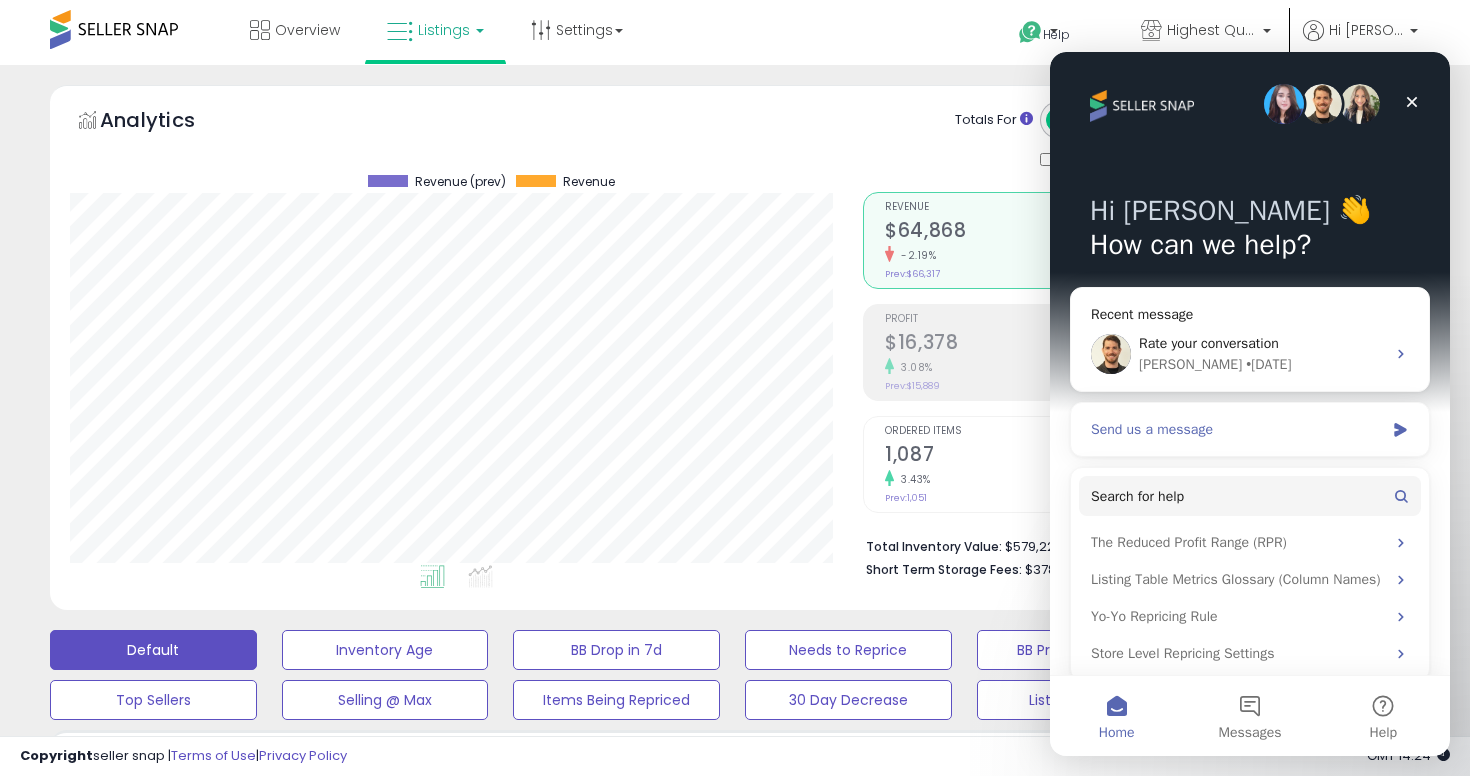 click on "Send us a message" at bounding box center (1237, 429) 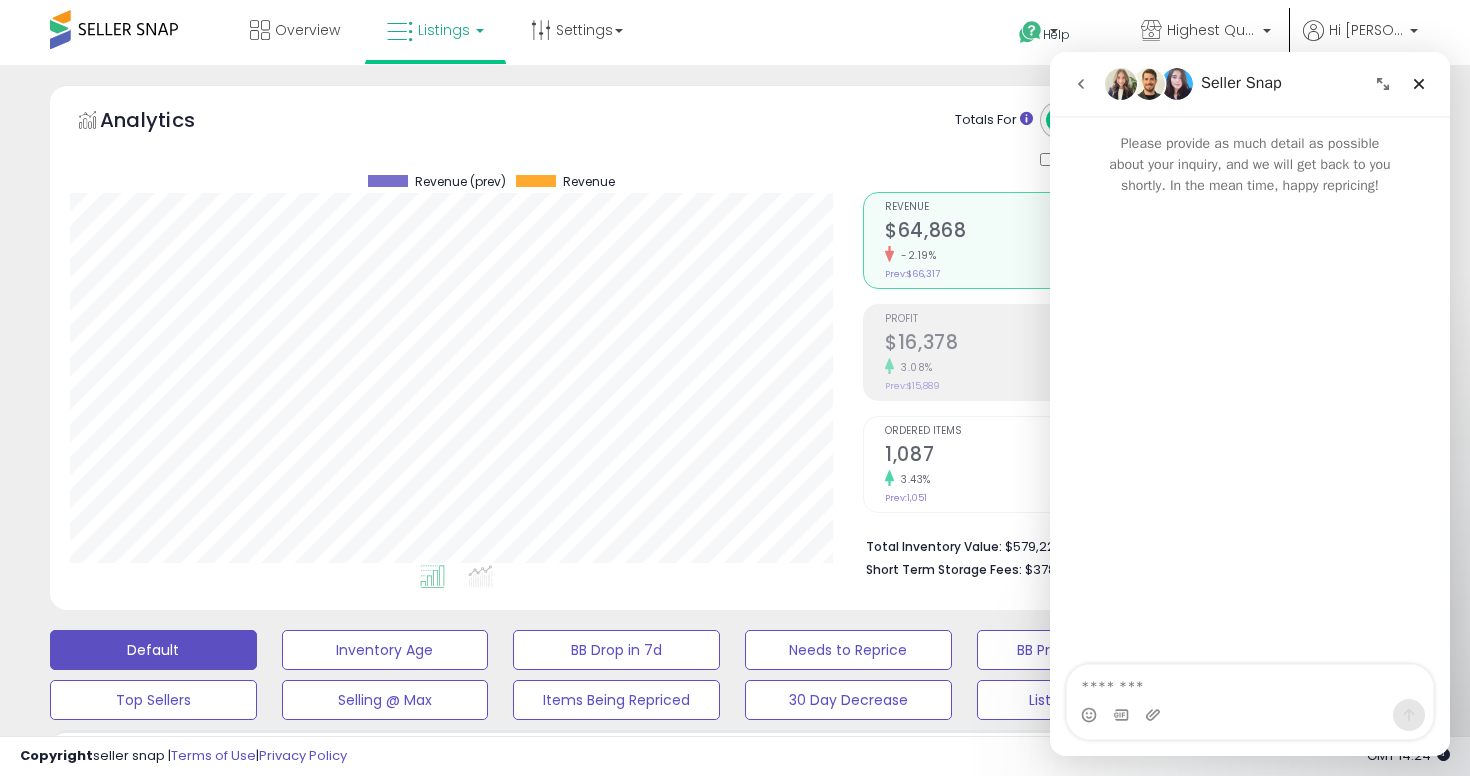 click at bounding box center (1250, 682) 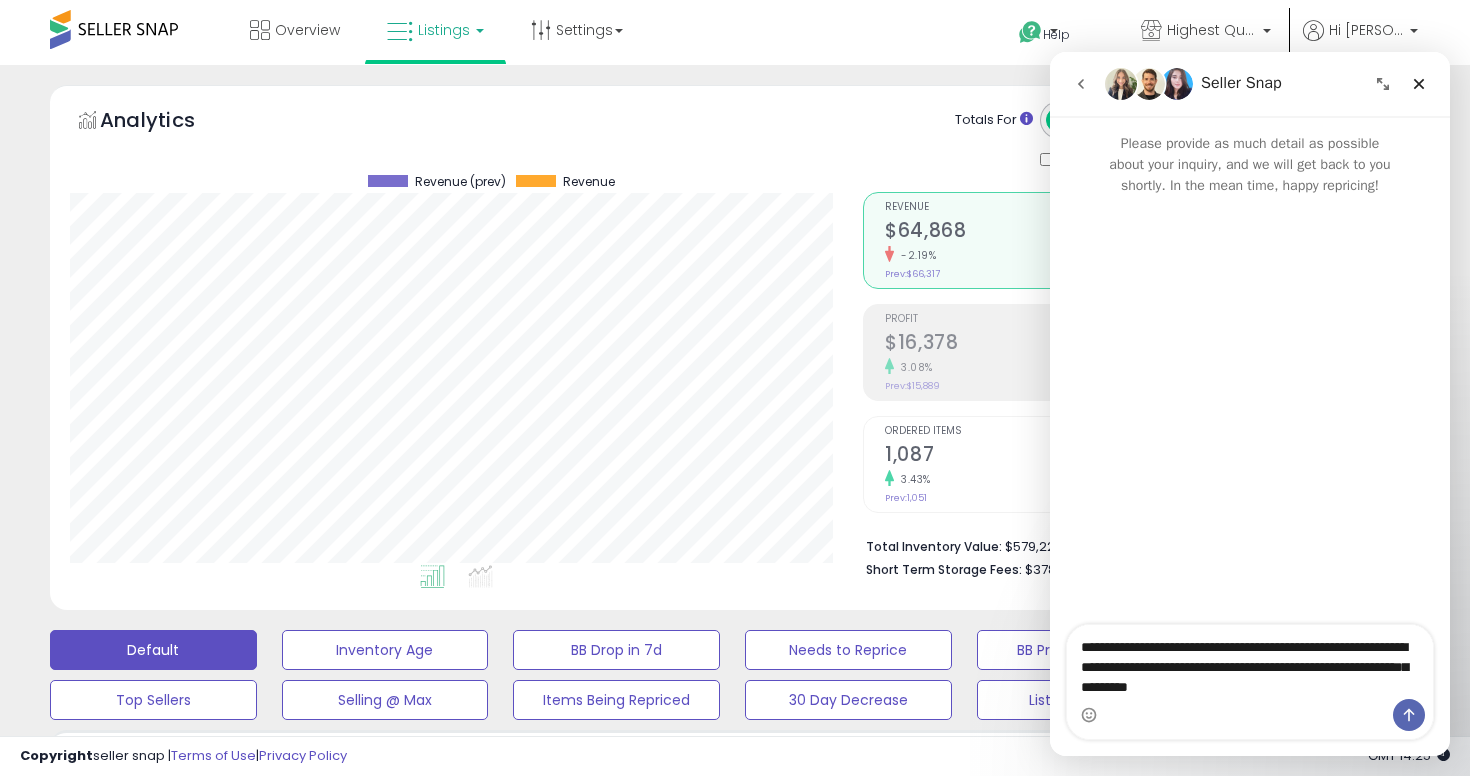 click on "**********" at bounding box center [1250, 662] 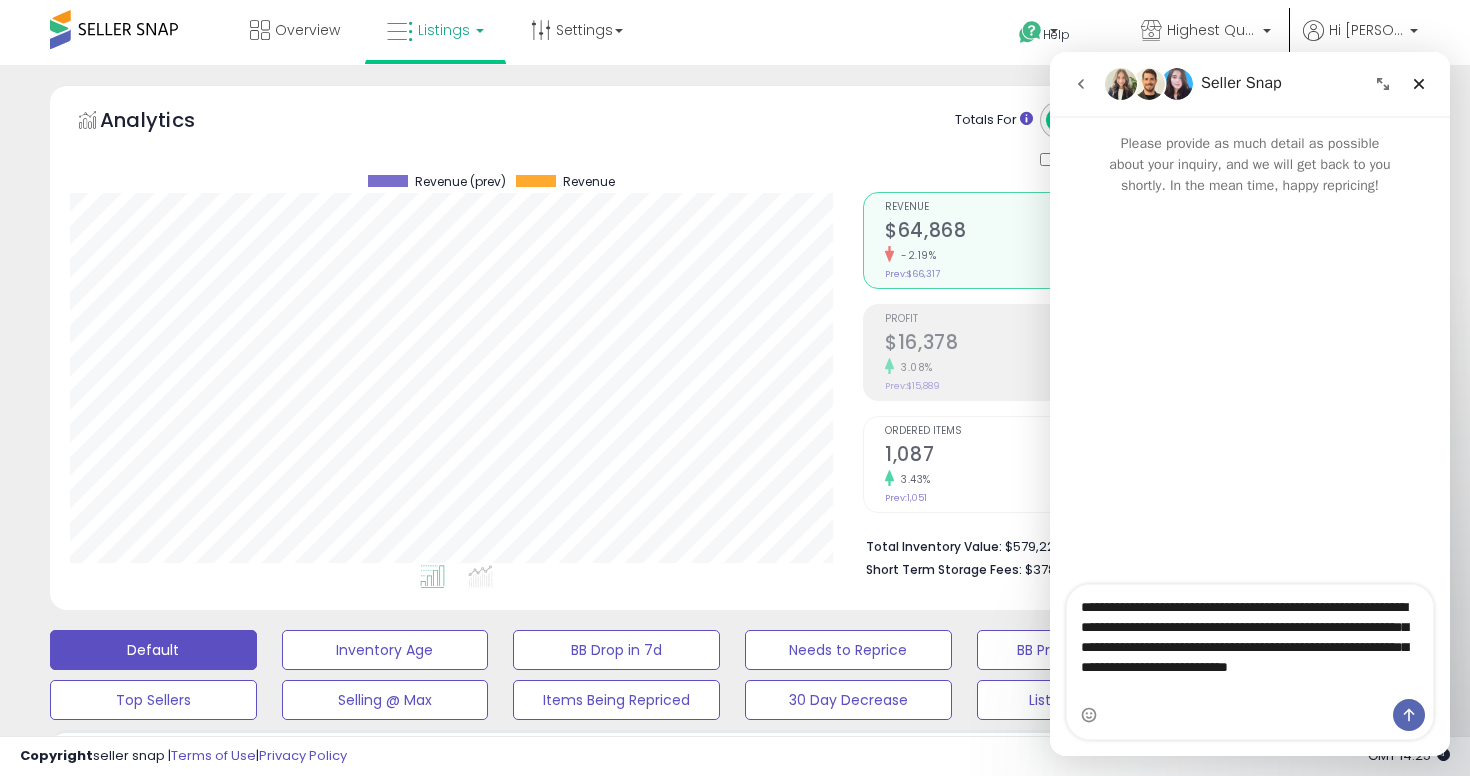 click on "**********" at bounding box center (1250, 642) 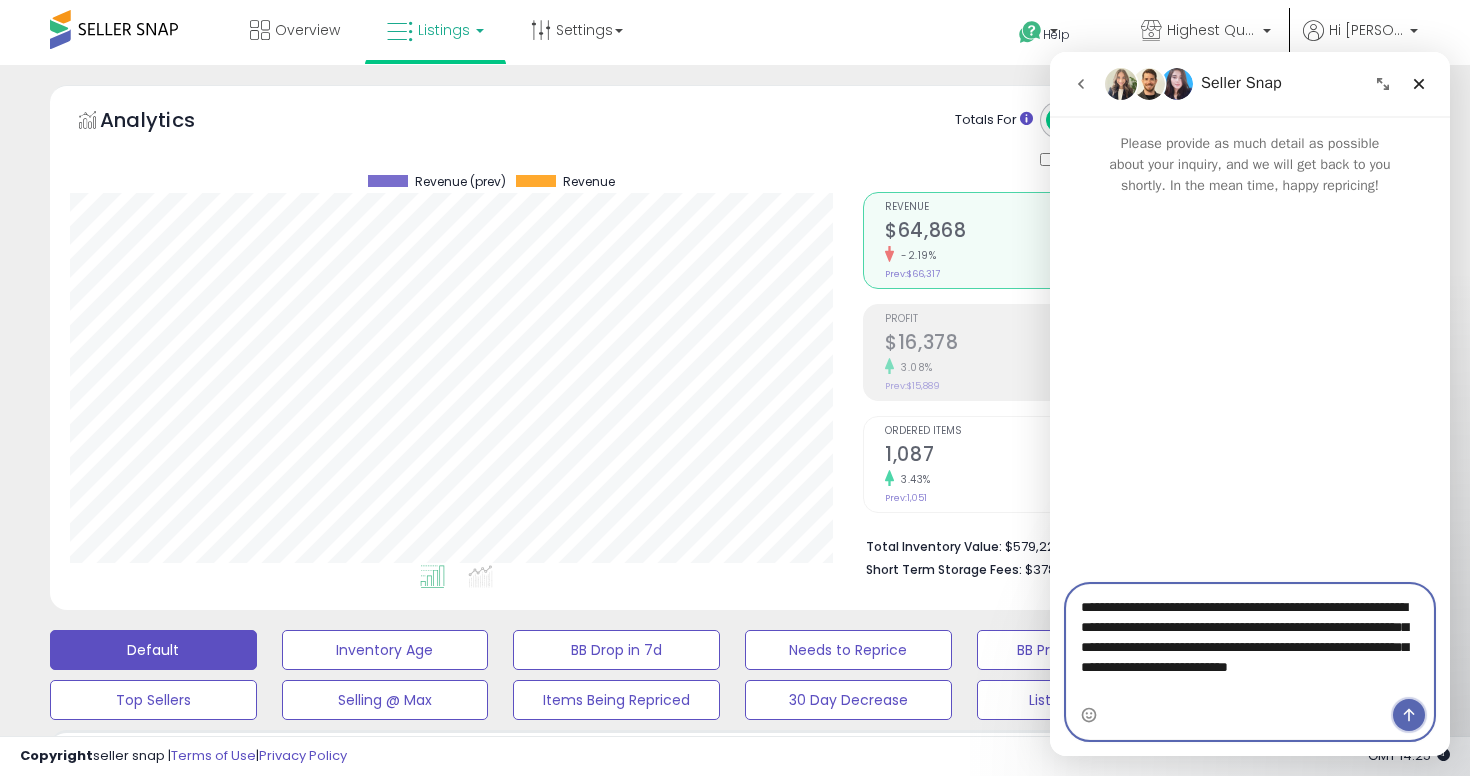 click at bounding box center [1409, 715] 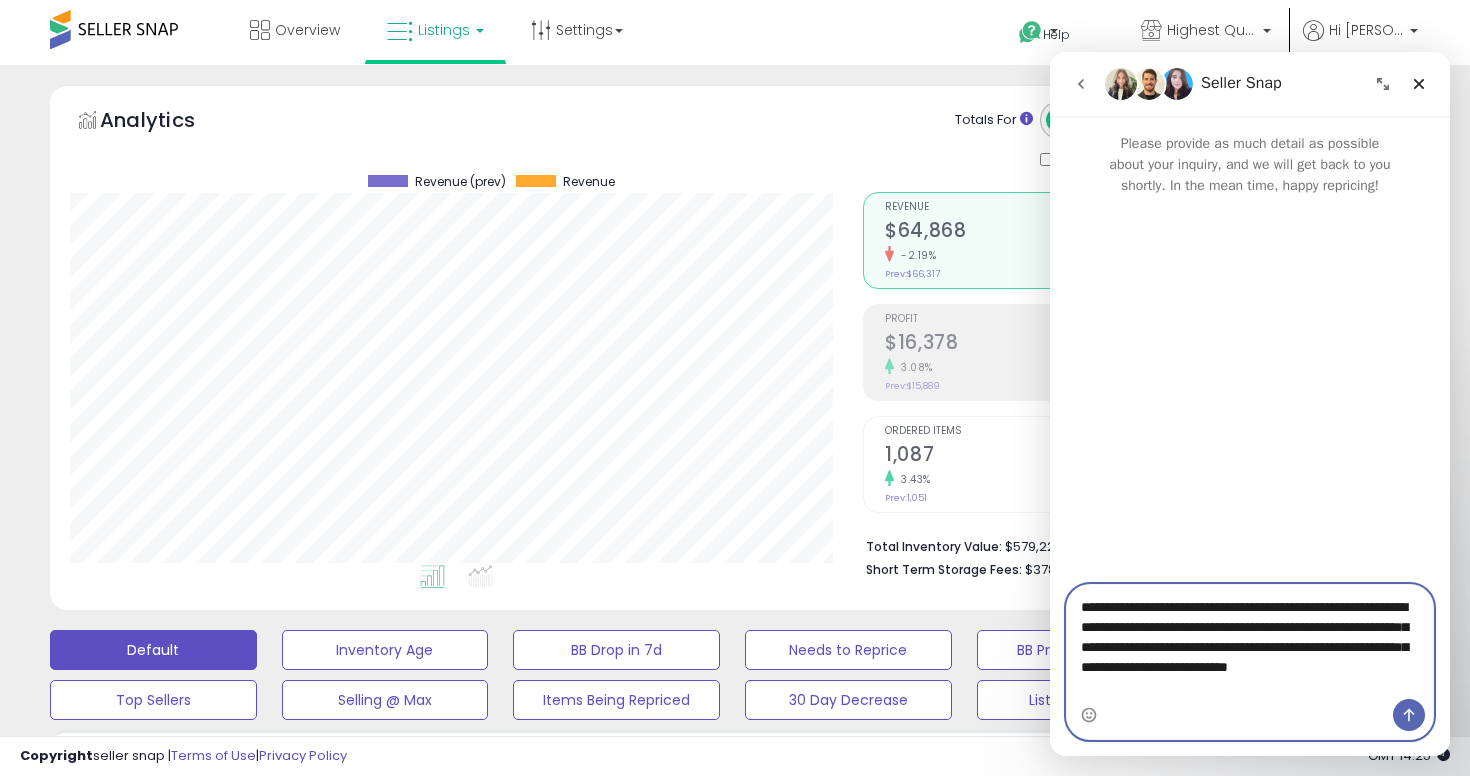 type 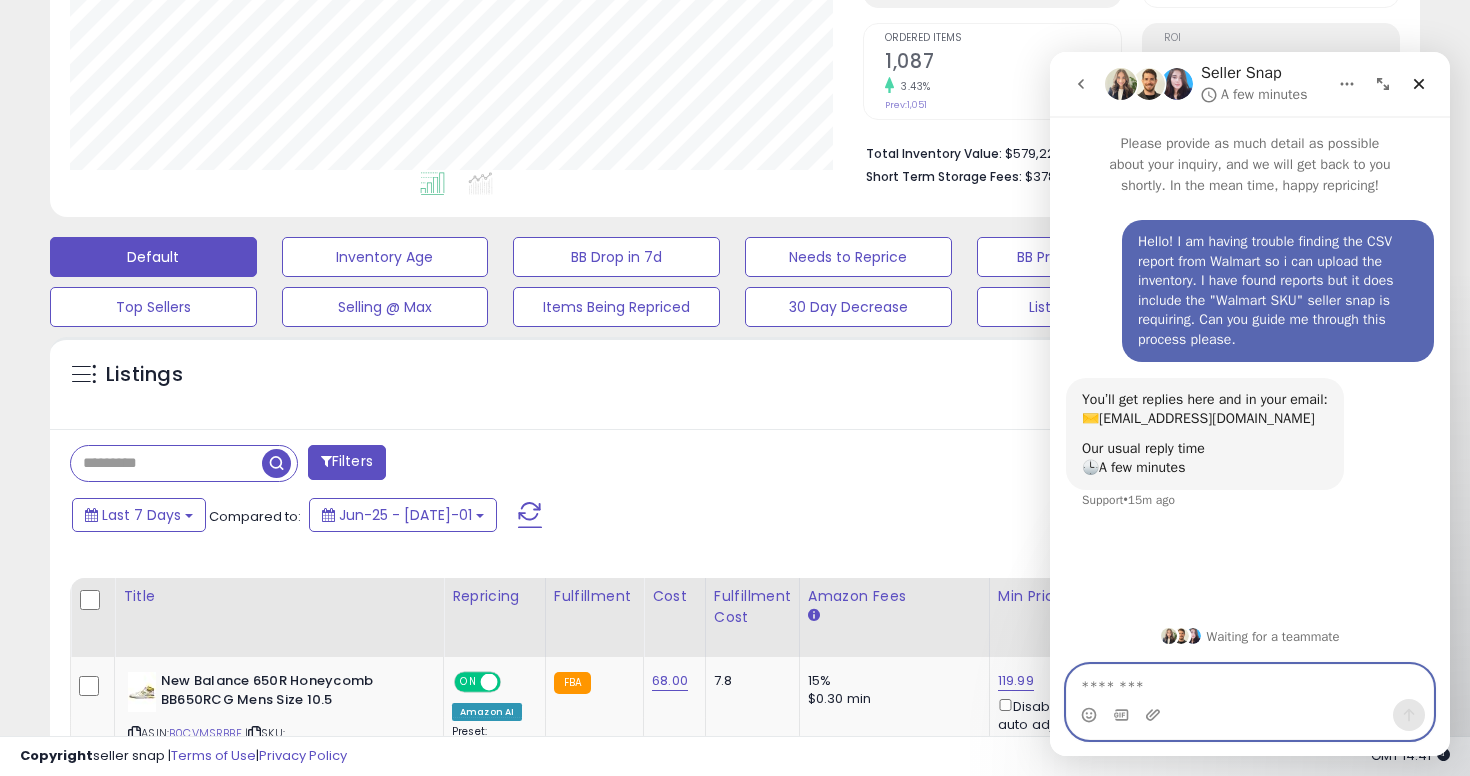 scroll, scrollTop: 413, scrollLeft: 0, axis: vertical 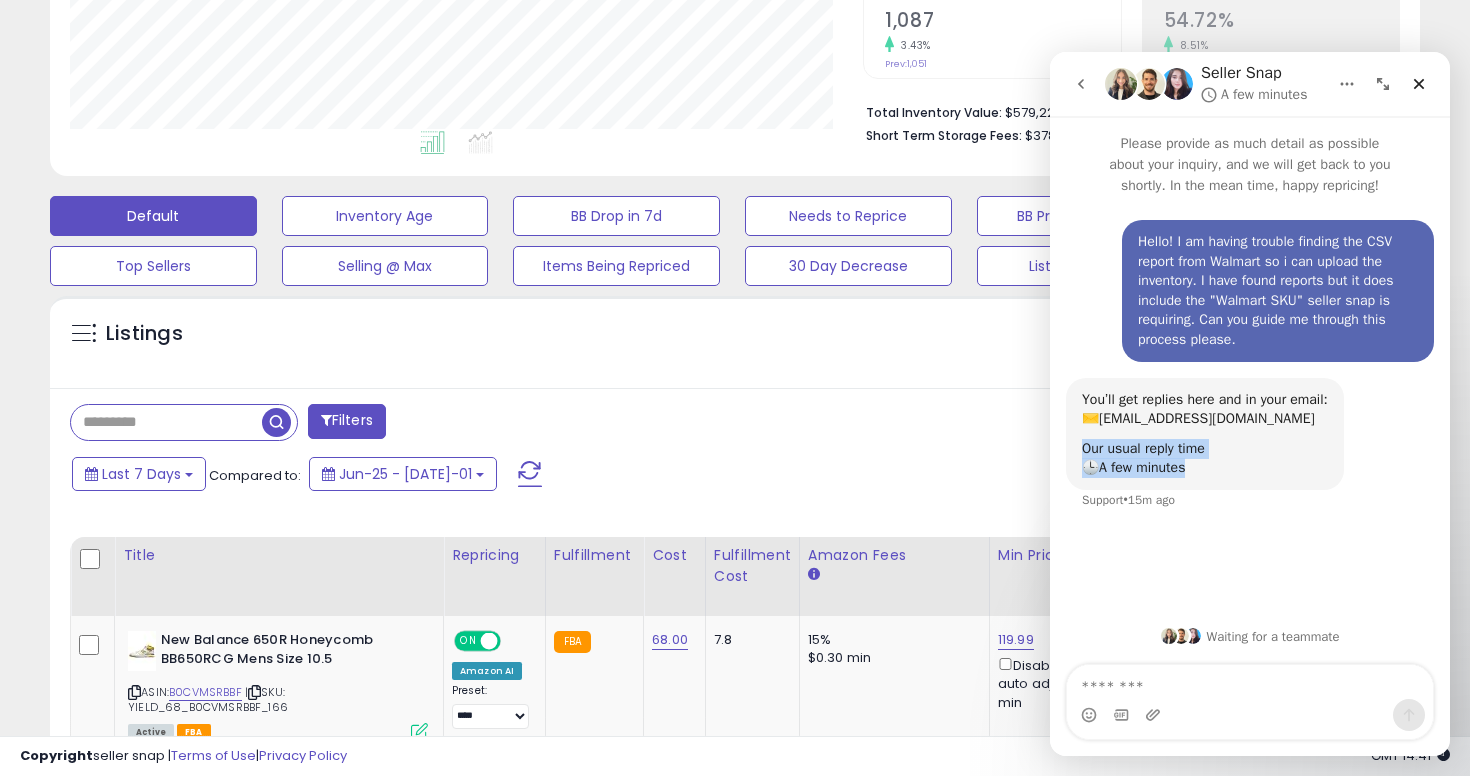 drag, startPoint x: 1080, startPoint y: 448, endPoint x: 1279, endPoint y: 493, distance: 204.0245 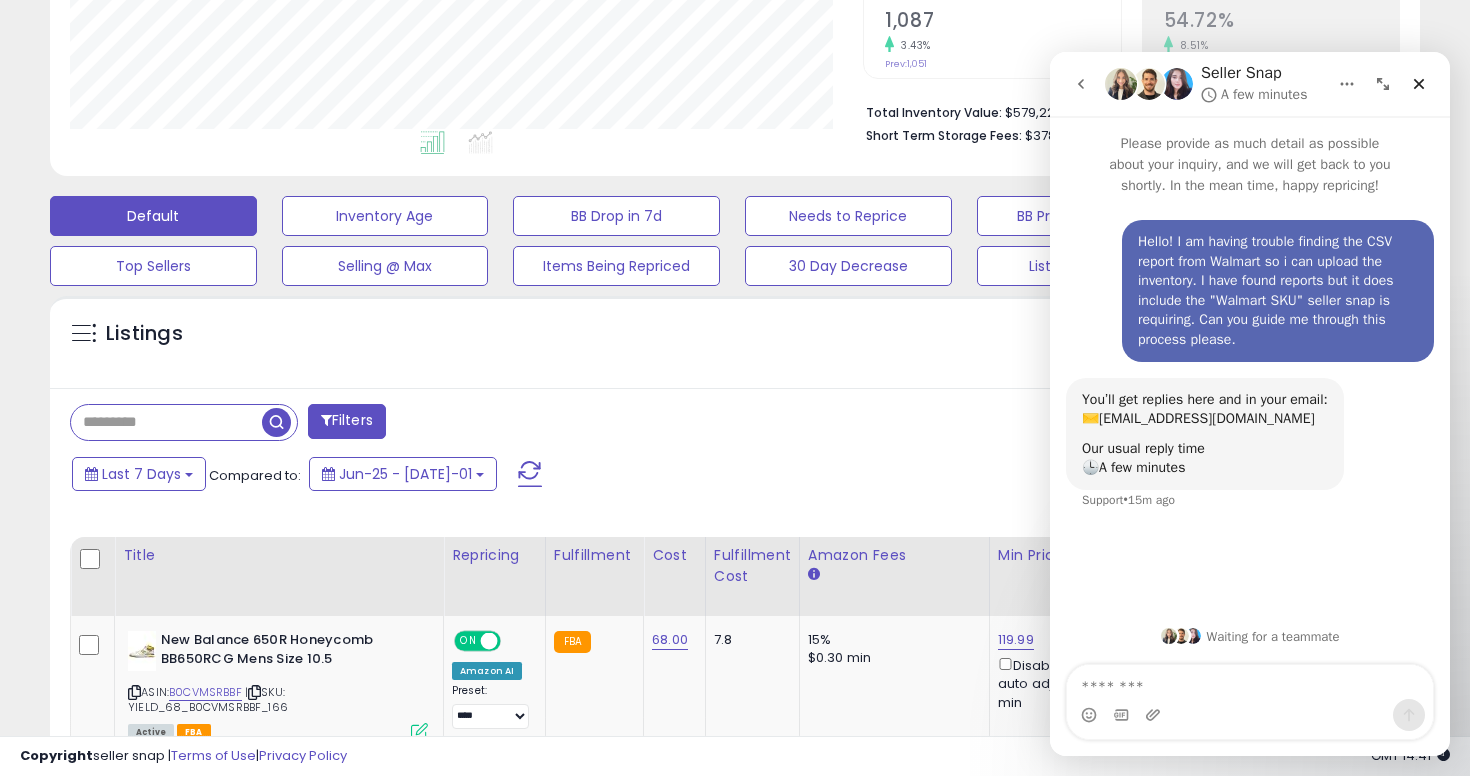 scroll, scrollTop: 449, scrollLeft: 0, axis: vertical 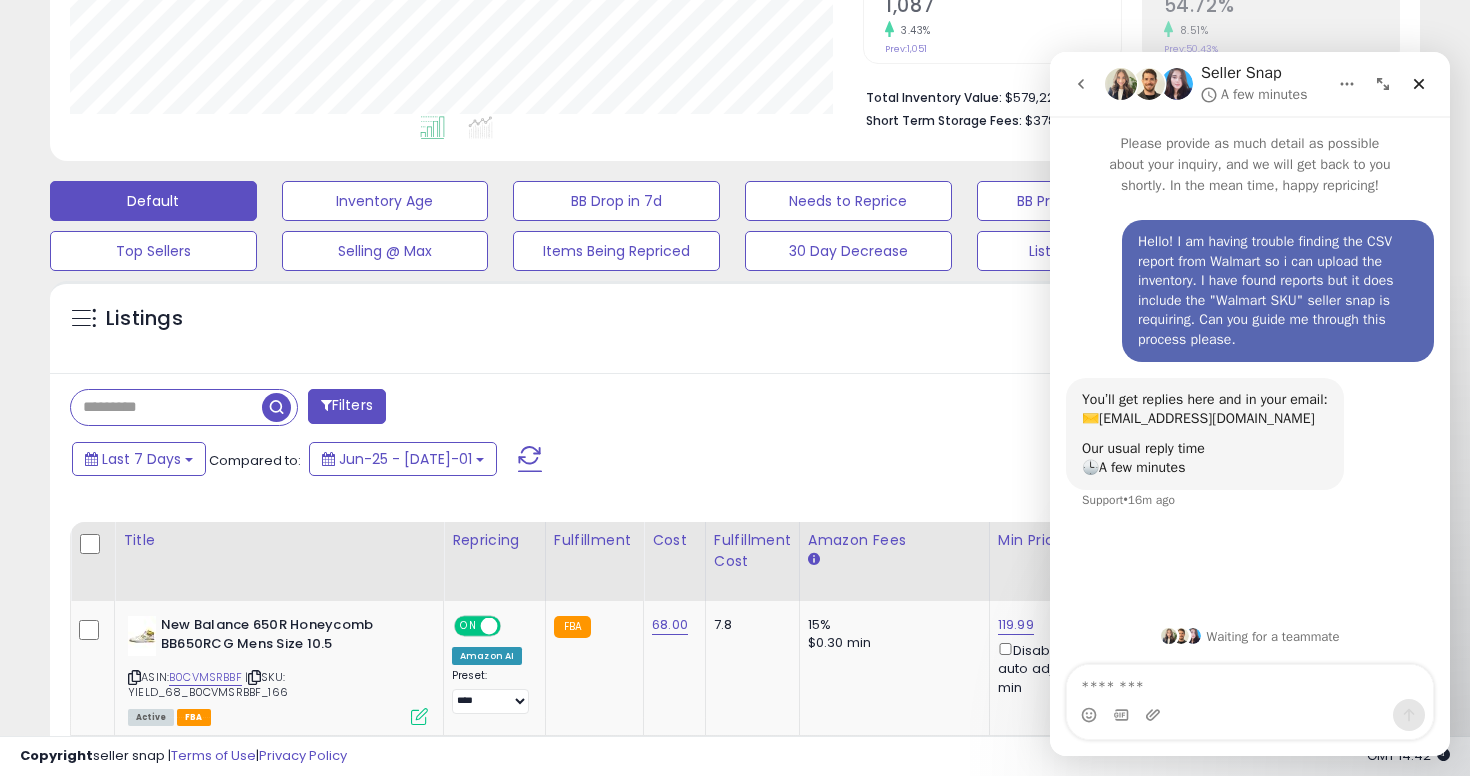 click on "Listings" at bounding box center [735, 332] 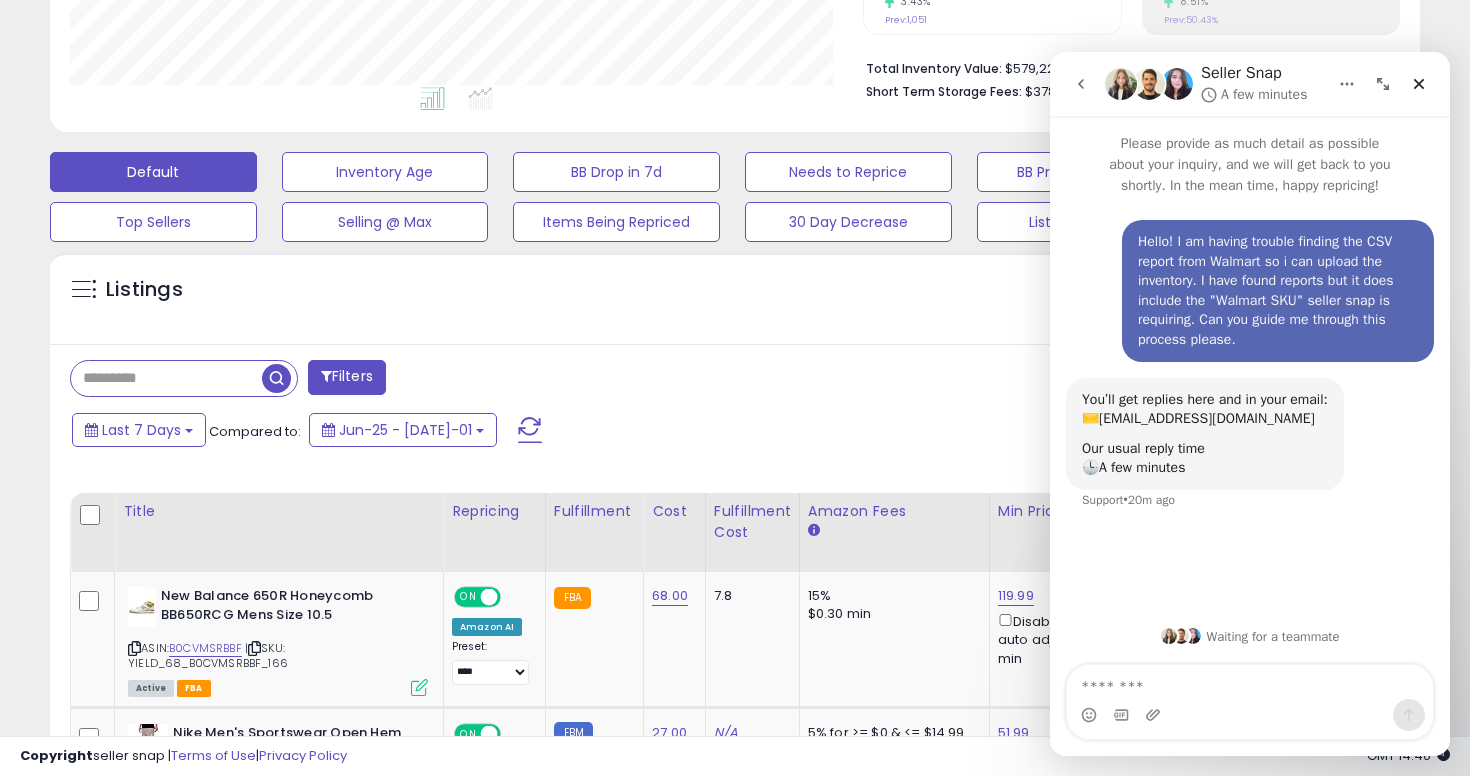 scroll, scrollTop: 484, scrollLeft: 0, axis: vertical 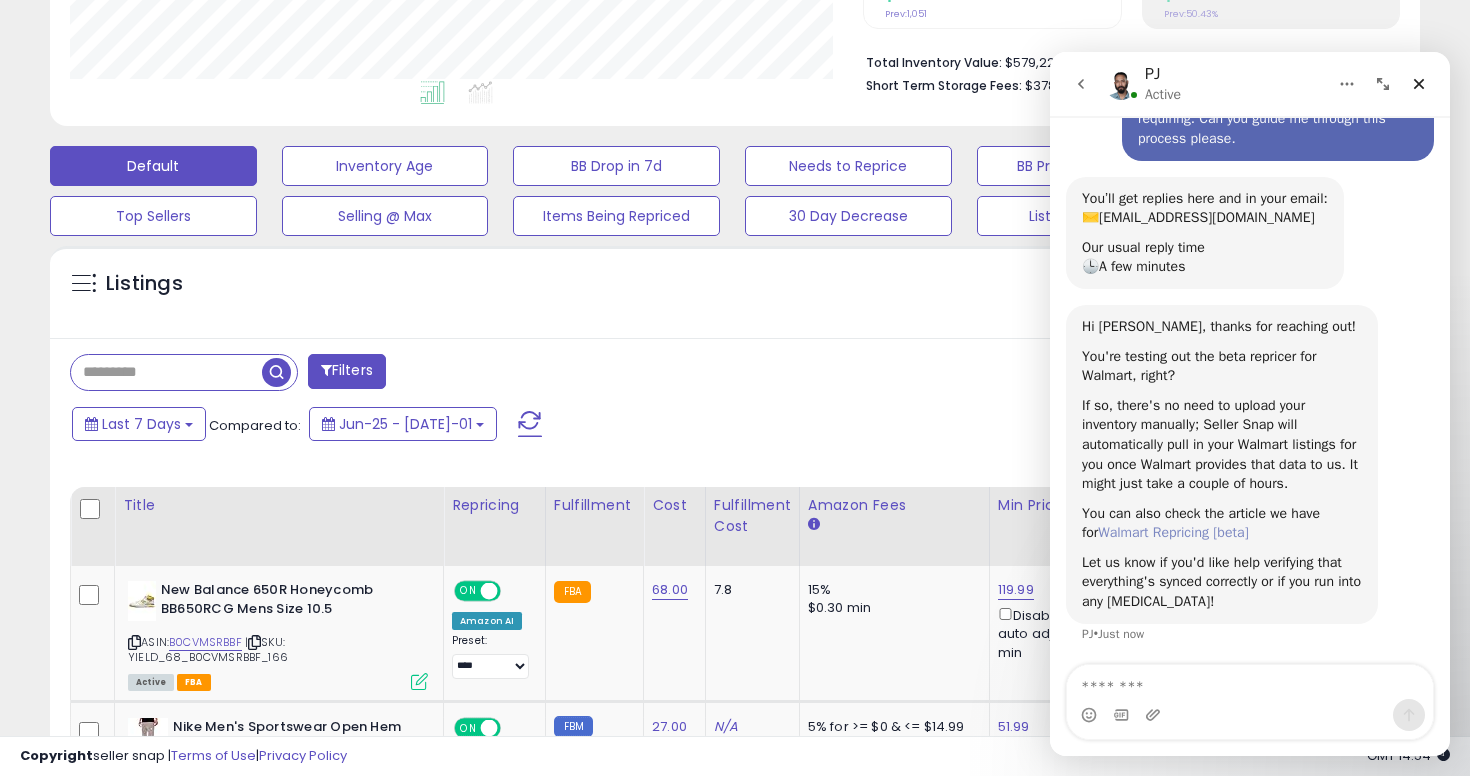click on "Walmart Repricing [beta]" at bounding box center [1173, 532] 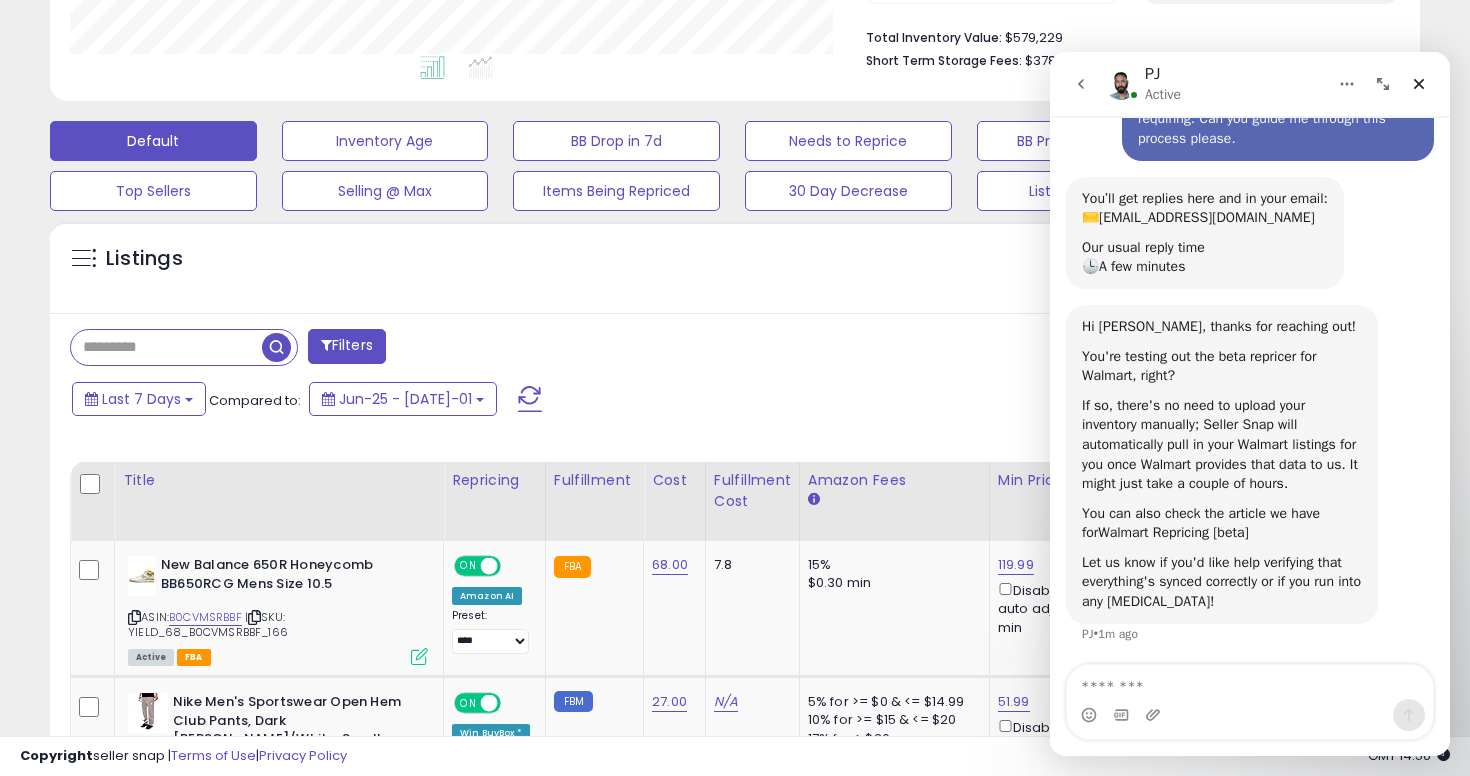 scroll, scrollTop: 508, scrollLeft: 0, axis: vertical 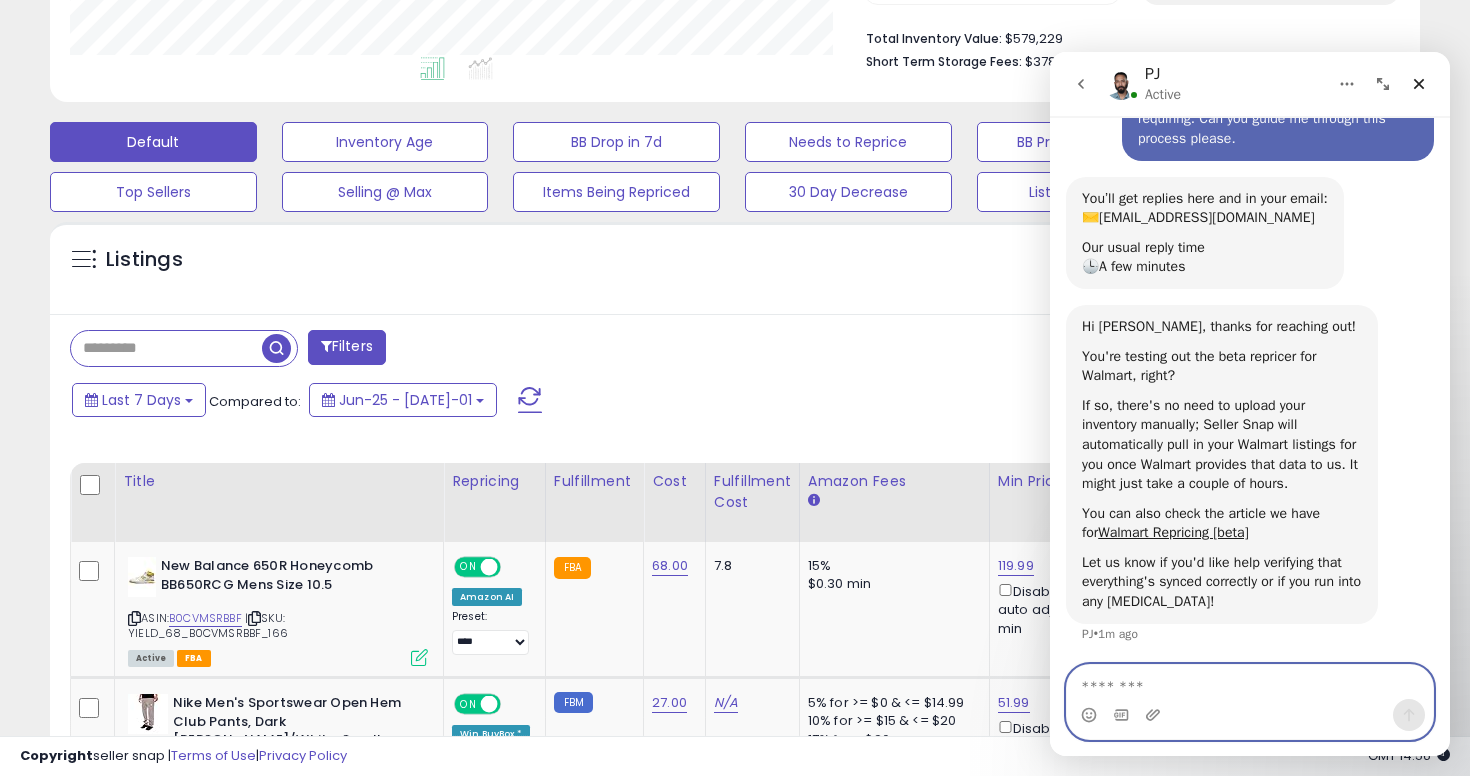 click at bounding box center [1250, 682] 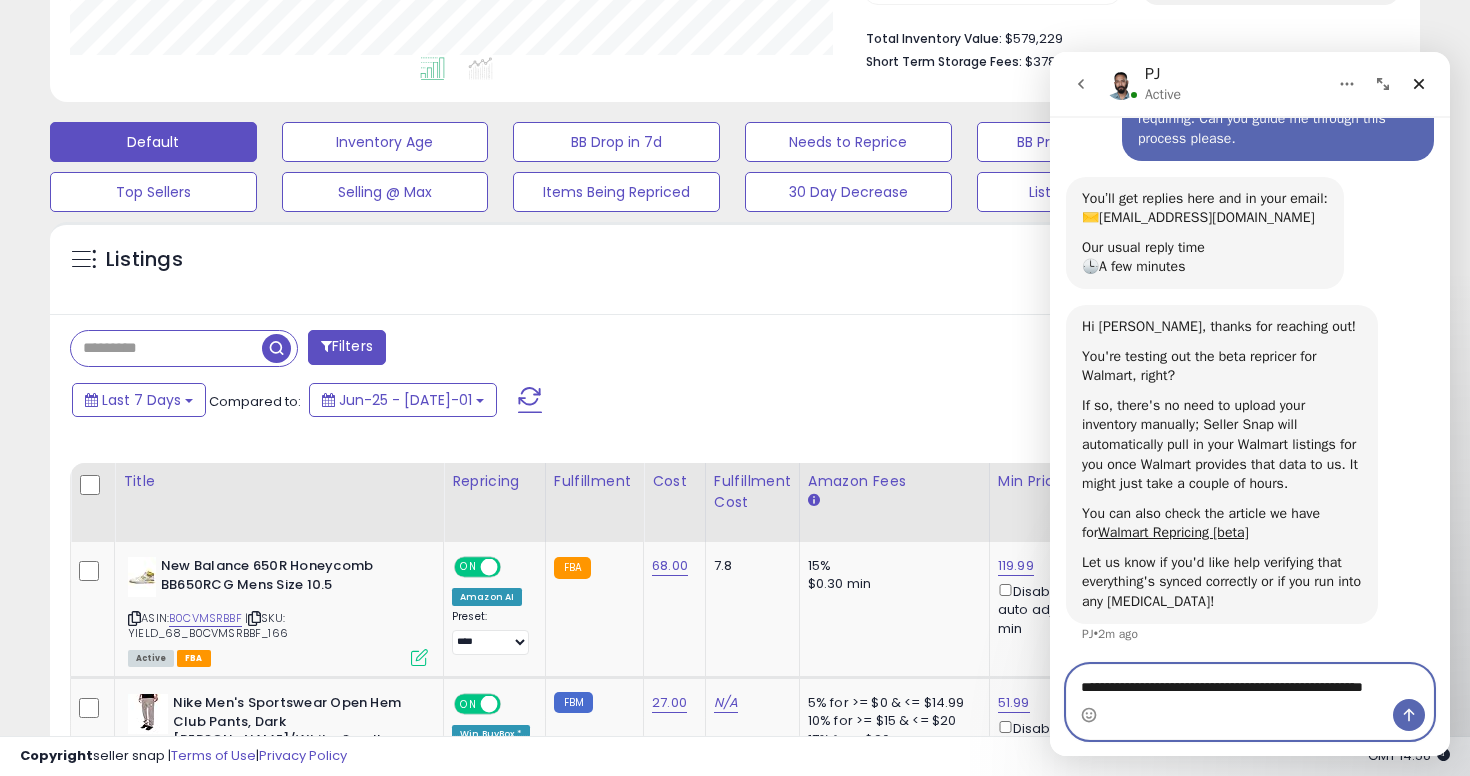 scroll, scrollTop: 221, scrollLeft: 0, axis: vertical 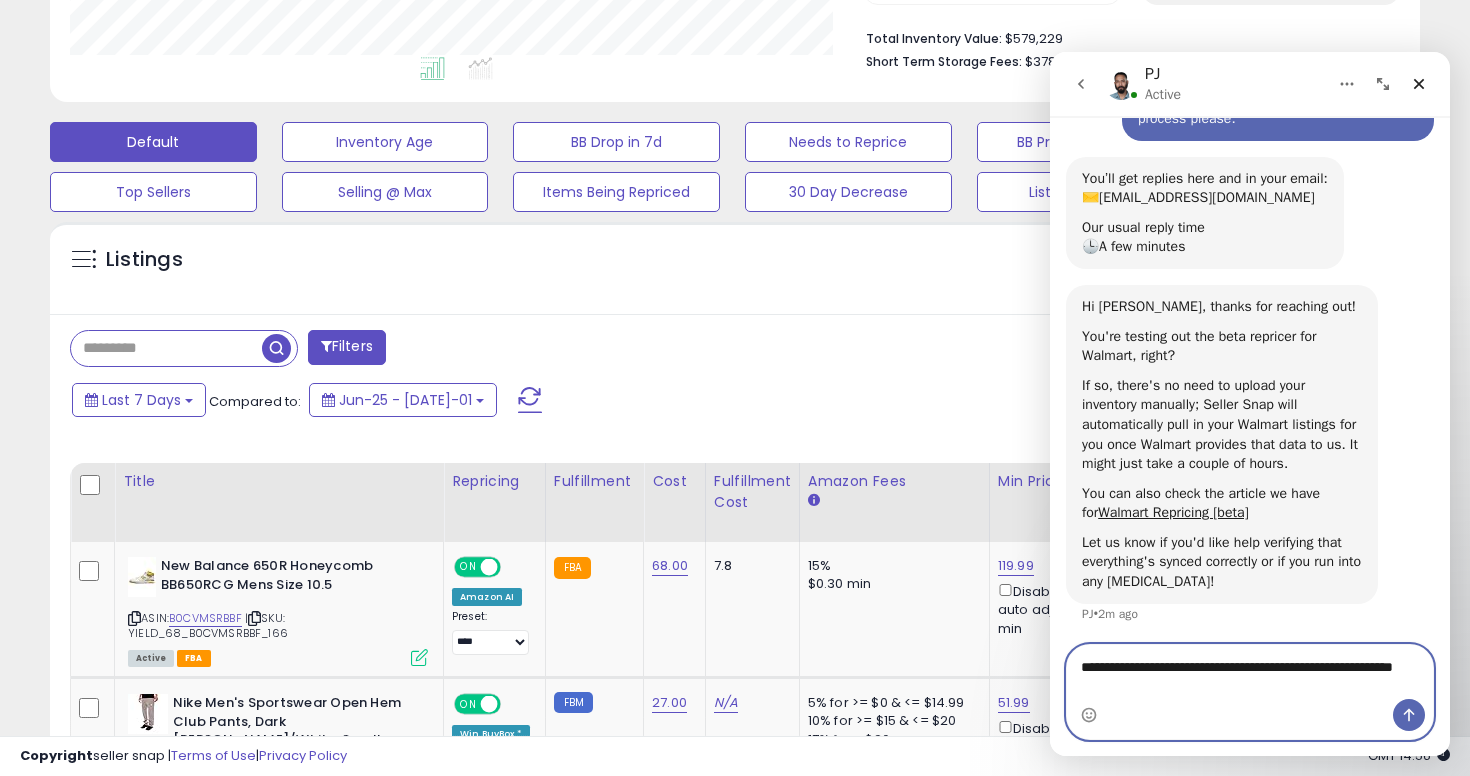 click on "**********" at bounding box center [1250, 672] 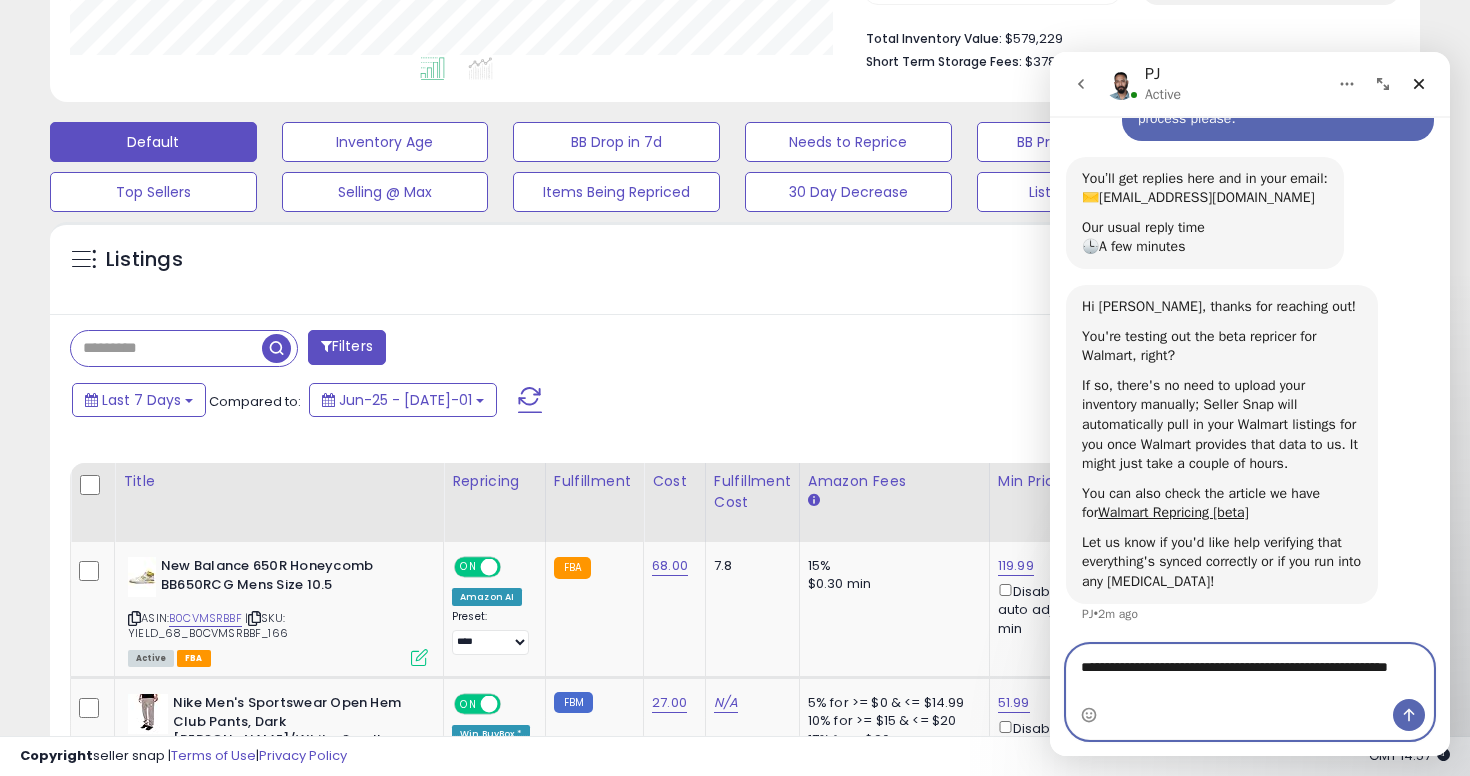 click on "**********" at bounding box center (1250, 672) 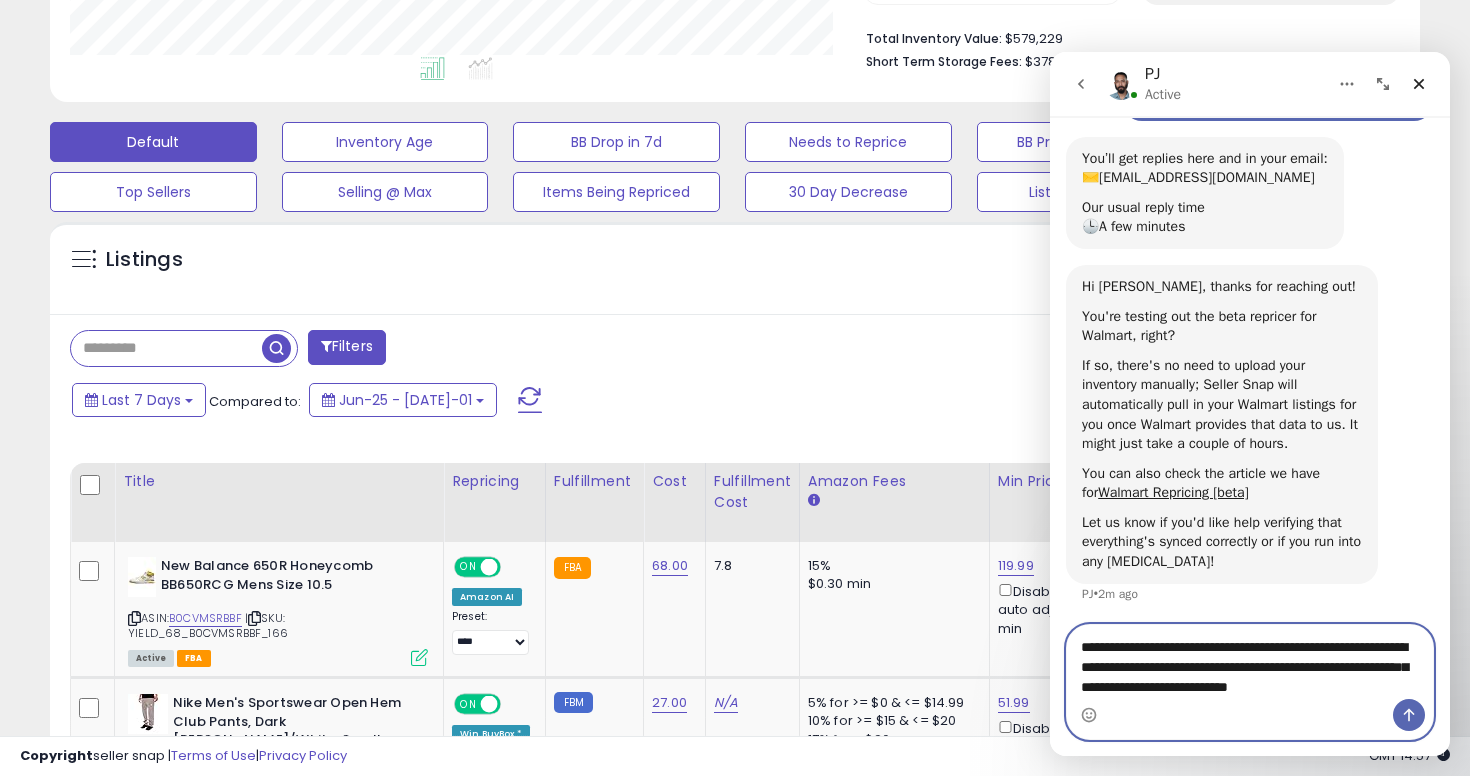 scroll, scrollTop: 261, scrollLeft: 0, axis: vertical 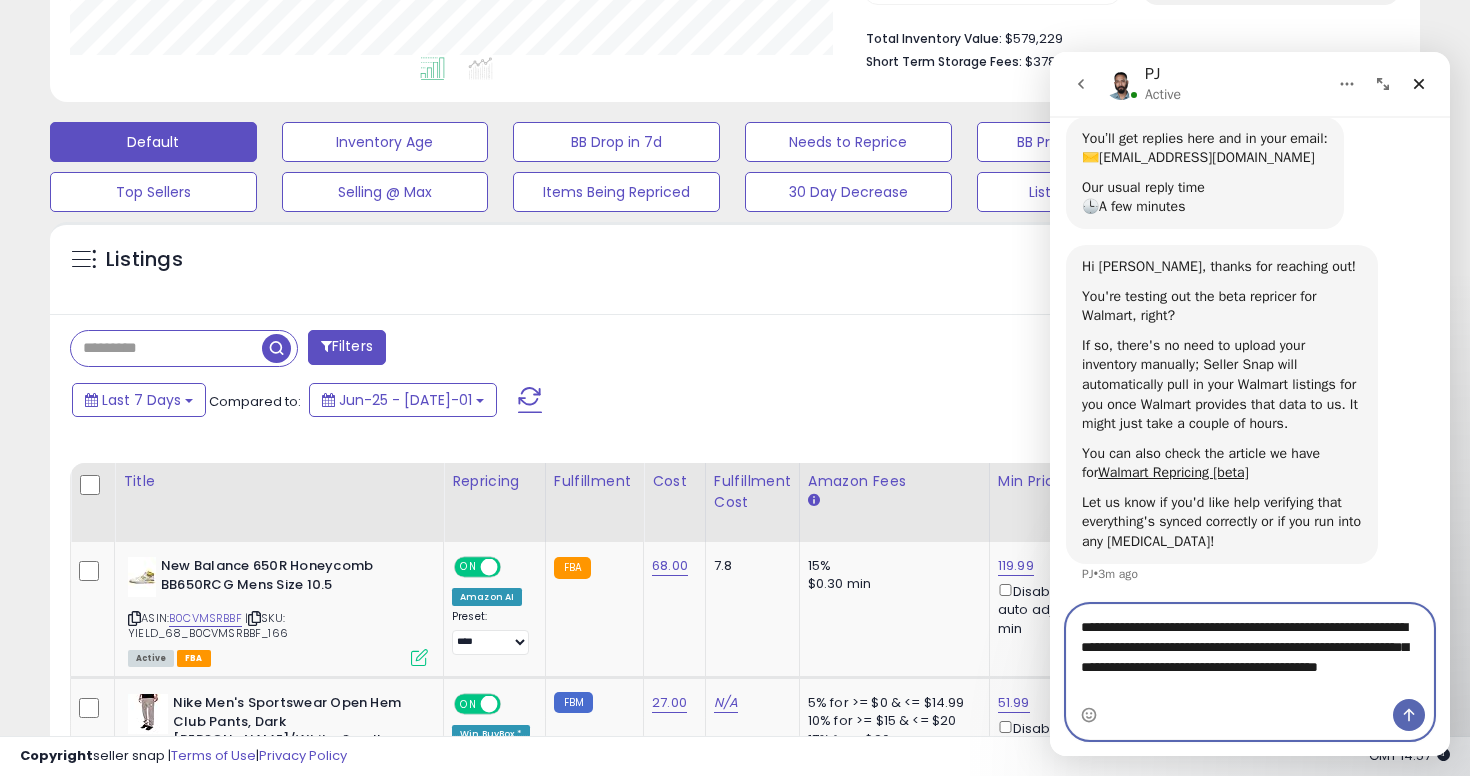 type on "**********" 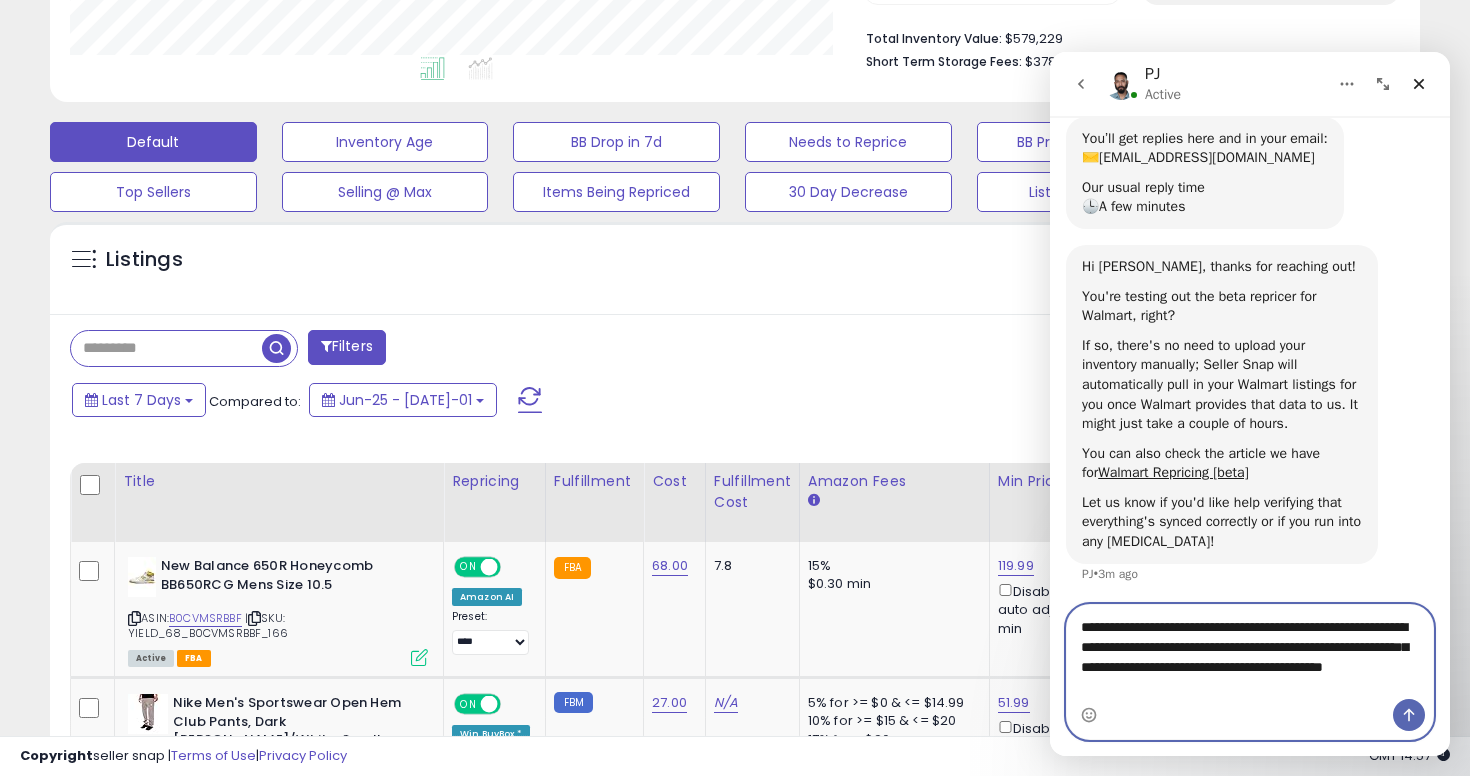 type 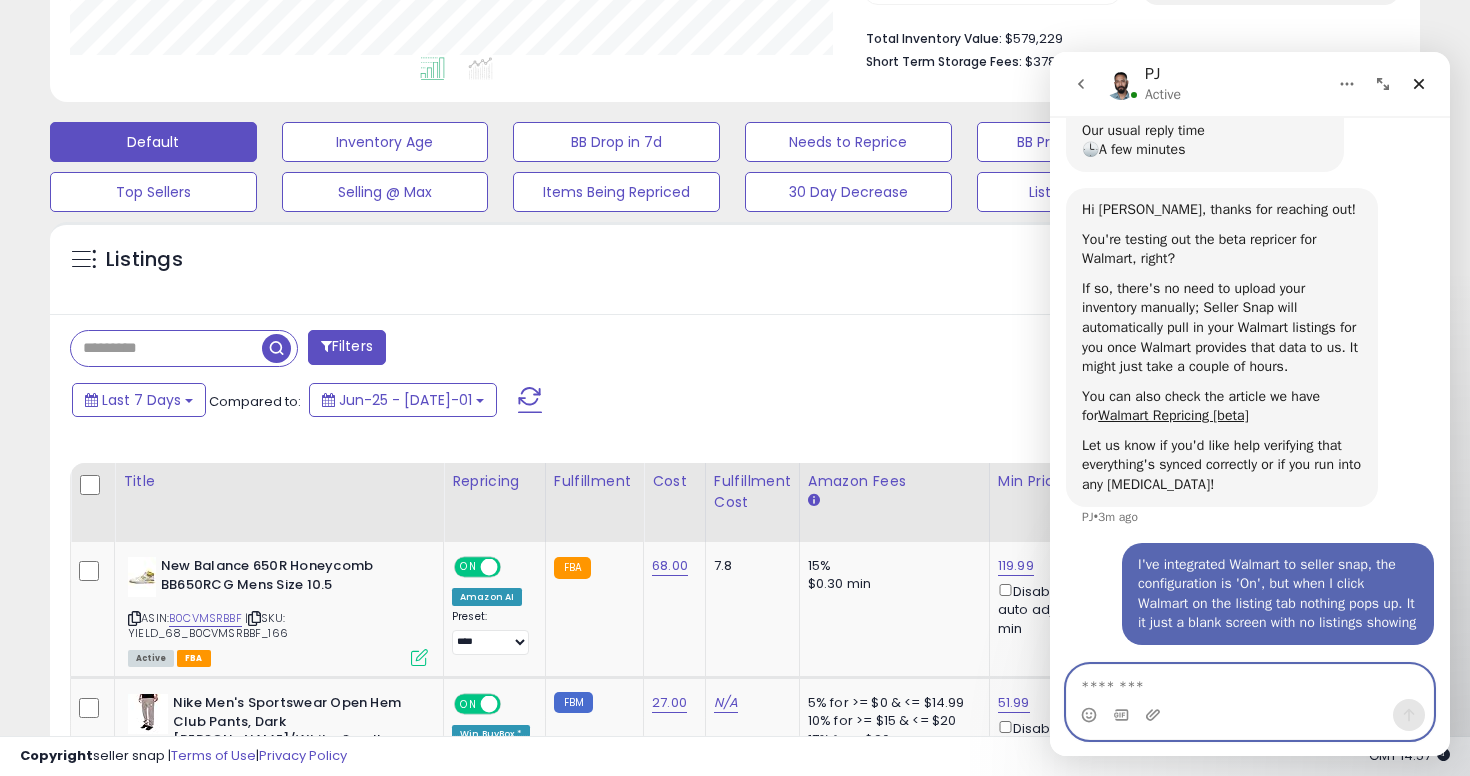 scroll, scrollTop: 339, scrollLeft: 0, axis: vertical 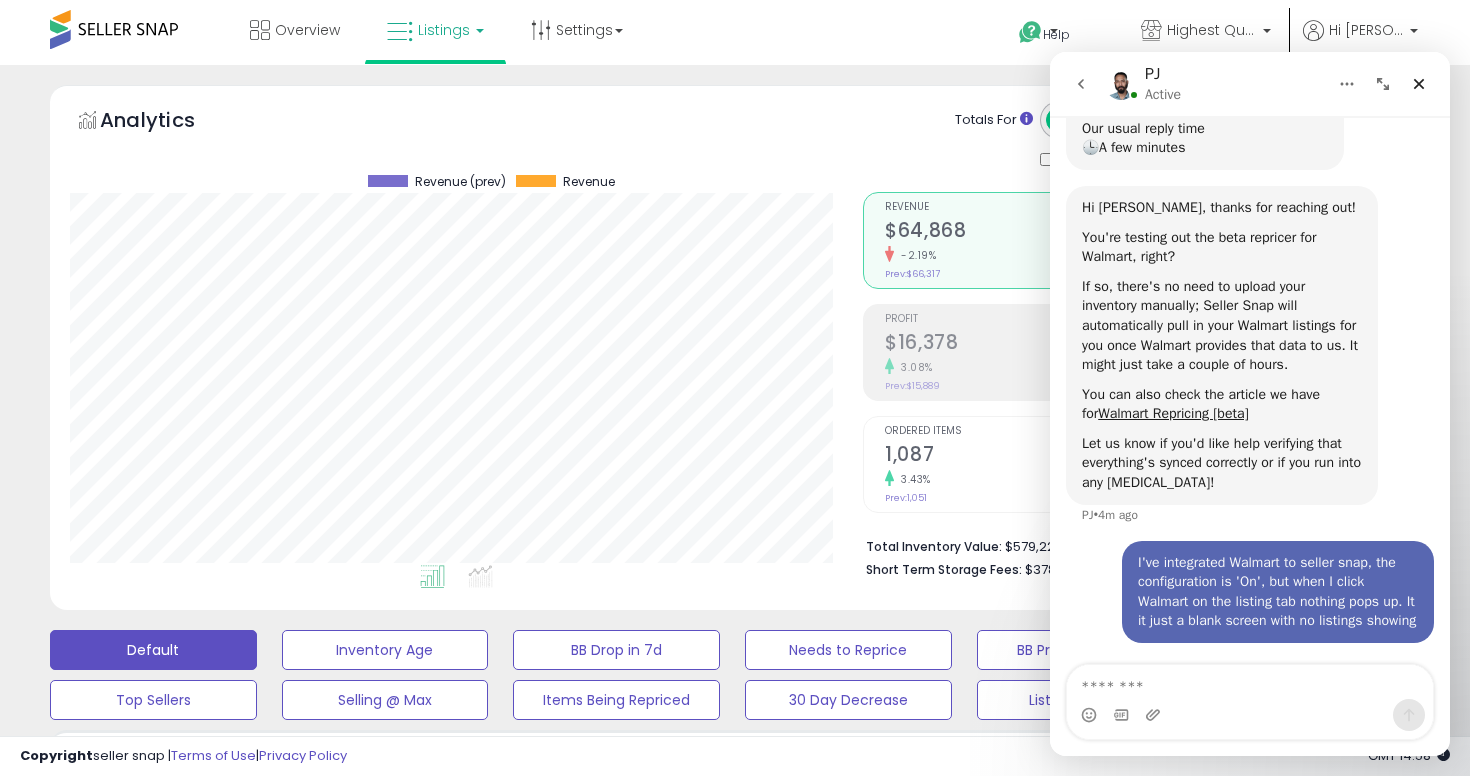 click 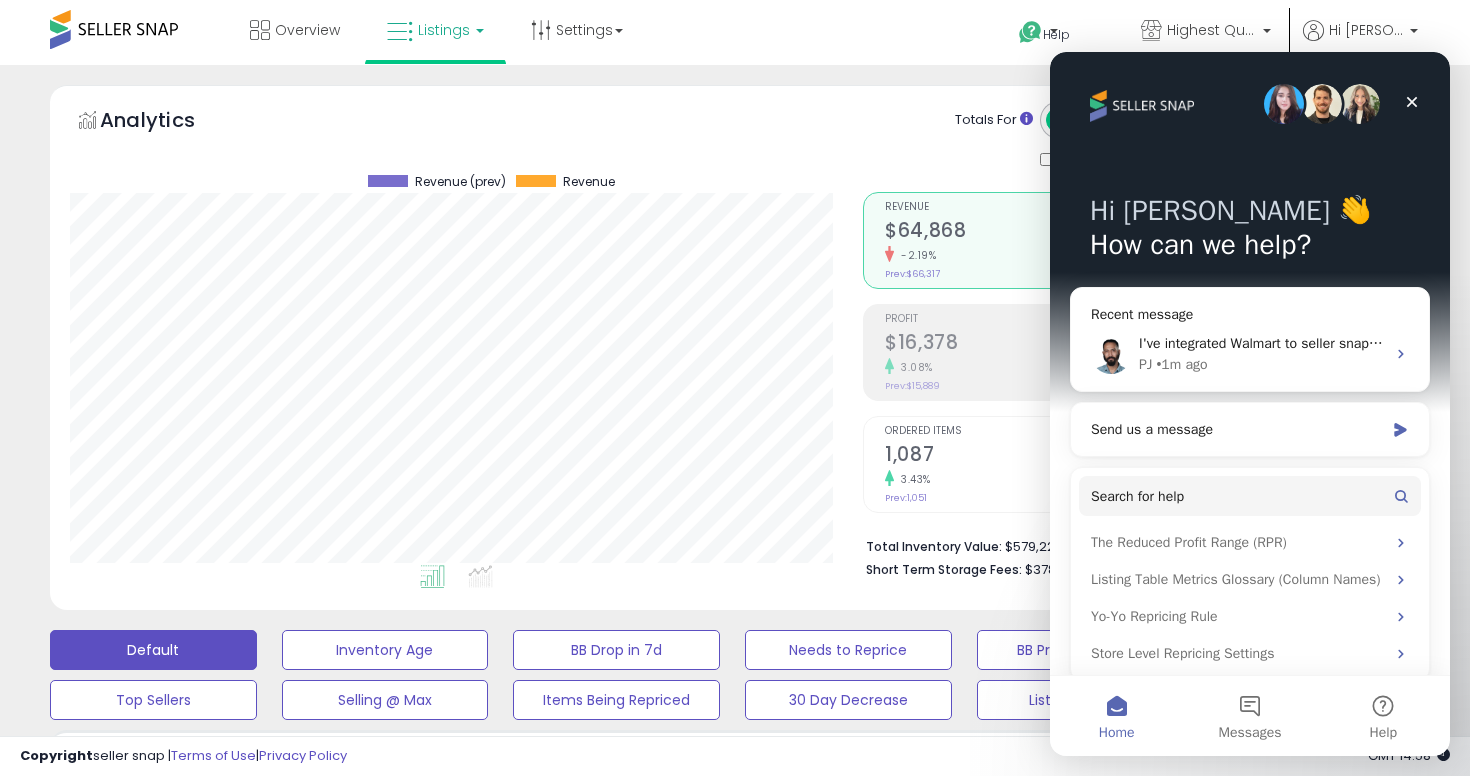 scroll, scrollTop: 0, scrollLeft: 0, axis: both 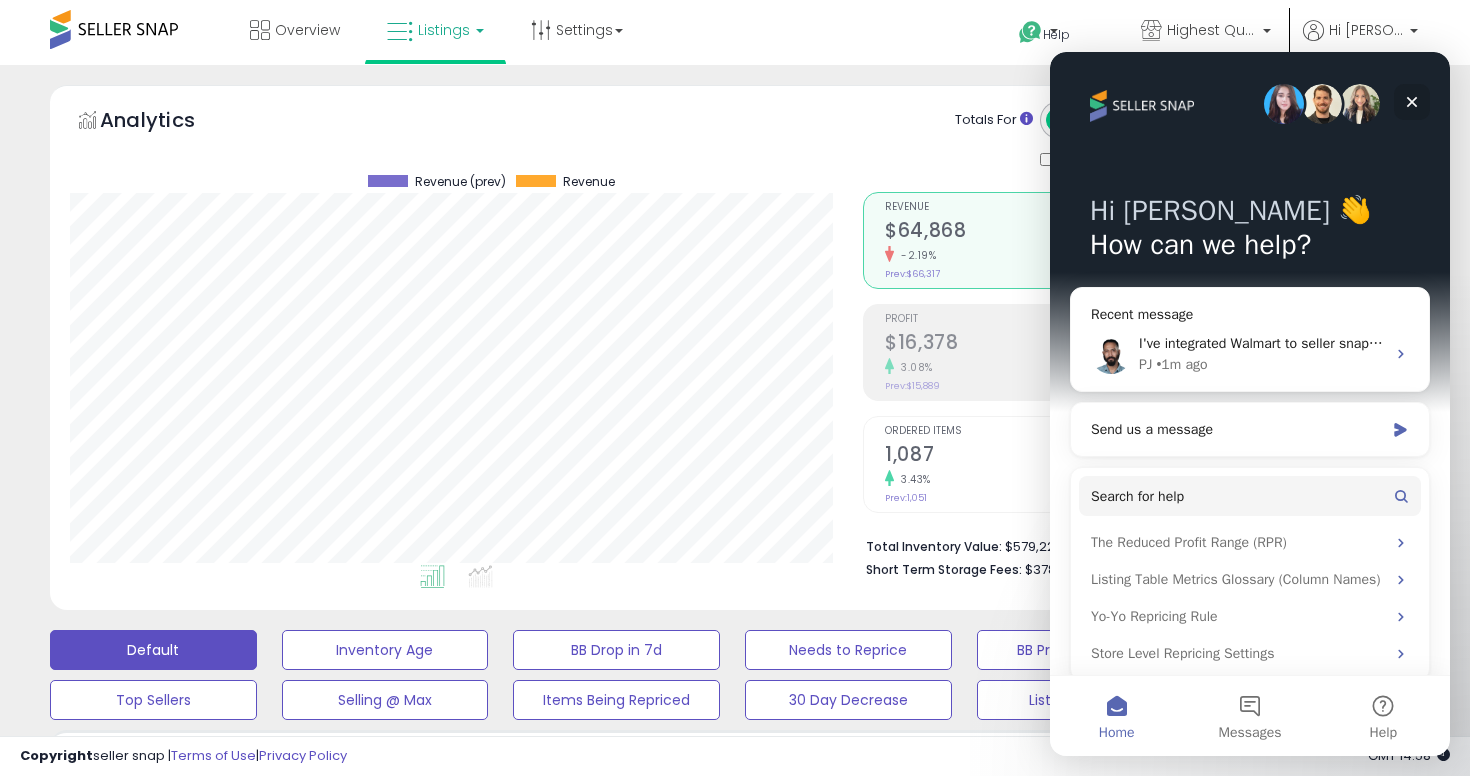 click at bounding box center (1412, 102) 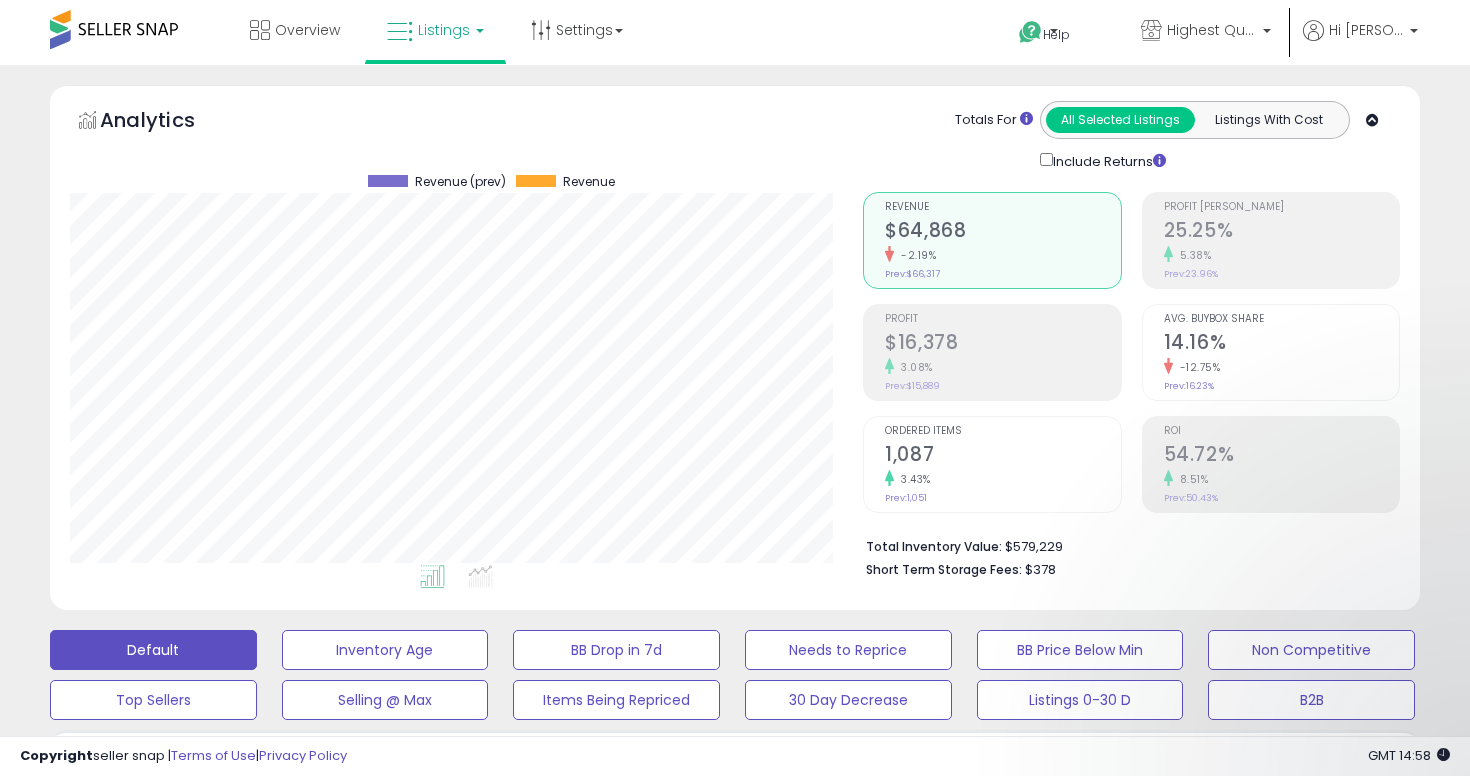 scroll, scrollTop: 0, scrollLeft: 0, axis: both 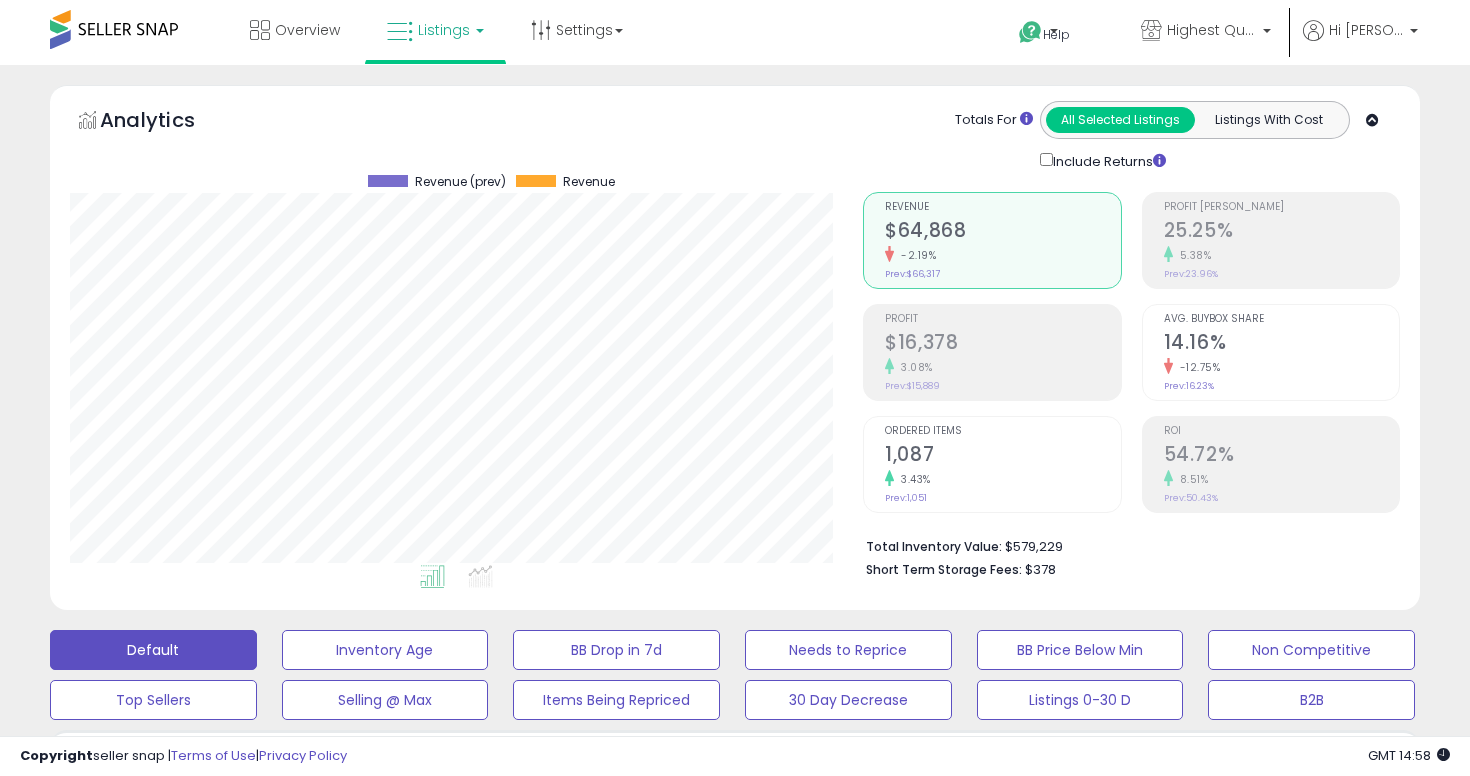 click on "Listings" at bounding box center (444, 30) 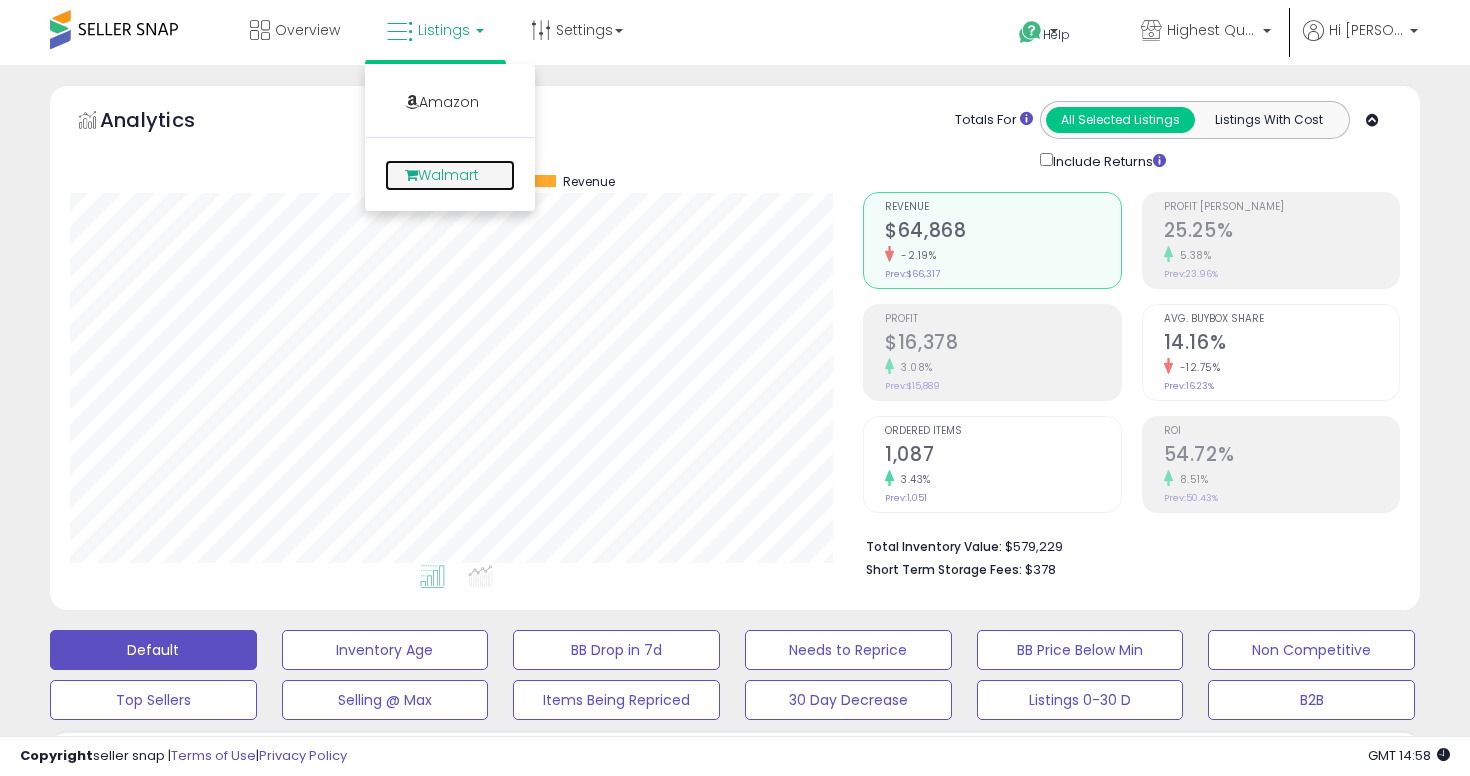 click on "Walmart" at bounding box center (450, 175) 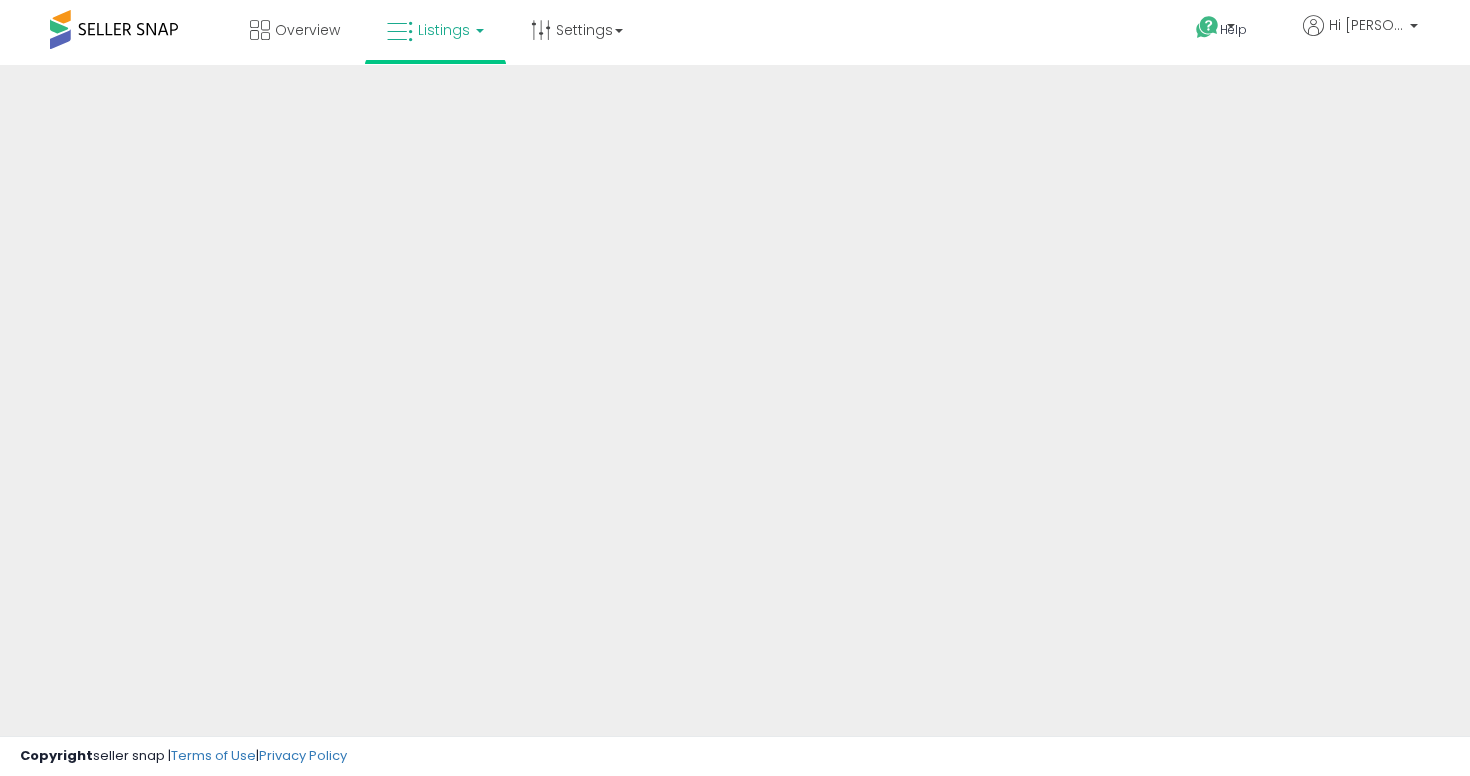 scroll, scrollTop: 0, scrollLeft: 0, axis: both 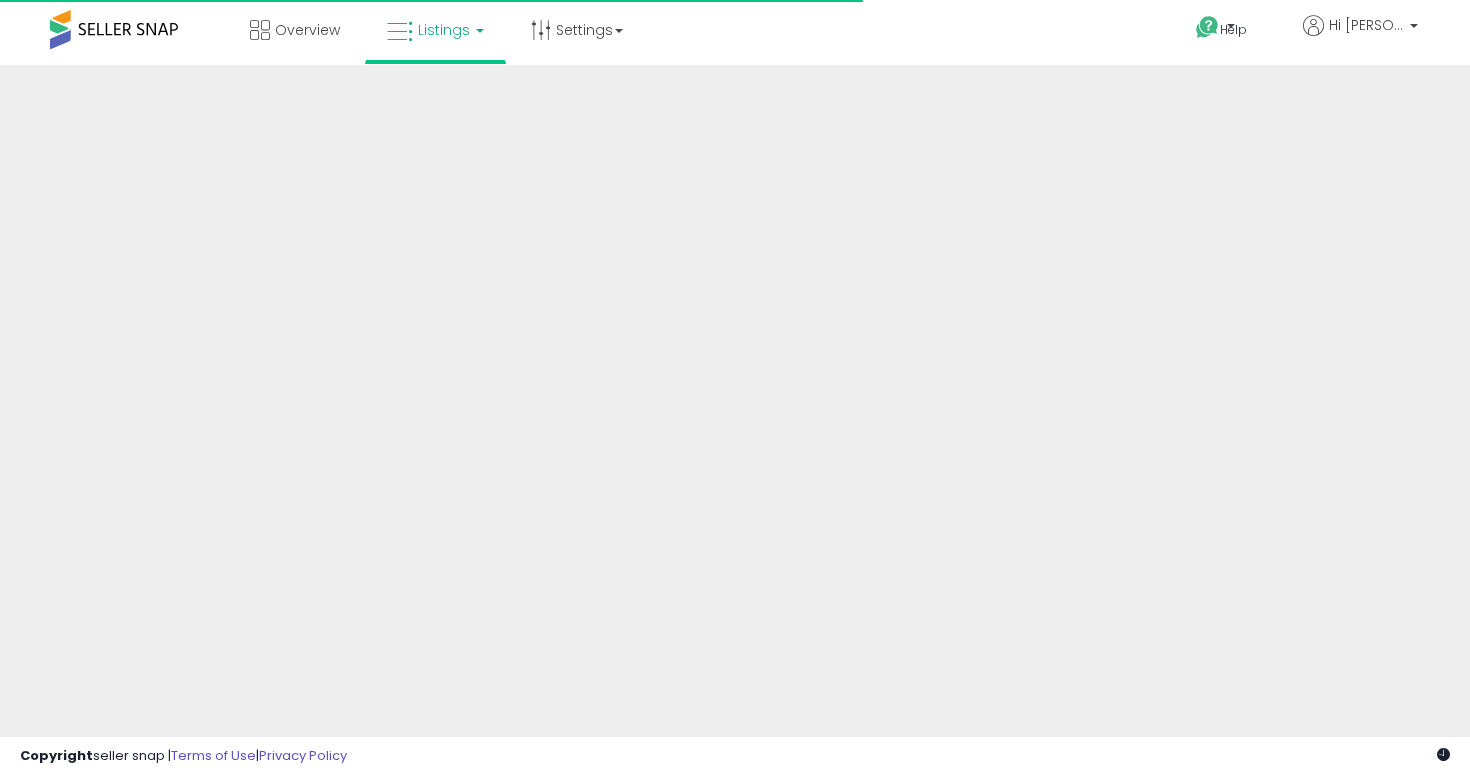 click at bounding box center [480, 31] 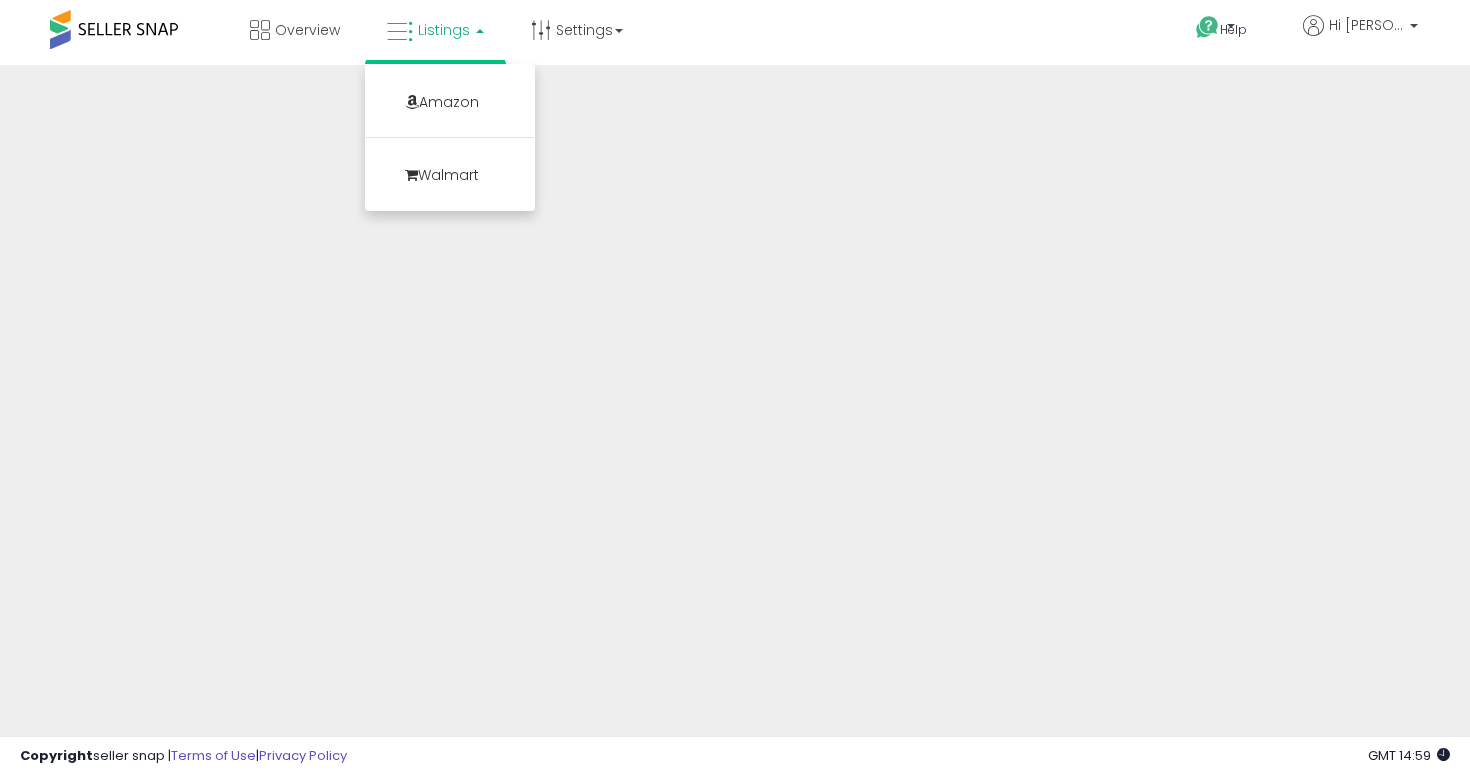 click at bounding box center (735, 480) 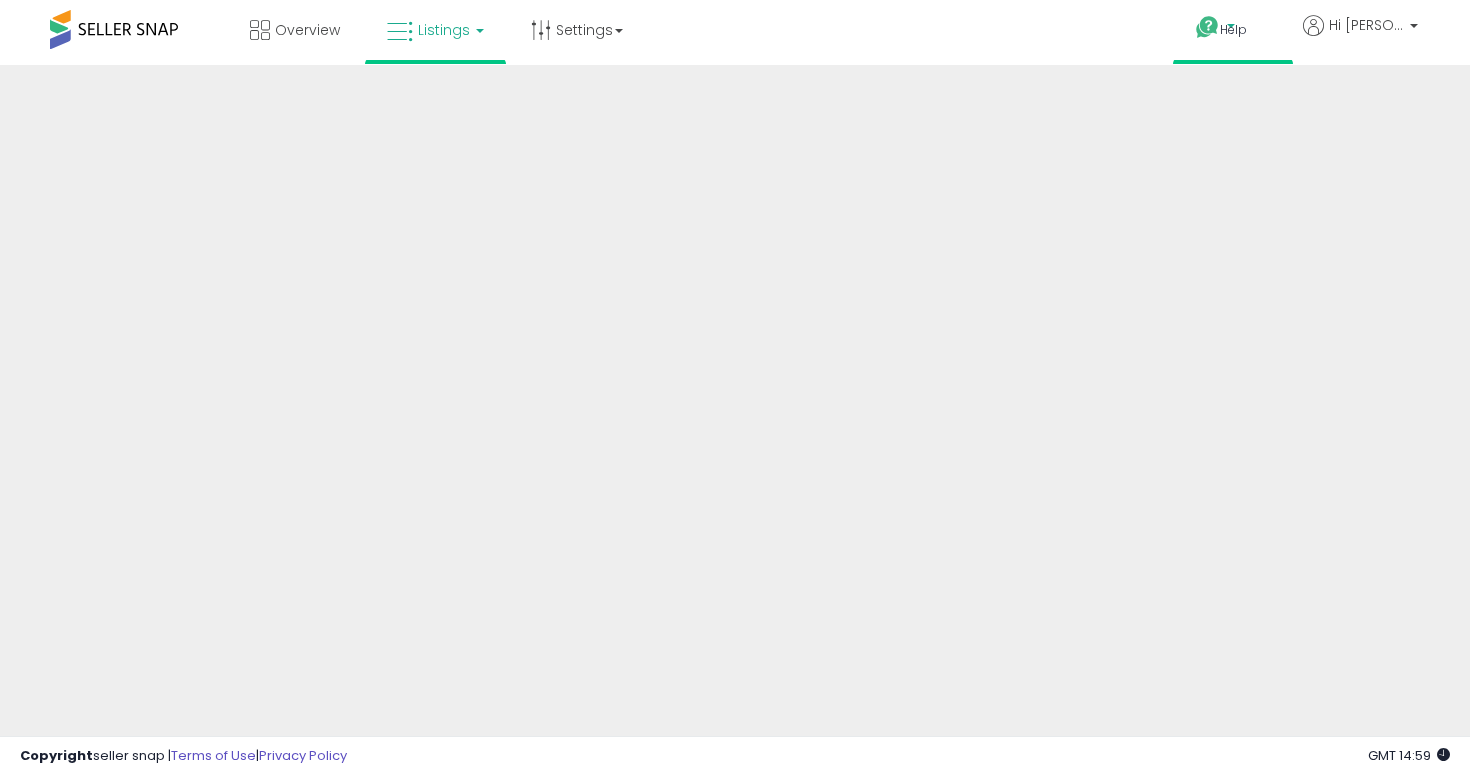 click on "Help" at bounding box center (1233, 29) 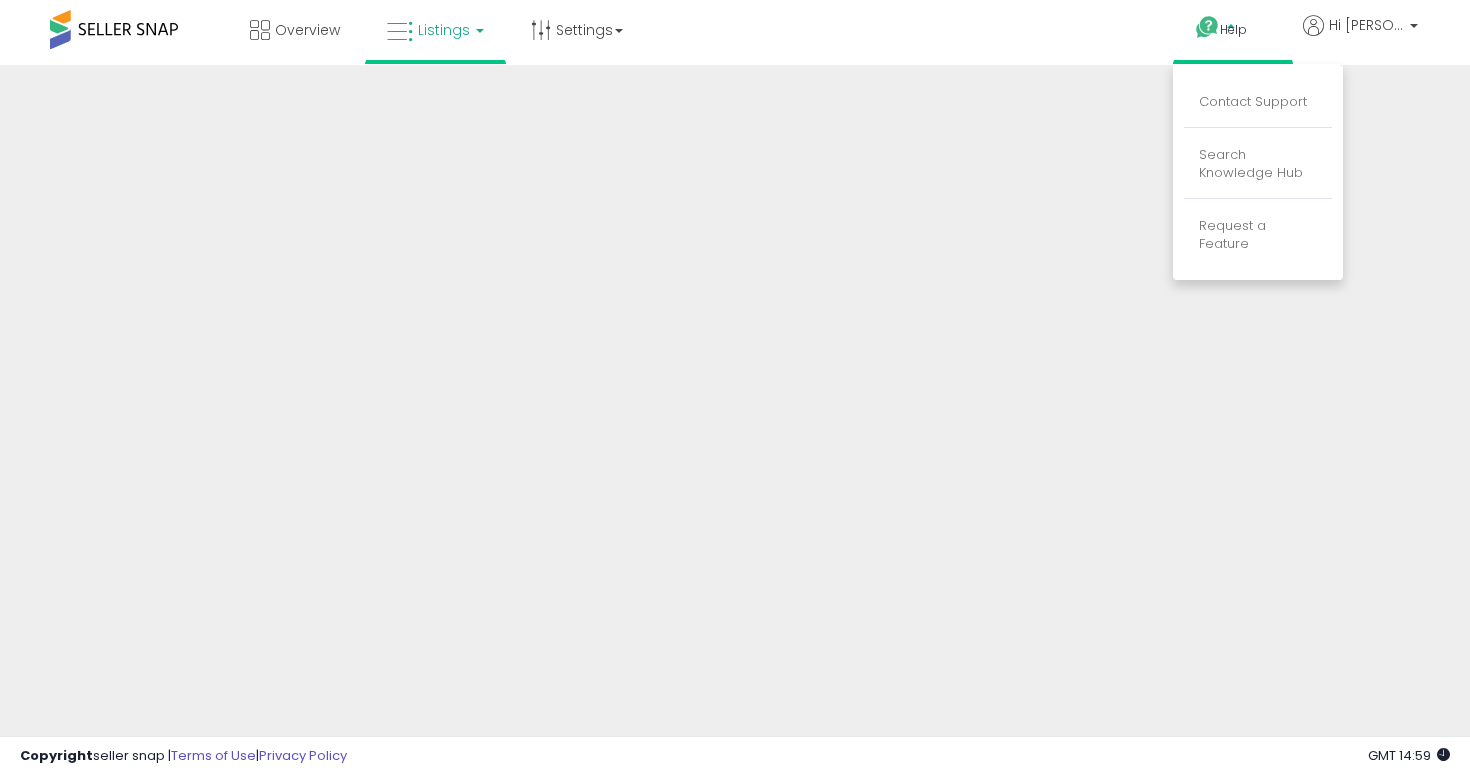 click at bounding box center (735, 480) 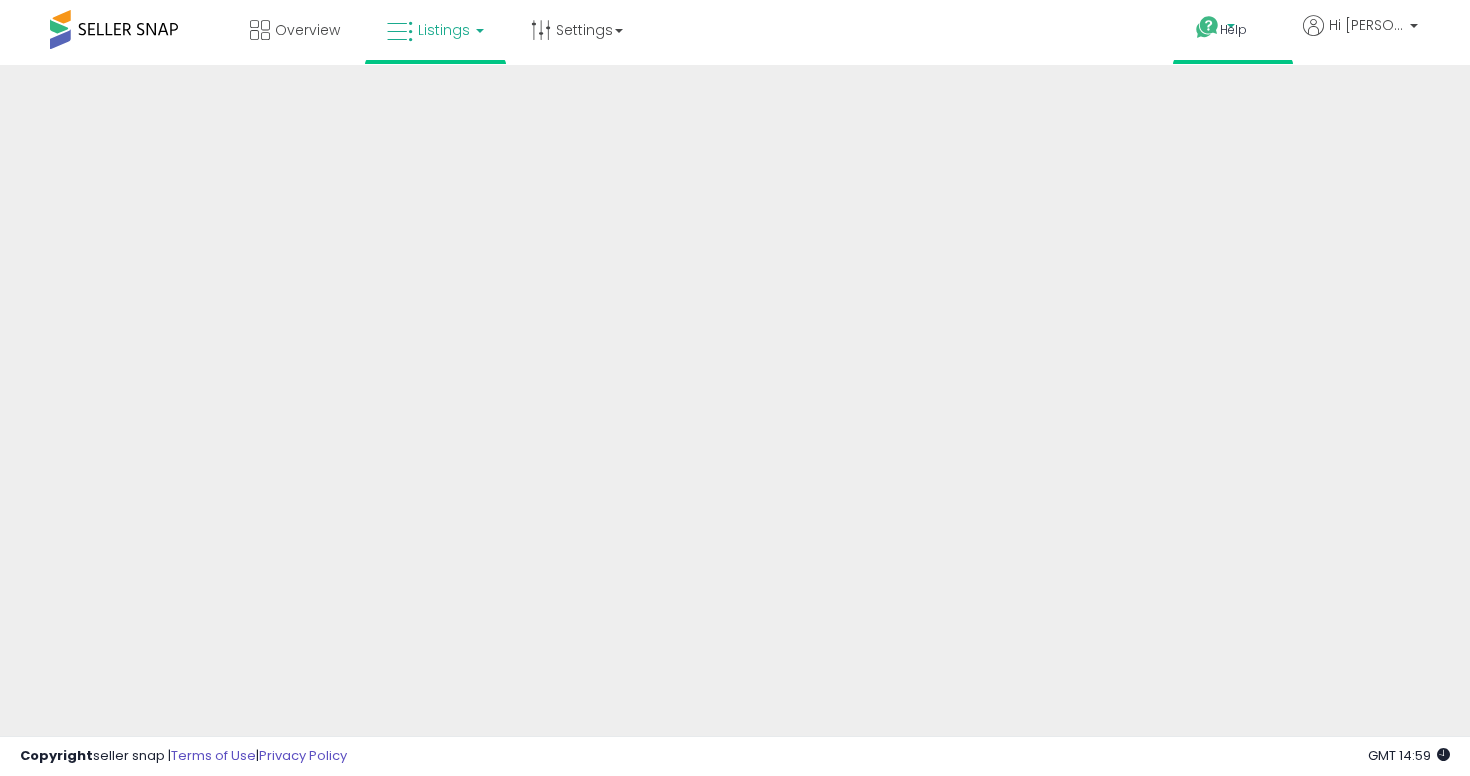 click at bounding box center [1207, 27] 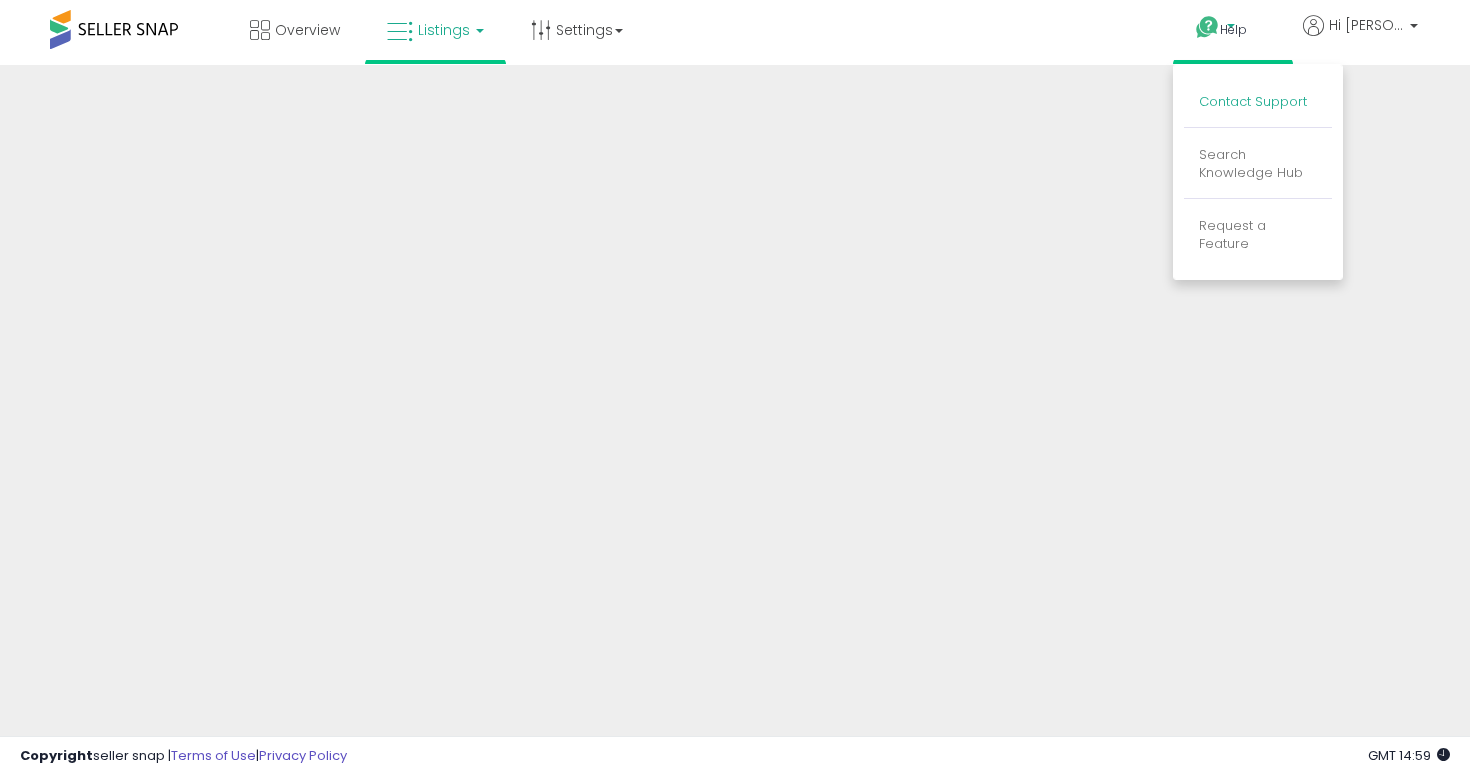 click on "Contact Support" at bounding box center [1253, 101] 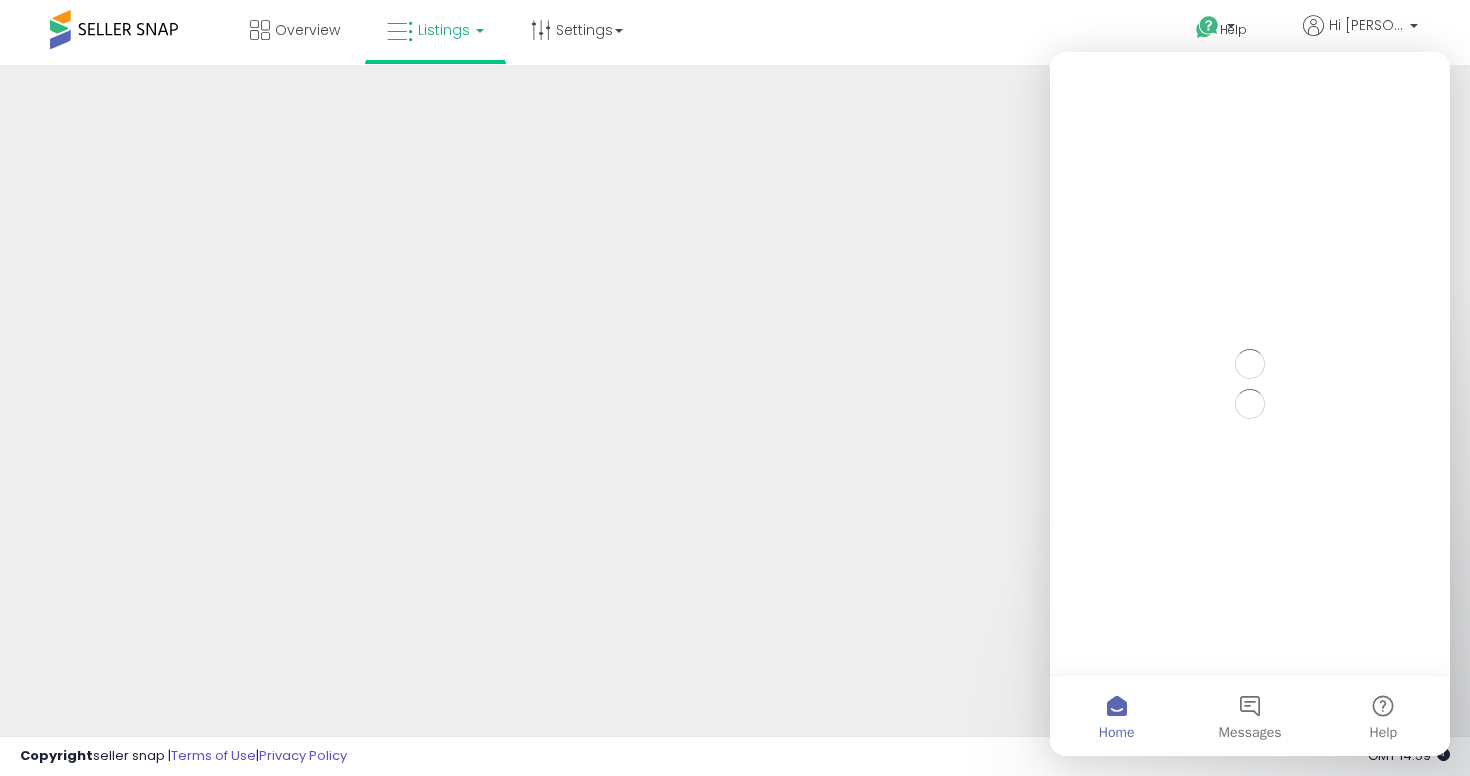 scroll, scrollTop: 0, scrollLeft: 0, axis: both 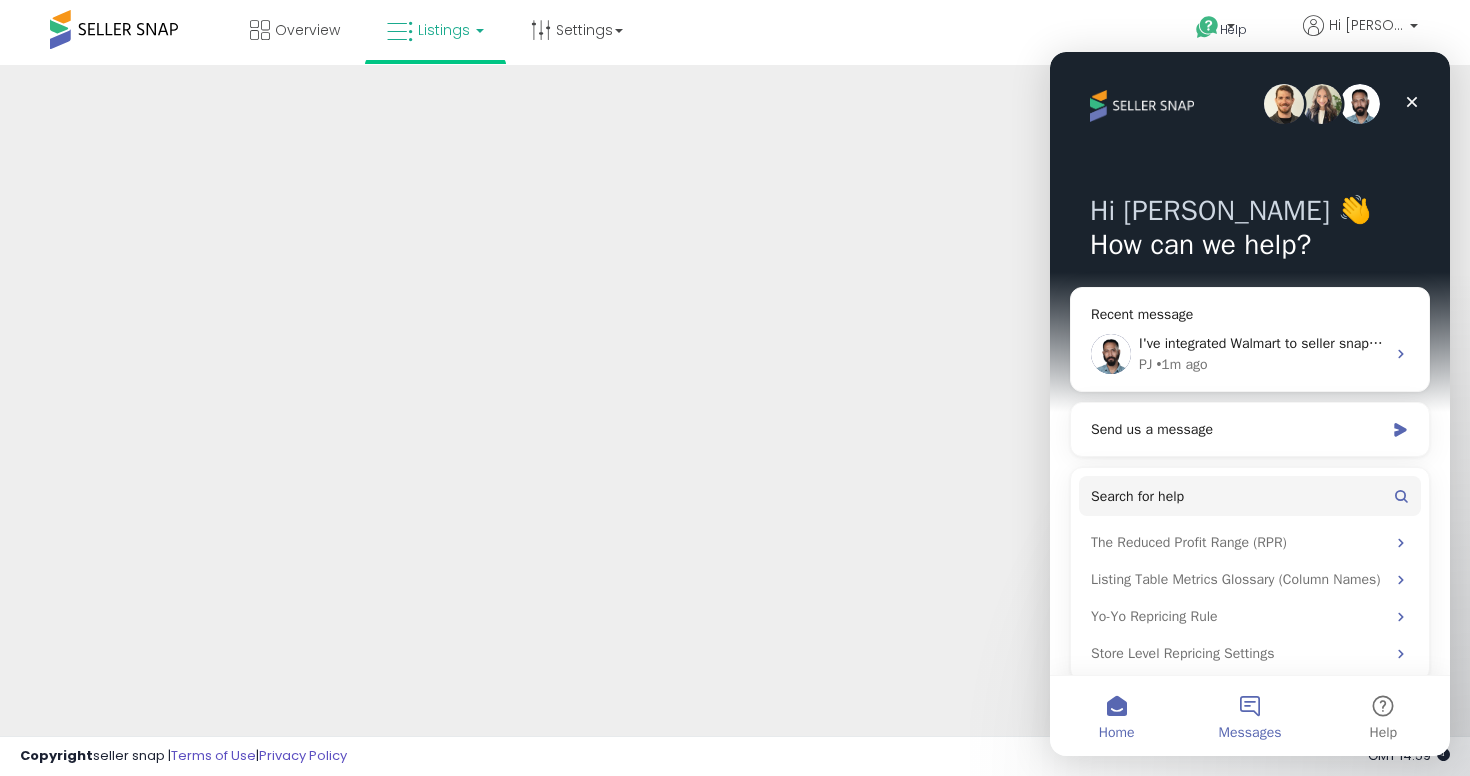 click on "Messages" at bounding box center [1249, 716] 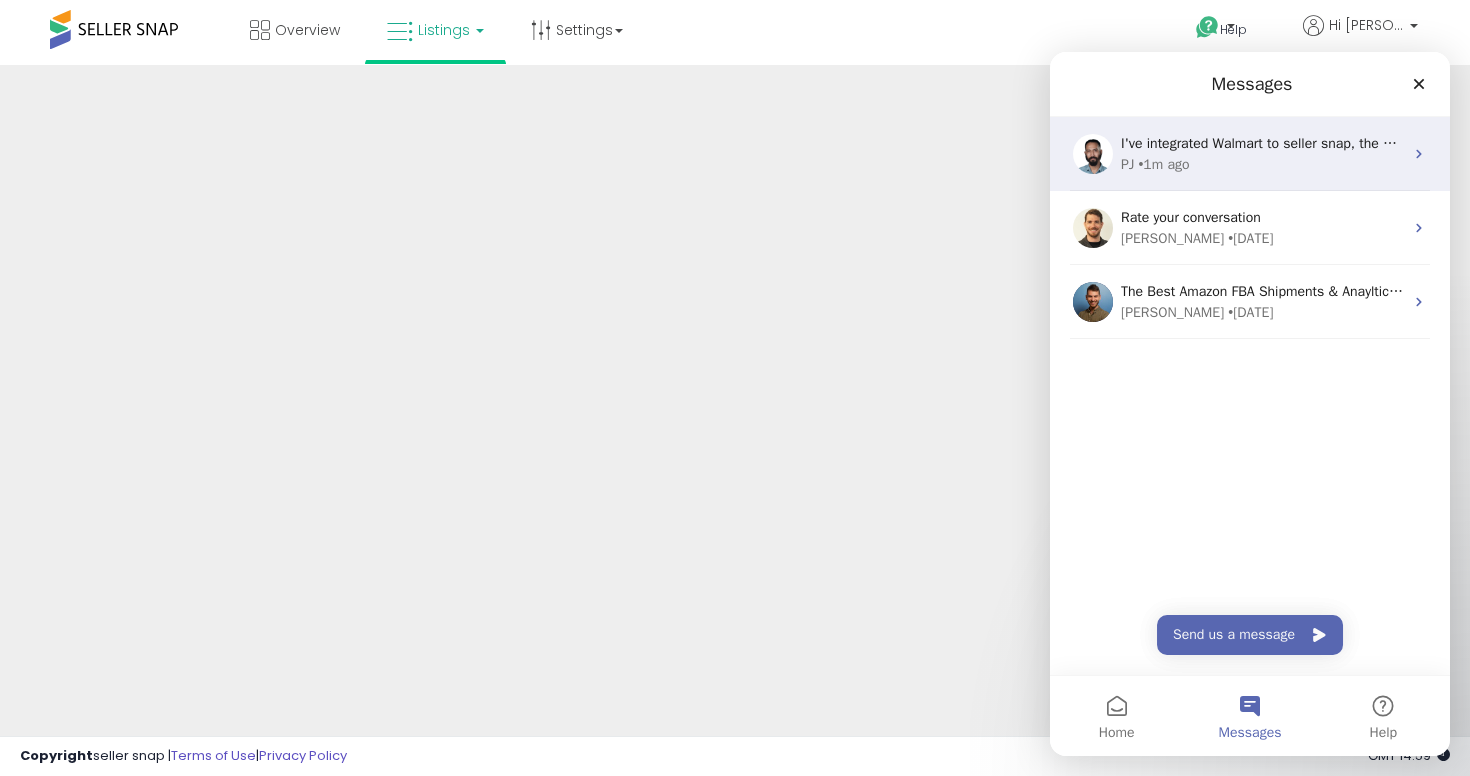 click on "PJ •  1m ago" at bounding box center (1262, 164) 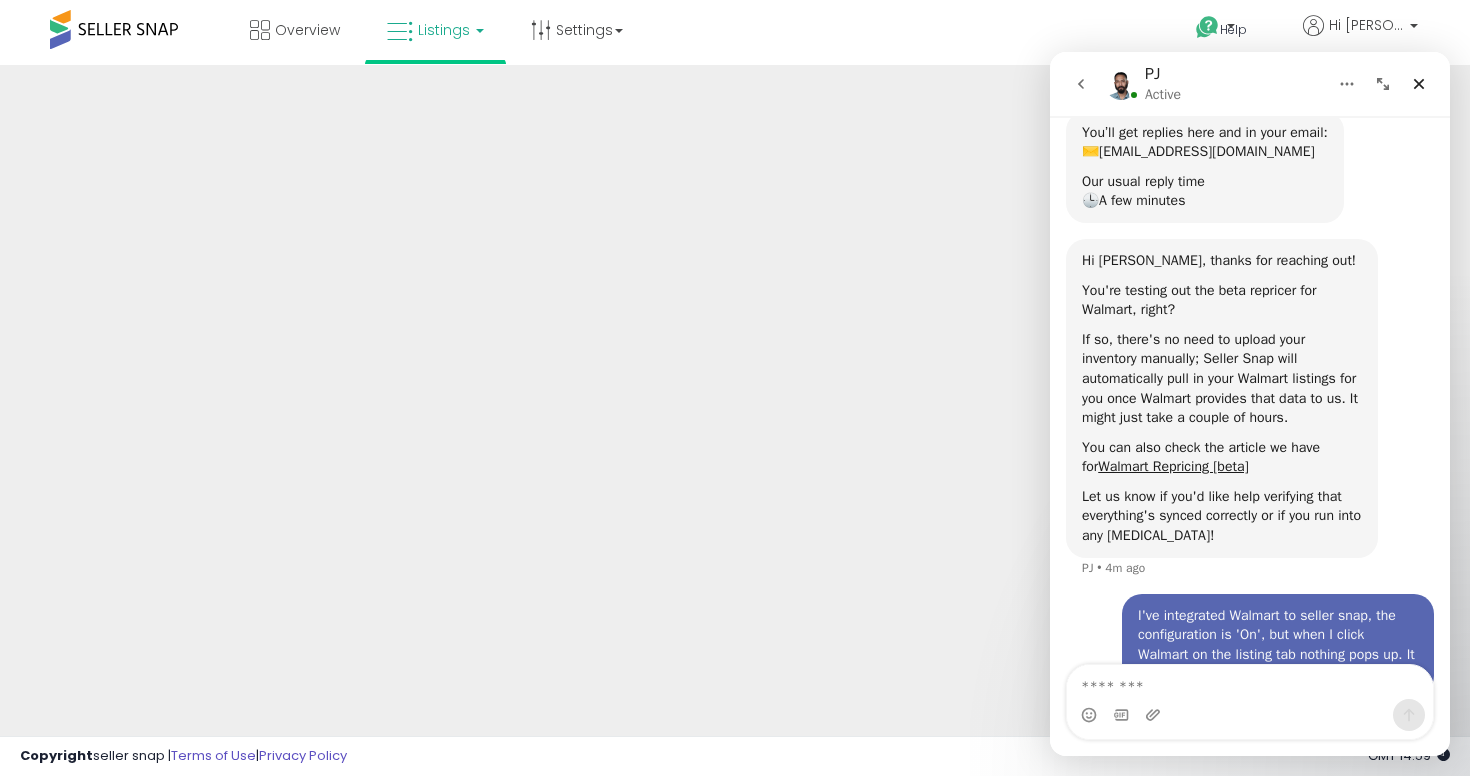 scroll, scrollTop: 339, scrollLeft: 0, axis: vertical 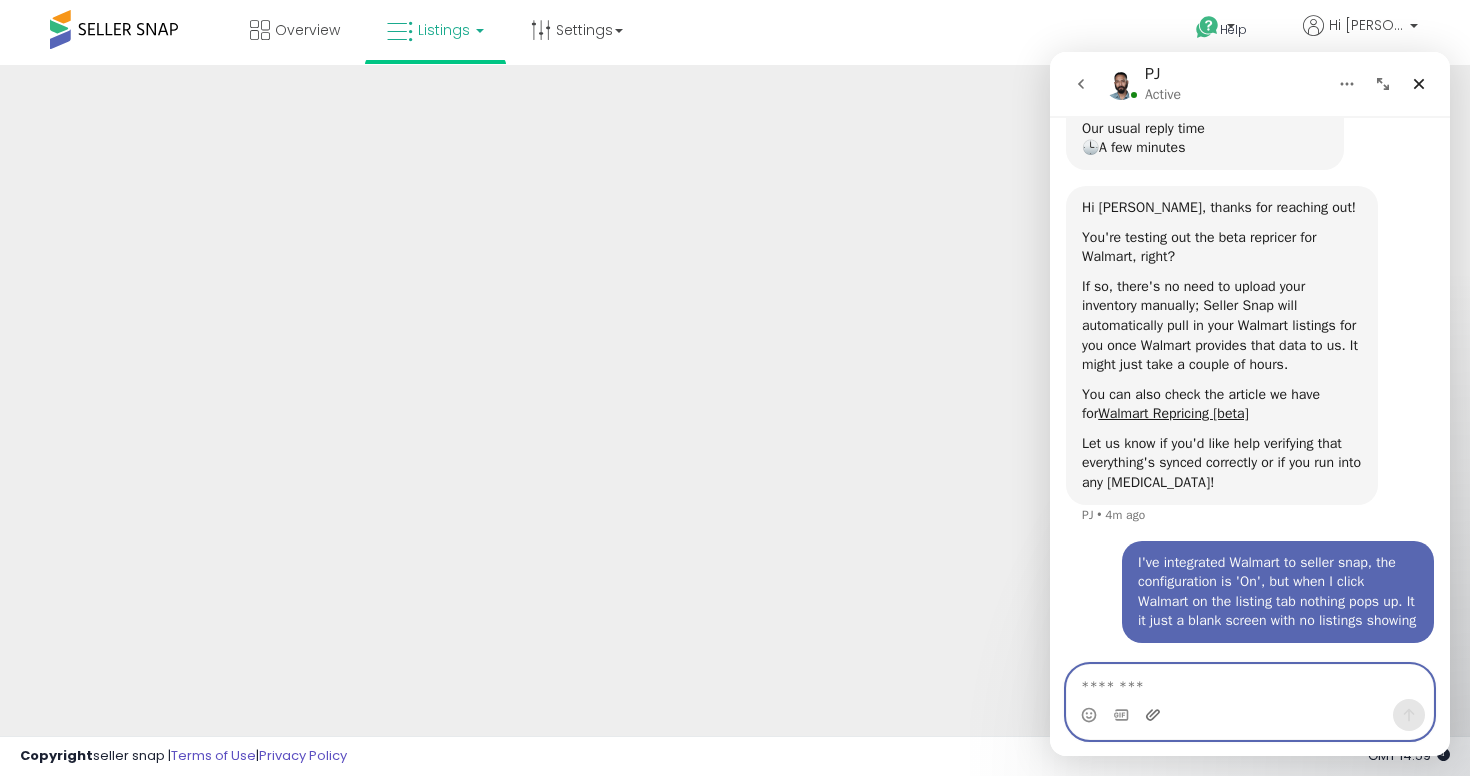 click 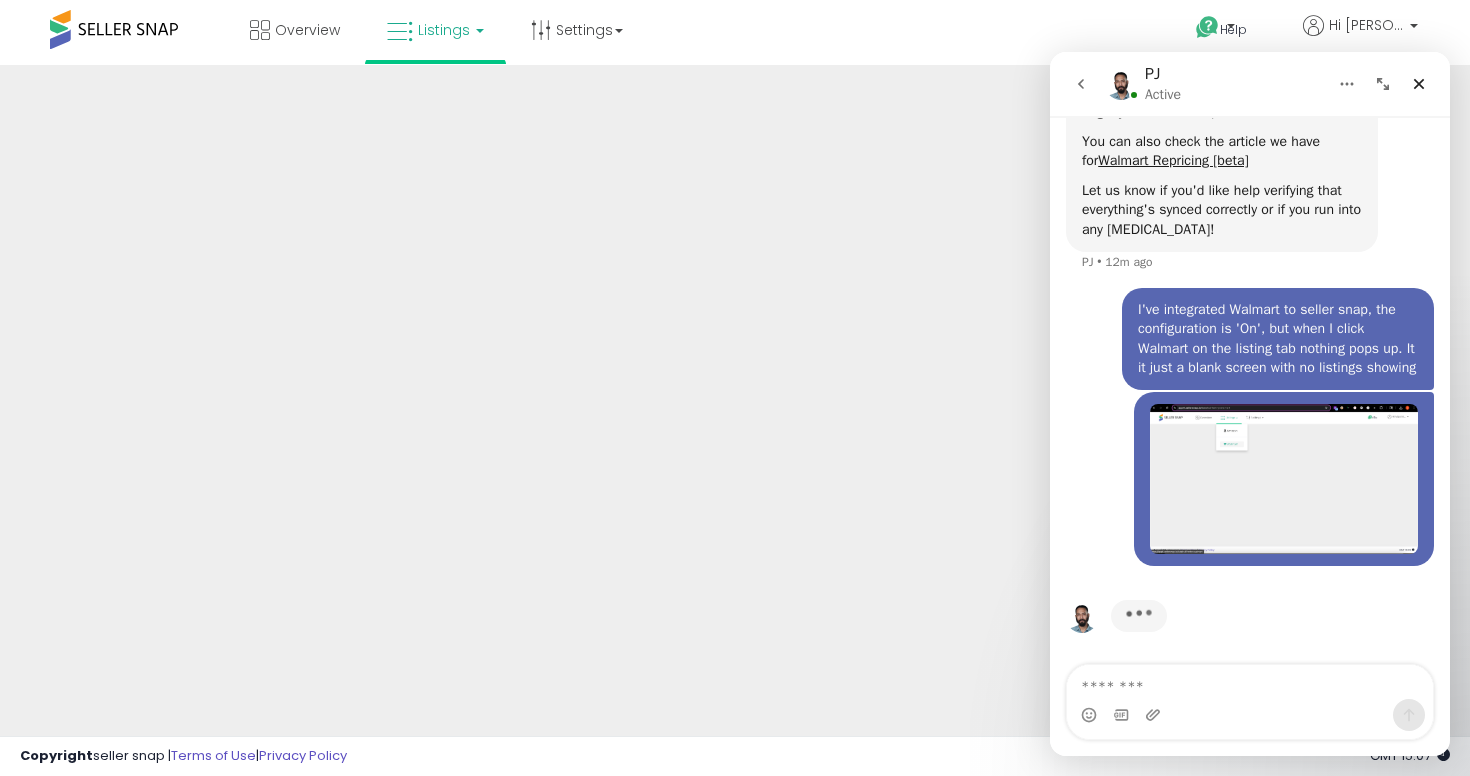 scroll, scrollTop: 516, scrollLeft: 0, axis: vertical 